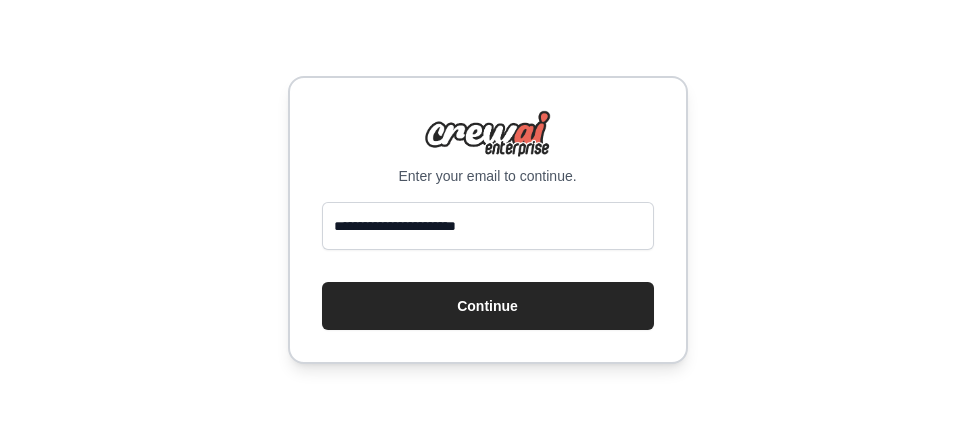 type on "**********" 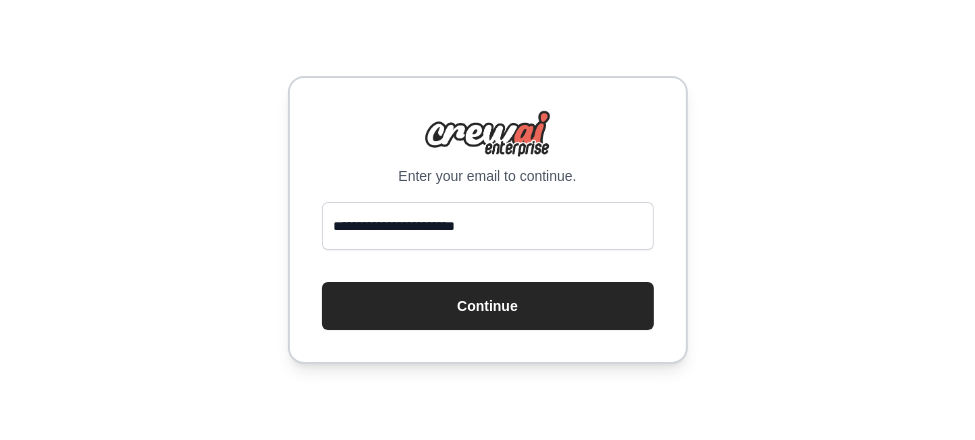 scroll, scrollTop: 0, scrollLeft: 0, axis: both 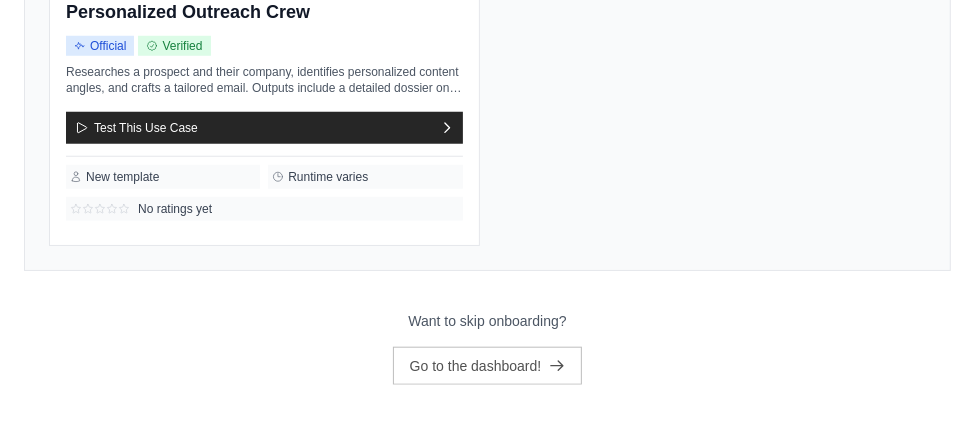 click on "Go to the dashboard!" at bounding box center [488, 366] 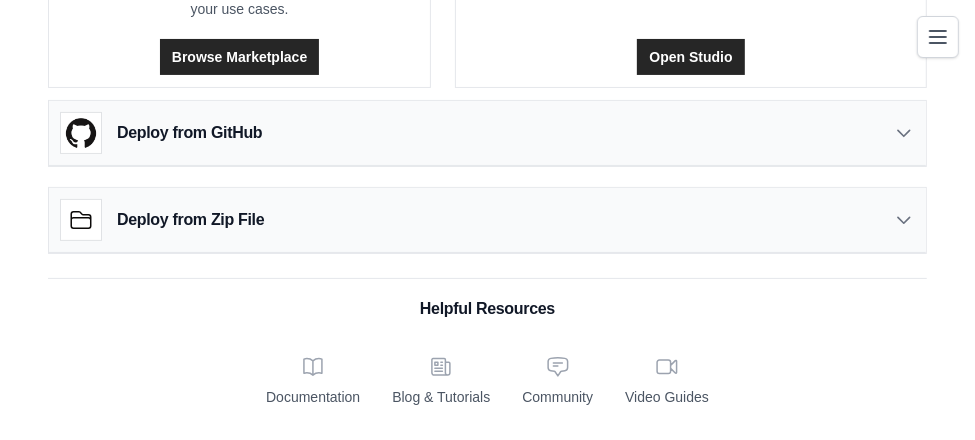 scroll, scrollTop: 0, scrollLeft: 0, axis: both 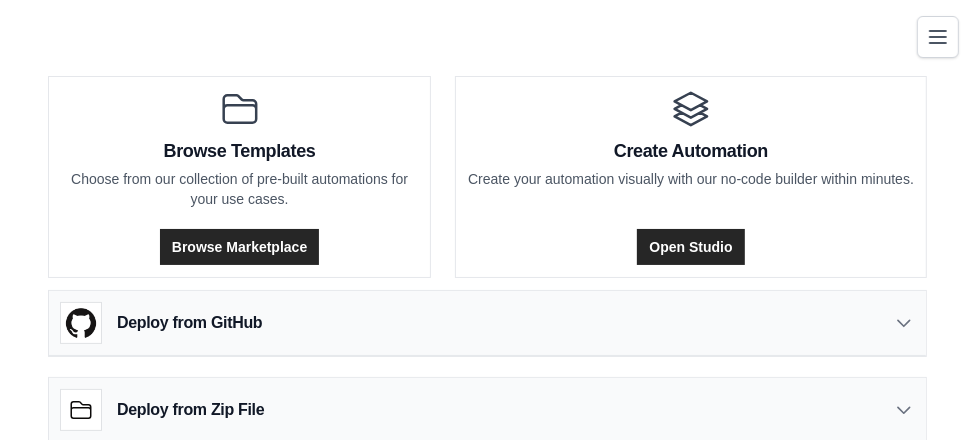 click at bounding box center [938, 37] 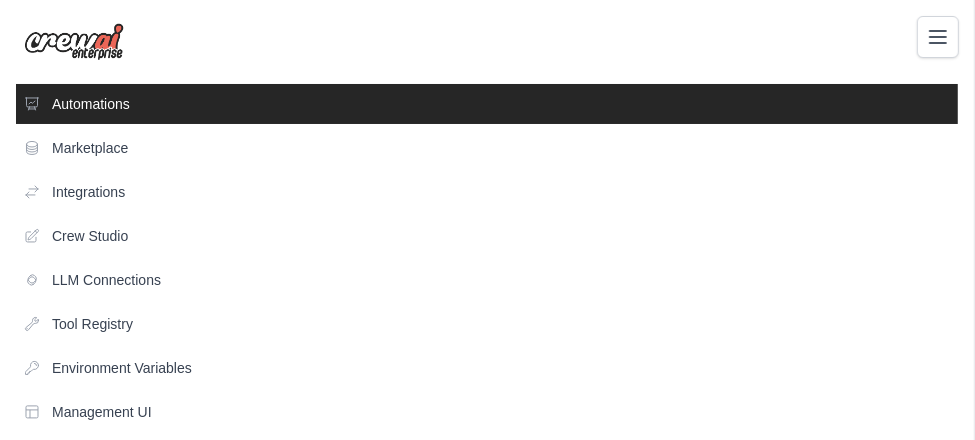 scroll, scrollTop: 0, scrollLeft: 0, axis: both 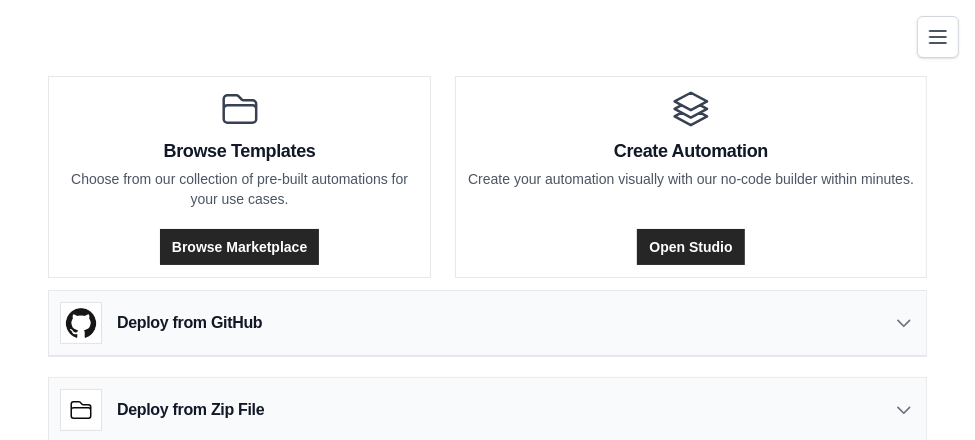 click on "Create Automation
Create your automation visually with our no-code builder within
minutes.
Open Studio" at bounding box center (691, 177) 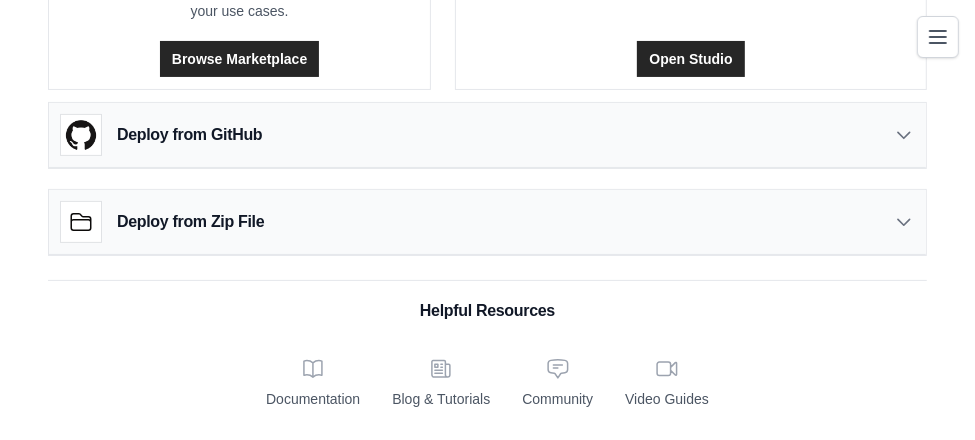 scroll, scrollTop: 0, scrollLeft: 0, axis: both 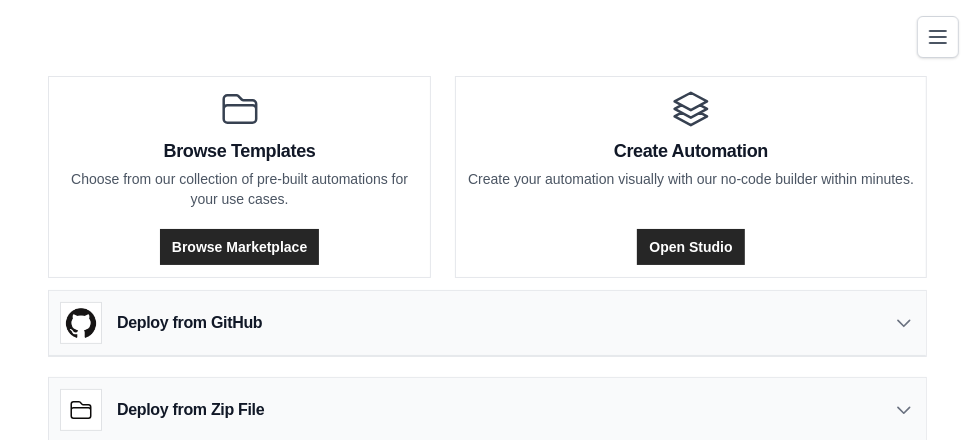 click on "Create your automation visually with our no-code builder within
minutes." at bounding box center [691, 179] 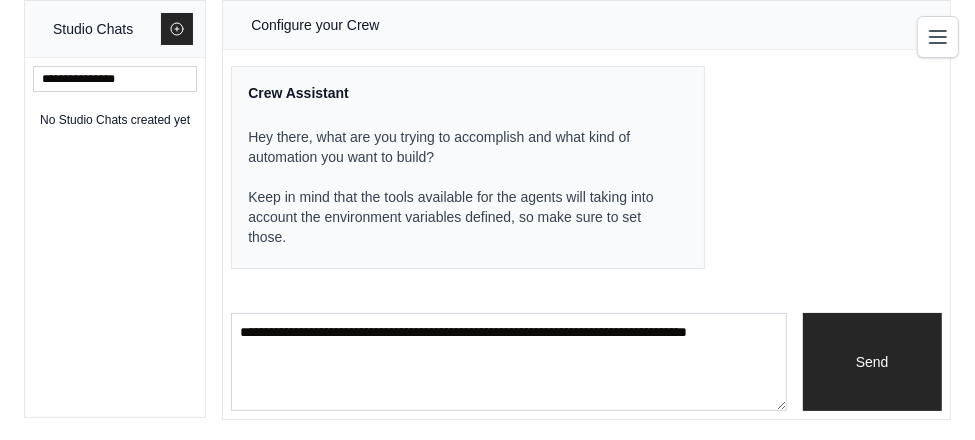 scroll, scrollTop: 0, scrollLeft: 0, axis: both 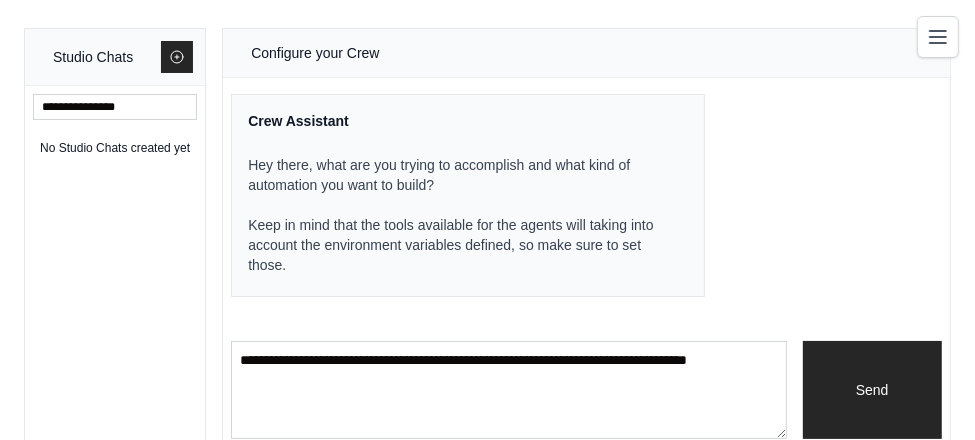 click at bounding box center (938, 37) 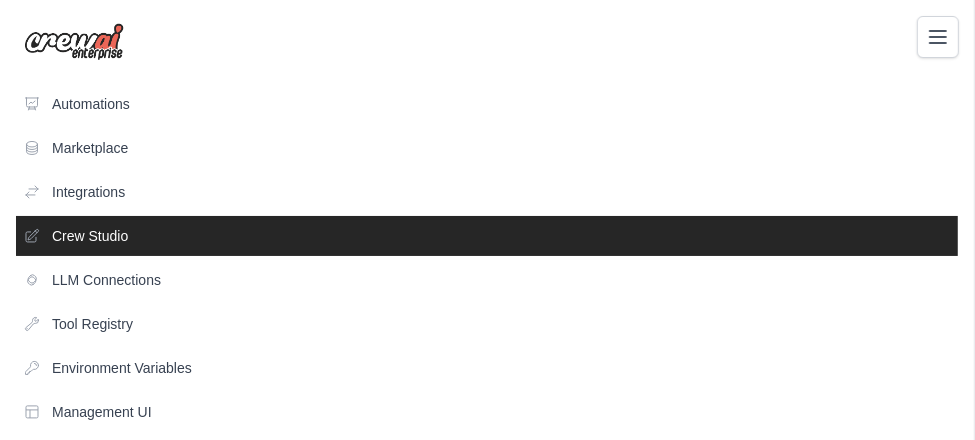 scroll, scrollTop: 0, scrollLeft: 0, axis: both 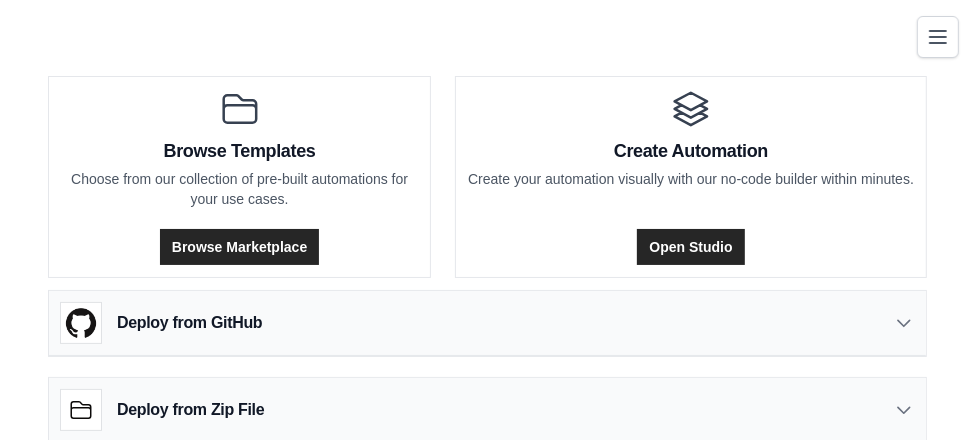 click on "Open Studio" at bounding box center (690, 247) 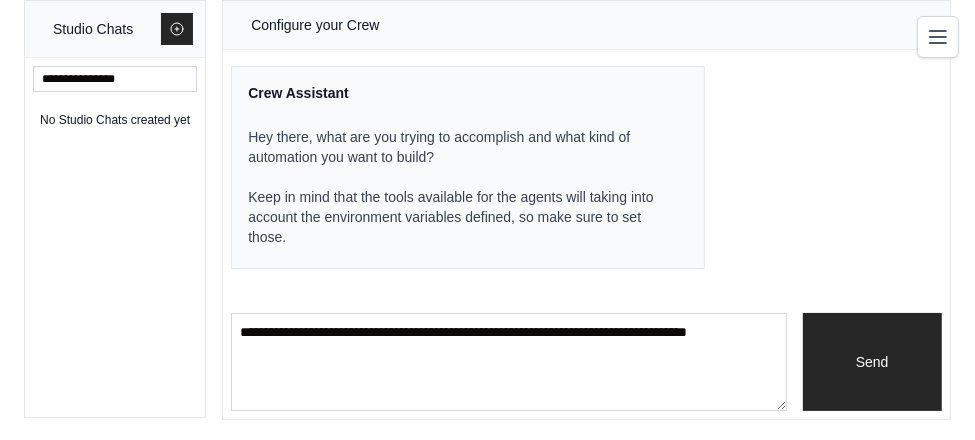 scroll, scrollTop: 0, scrollLeft: 0, axis: both 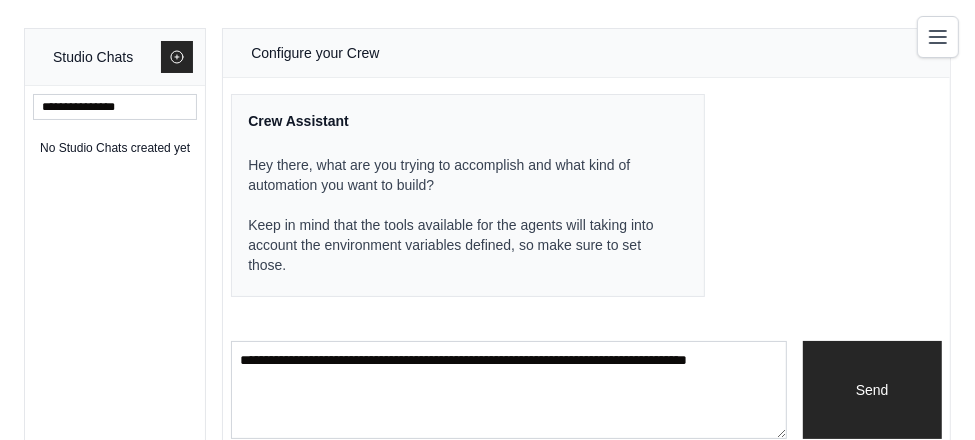 click on "No Studio Chats created yet" at bounding box center (115, 265) 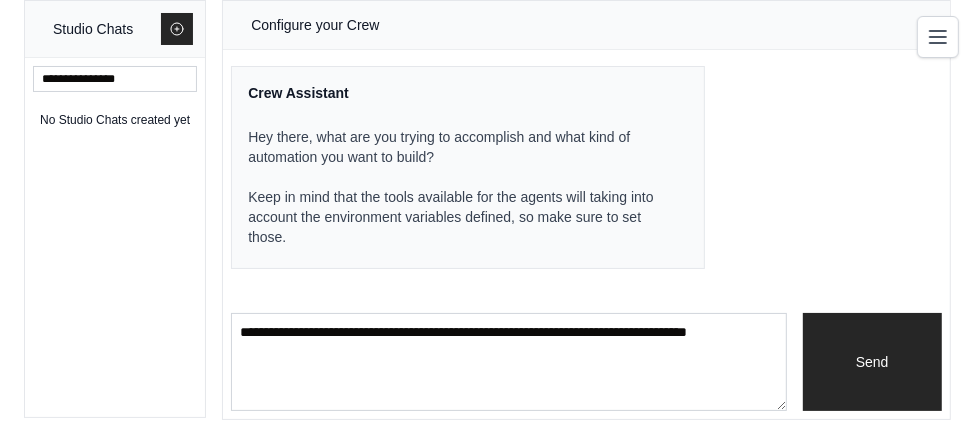 scroll, scrollTop: 96, scrollLeft: 0, axis: vertical 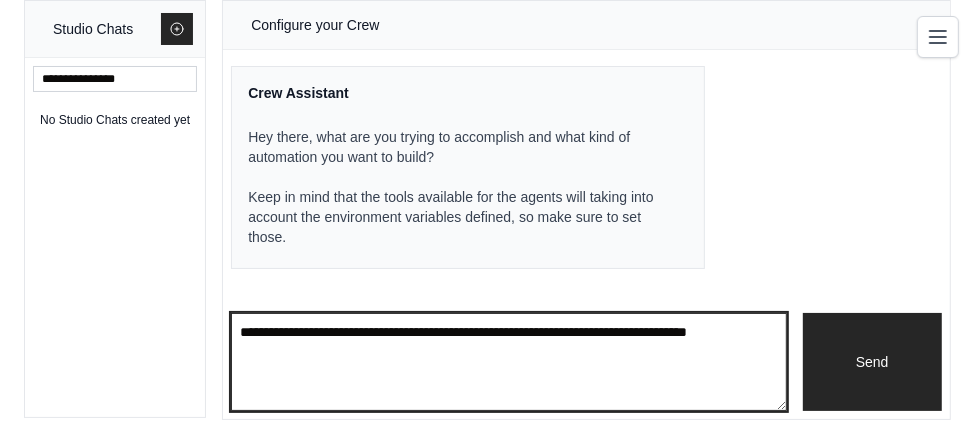 click at bounding box center [508, 362] 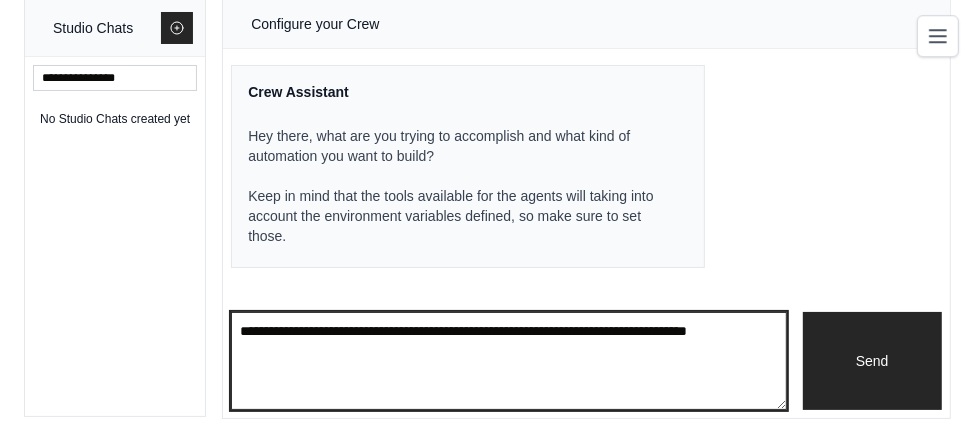 scroll, scrollTop: 96, scrollLeft: 0, axis: vertical 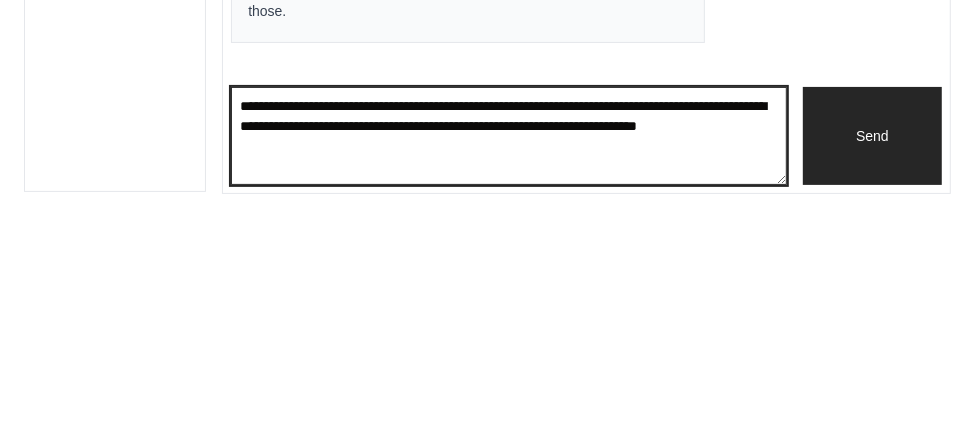 click on "**********" at bounding box center (509, 362) 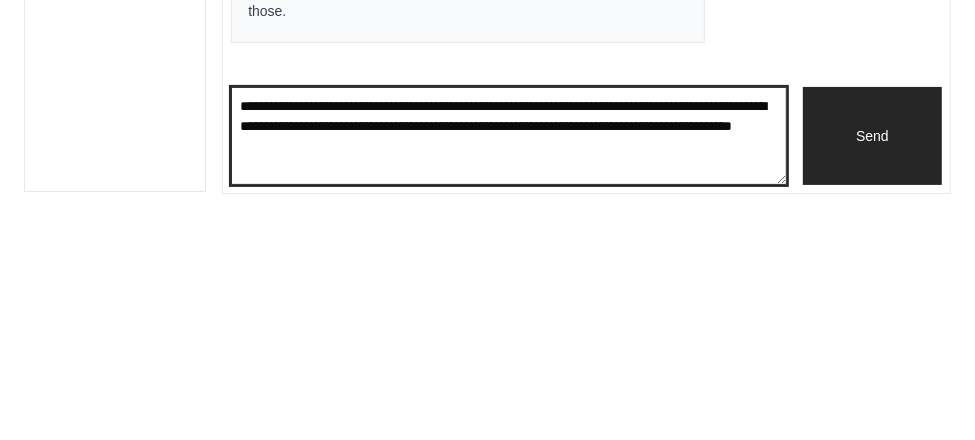 click on "**********" at bounding box center [509, 362] 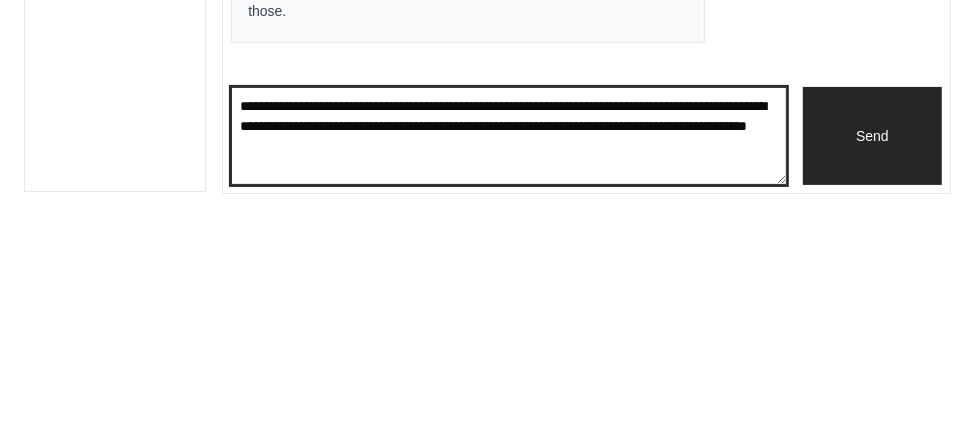 click on "**********" at bounding box center [509, 362] 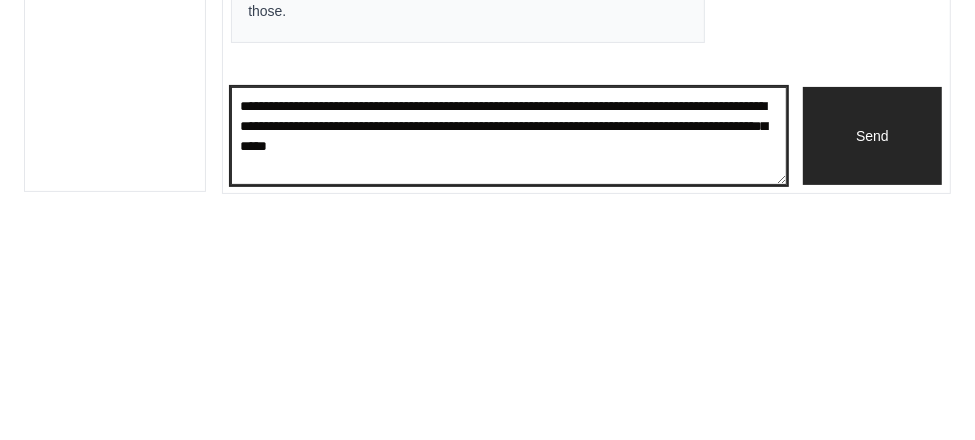 click on "**********" at bounding box center (509, 362) 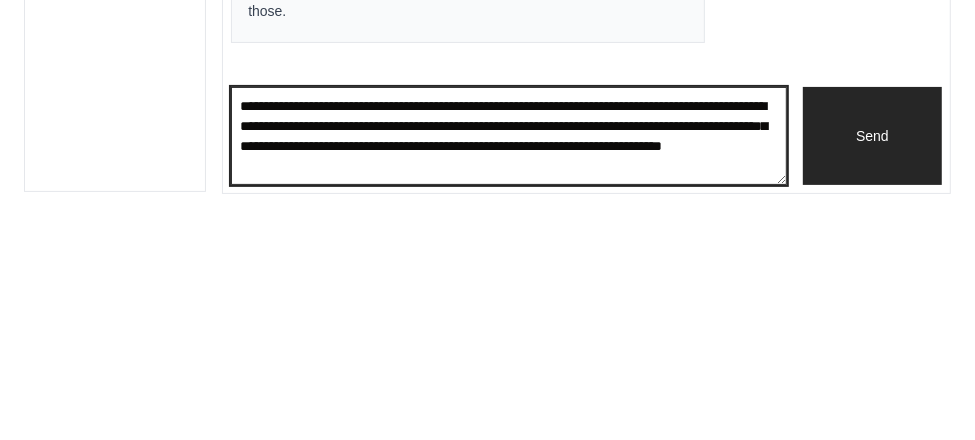 click on "**********" at bounding box center [509, 362] 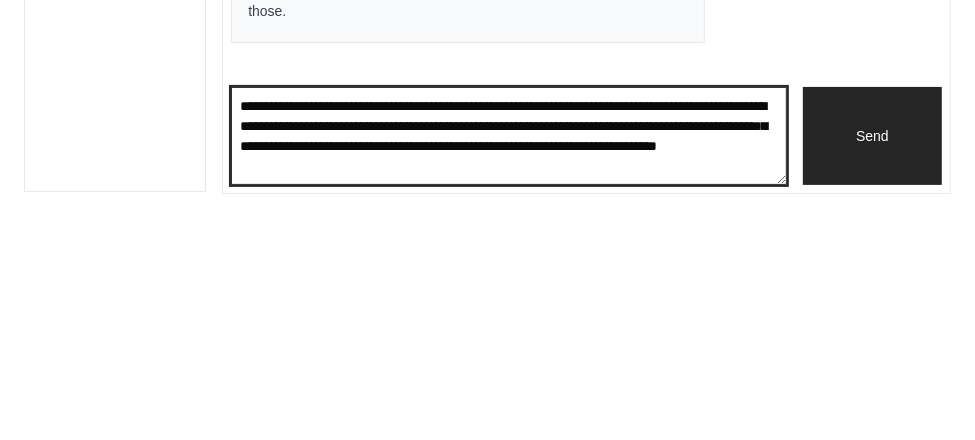 click on "**********" at bounding box center (509, 362) 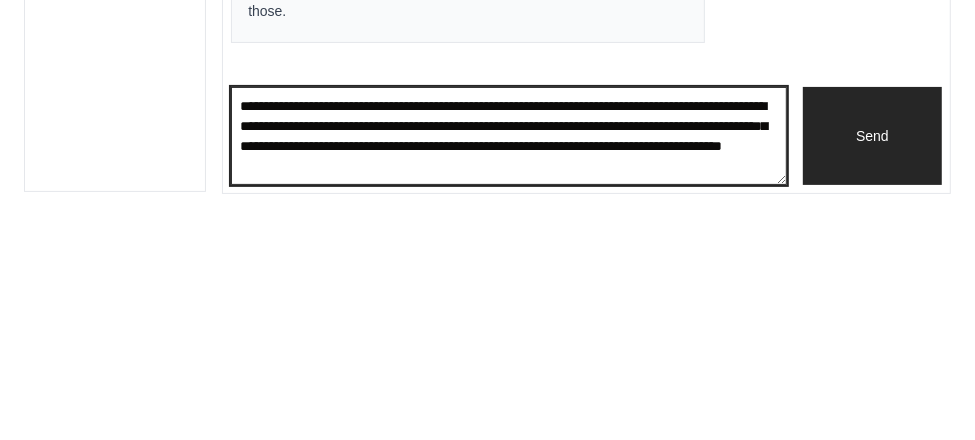 click on "**********" at bounding box center [509, 362] 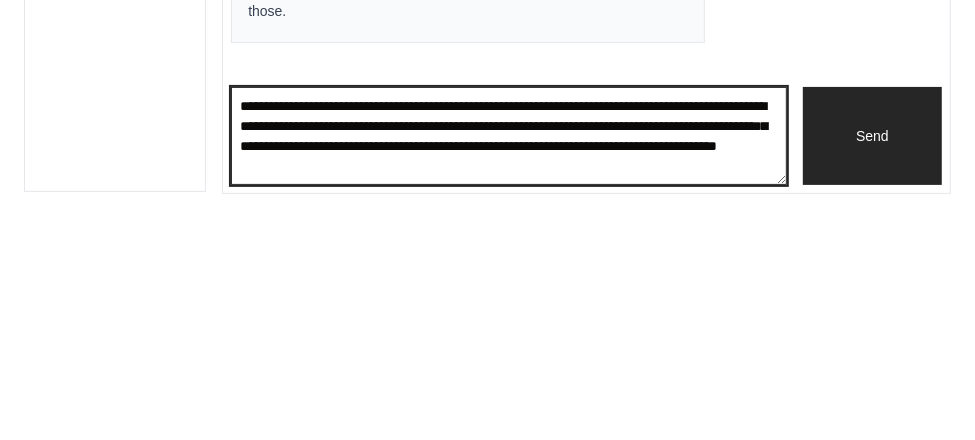click on "**********" at bounding box center (509, 362) 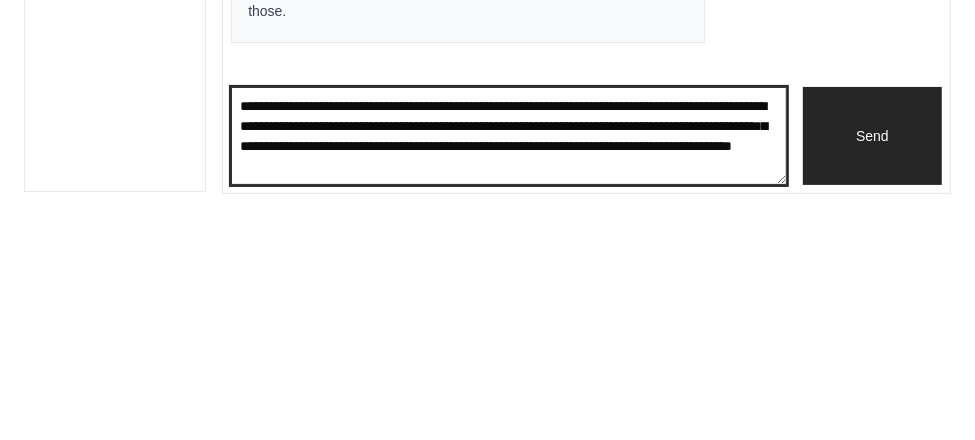 click on "**********" at bounding box center [509, 362] 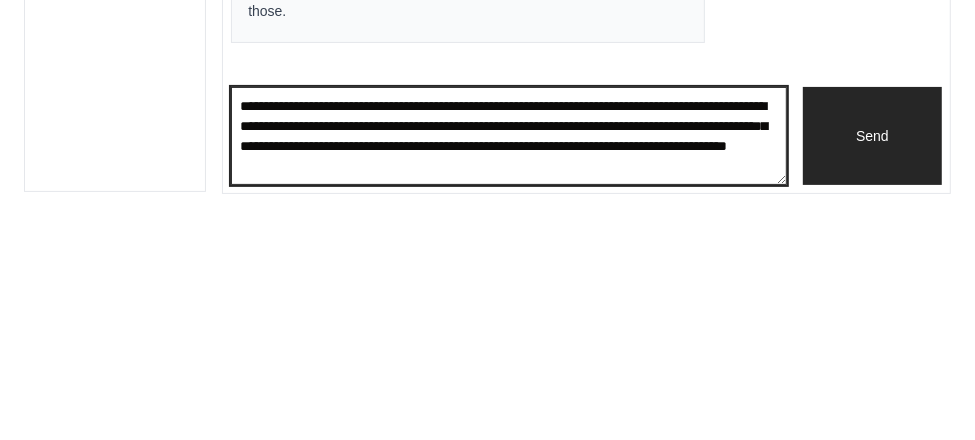 click on "**********" at bounding box center [509, 362] 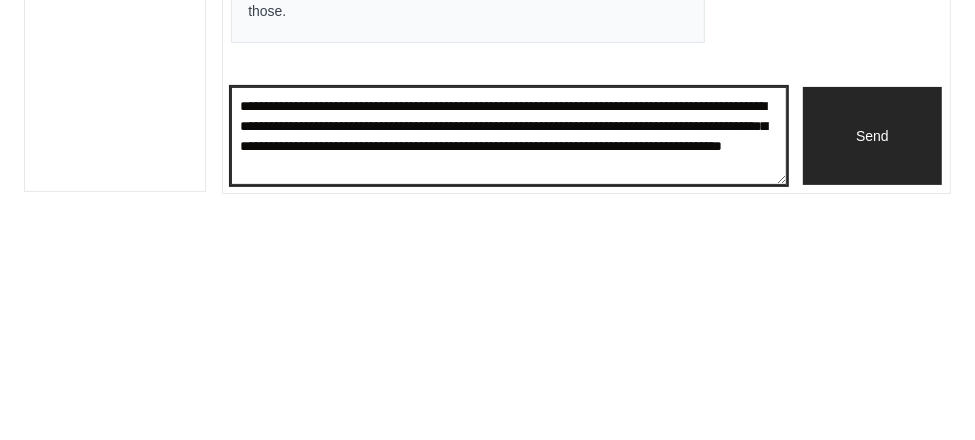 type on "**********" 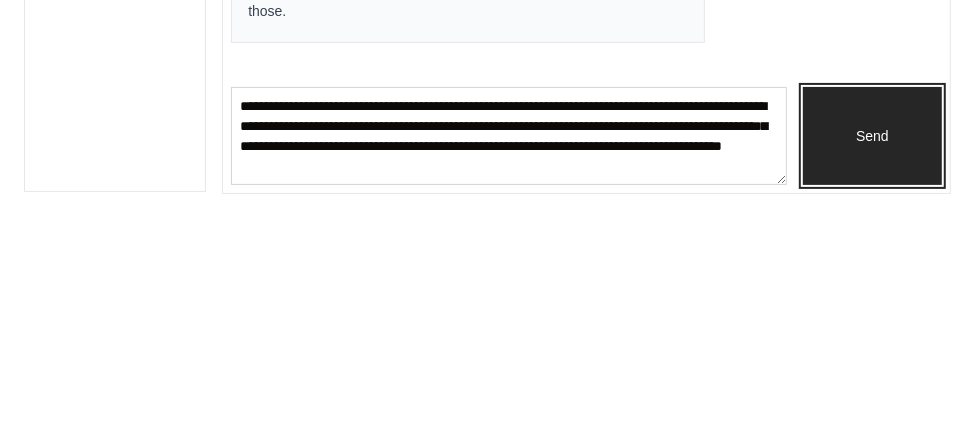 click on "Send" at bounding box center [872, 362] 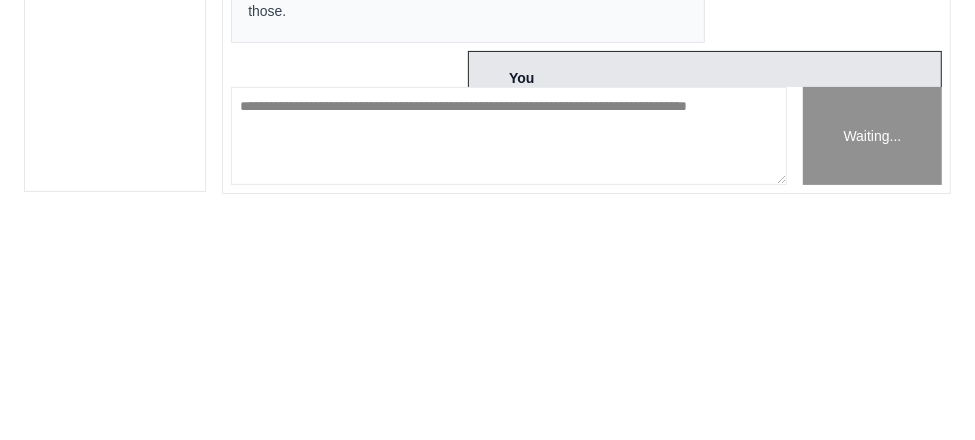 scroll, scrollTop: 96, scrollLeft: 0, axis: vertical 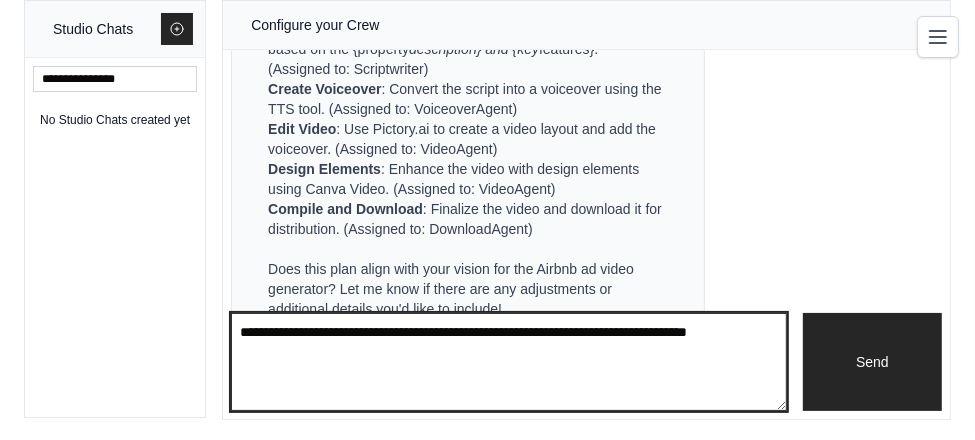 click at bounding box center (509, 362) 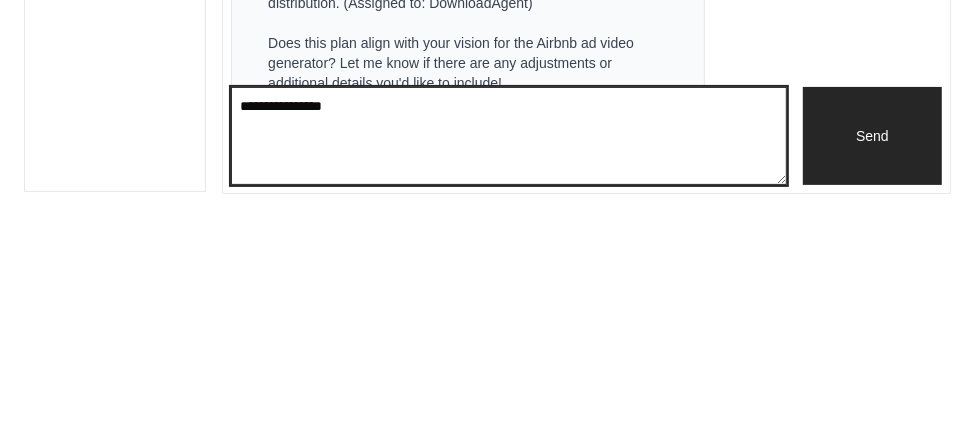 type on "**********" 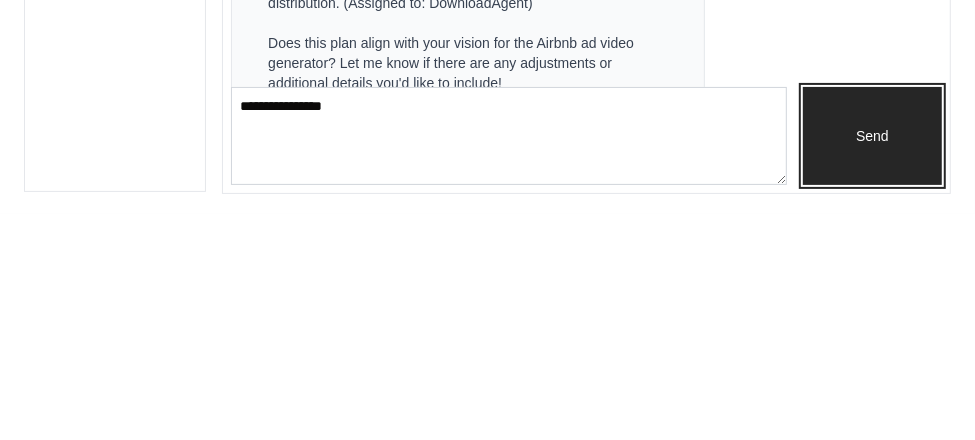 click on "Send" at bounding box center [872, 362] 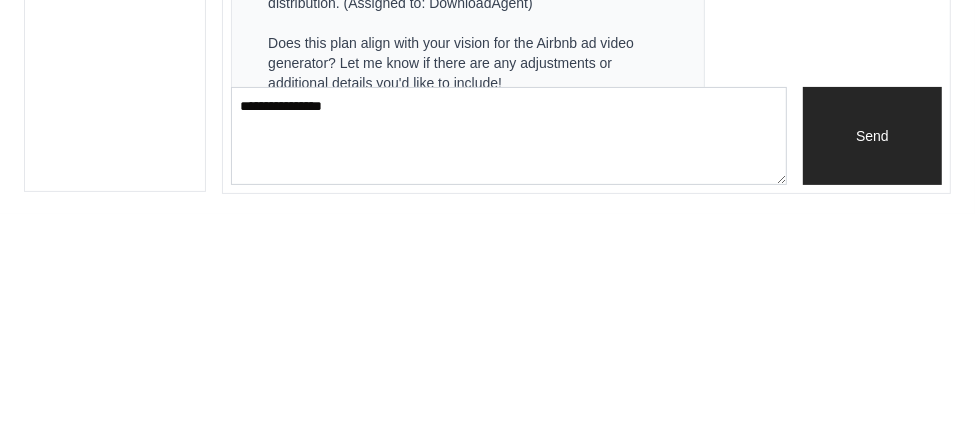 type 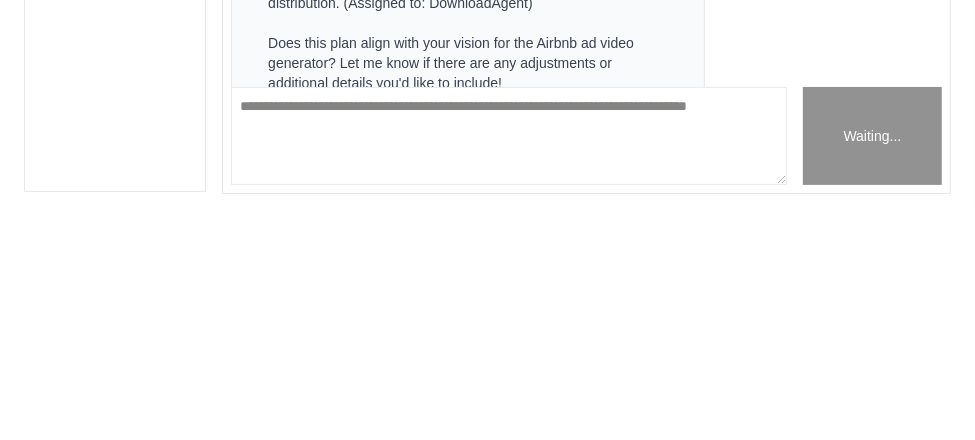 scroll, scrollTop: 96, scrollLeft: 0, axis: vertical 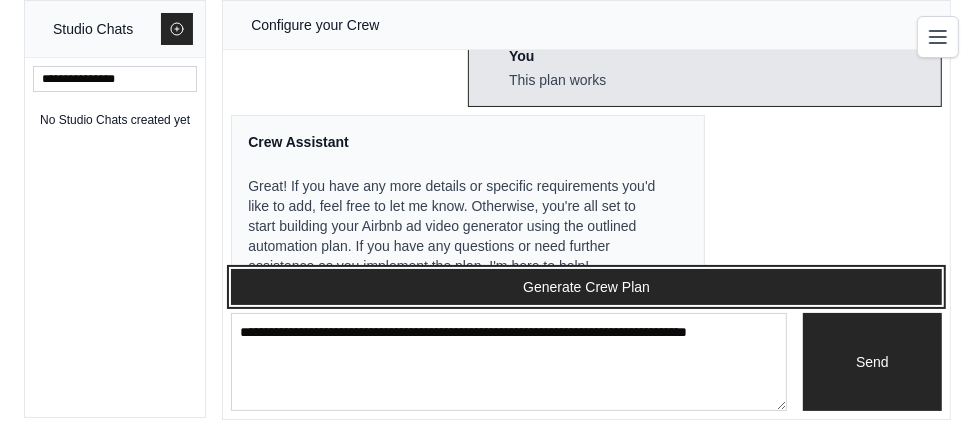 click on "Generate Crew Plan" at bounding box center (586, 287) 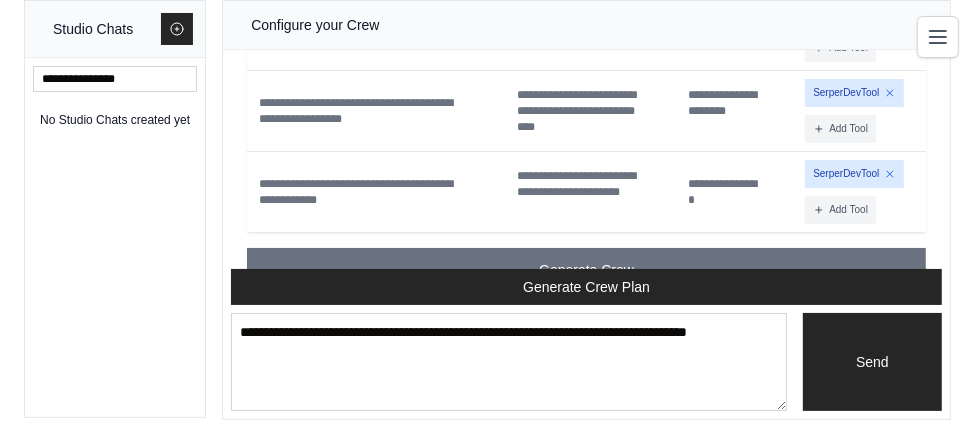 scroll, scrollTop: 2552, scrollLeft: 0, axis: vertical 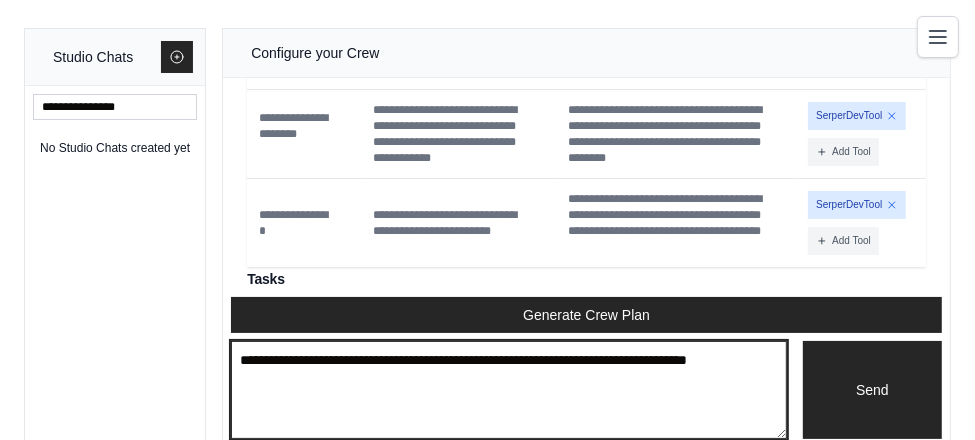 click at bounding box center [509, 390] 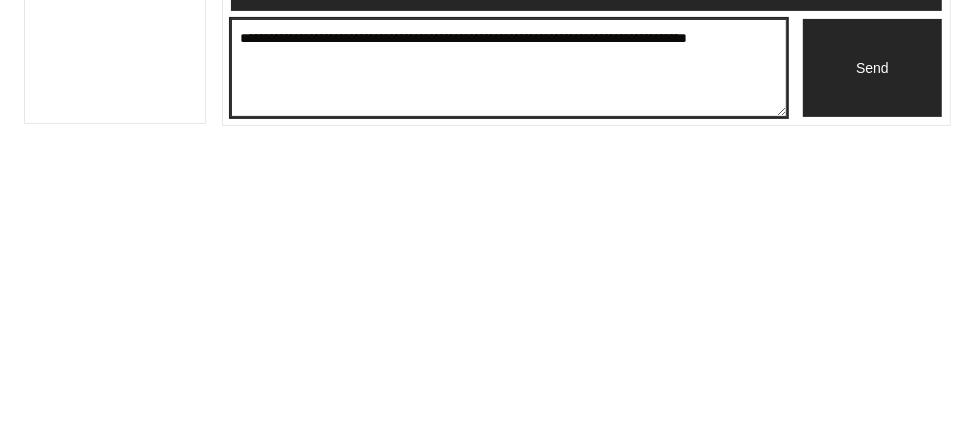 scroll, scrollTop: 16, scrollLeft: 0, axis: vertical 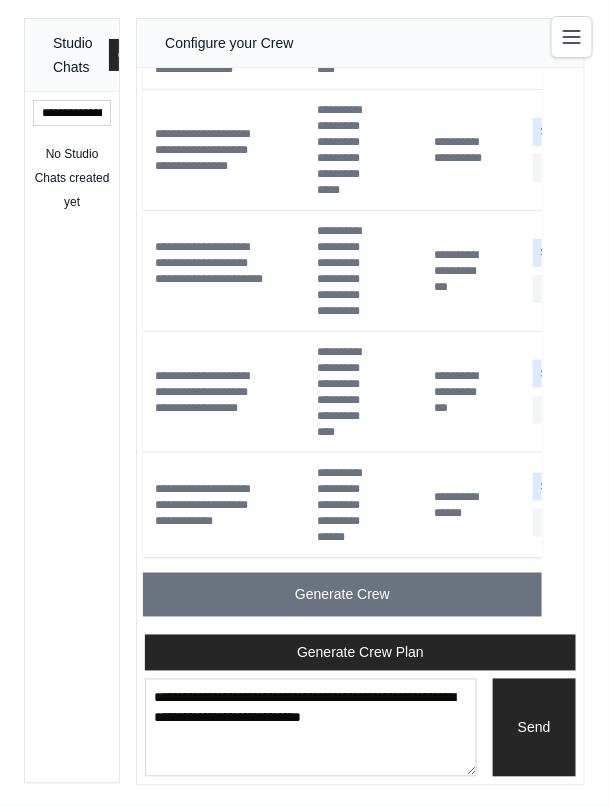 click on "Generate Crew" at bounding box center [342, 595] 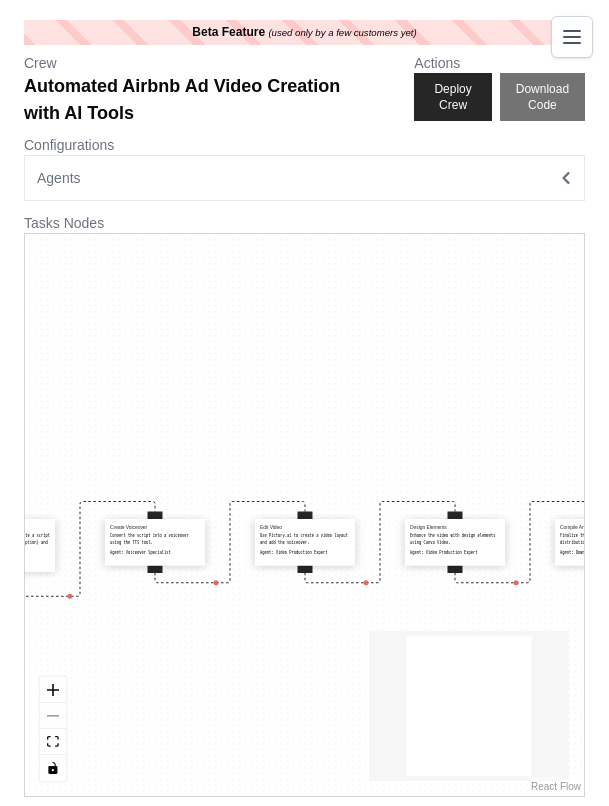 scroll, scrollTop: 0, scrollLeft: 0, axis: both 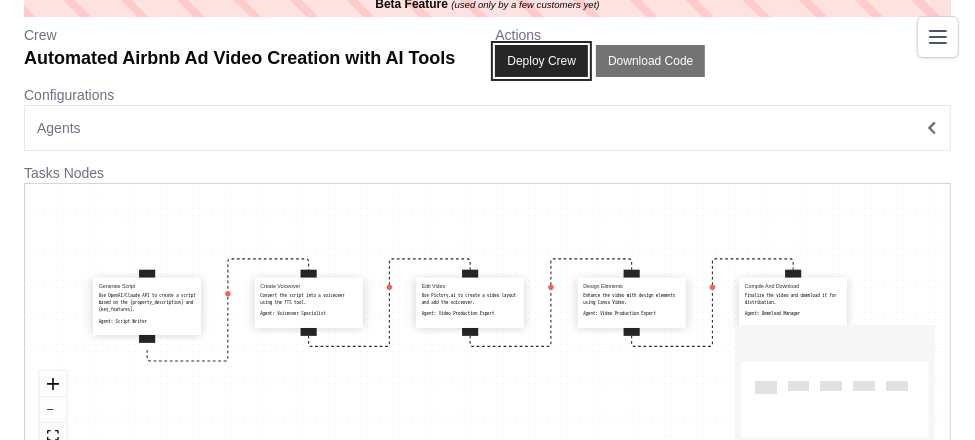 click on "Deploy Crew" at bounding box center [541, 61] 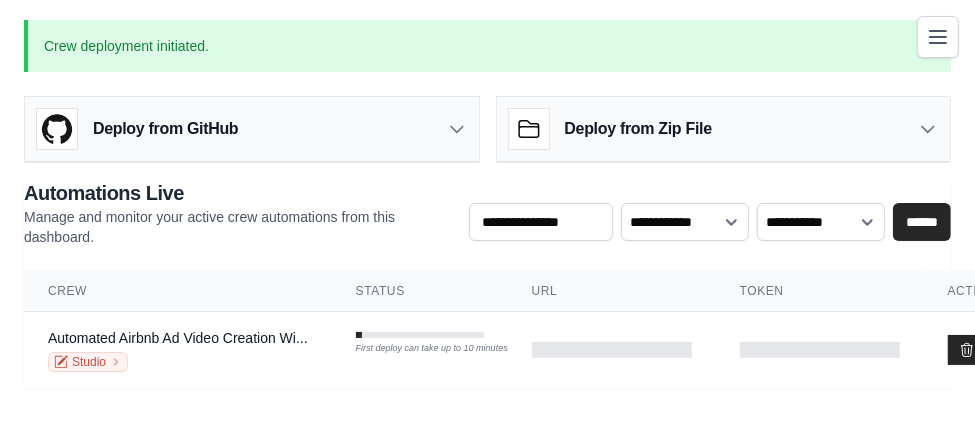 scroll, scrollTop: 0, scrollLeft: 0, axis: both 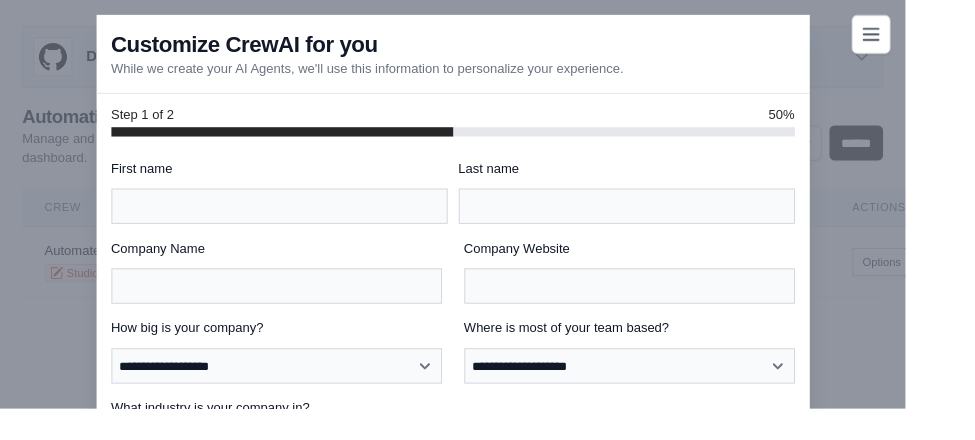 click at bounding box center (487, 220) 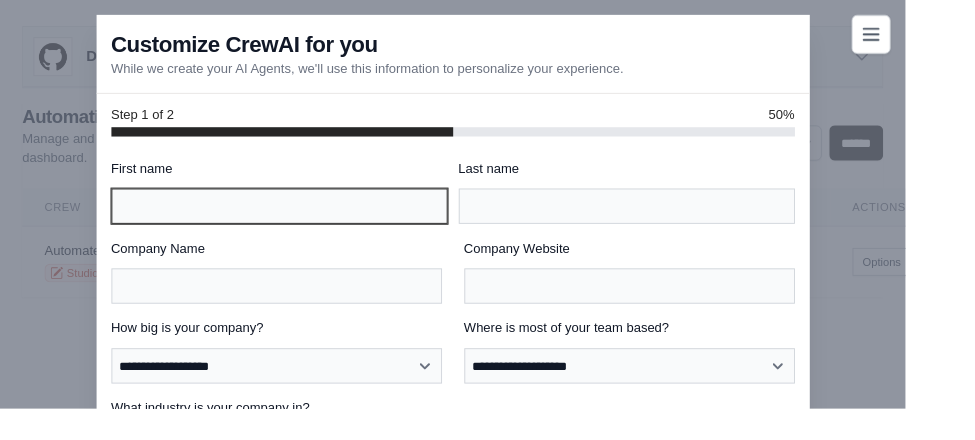 click on "First name" at bounding box center (301, 222) 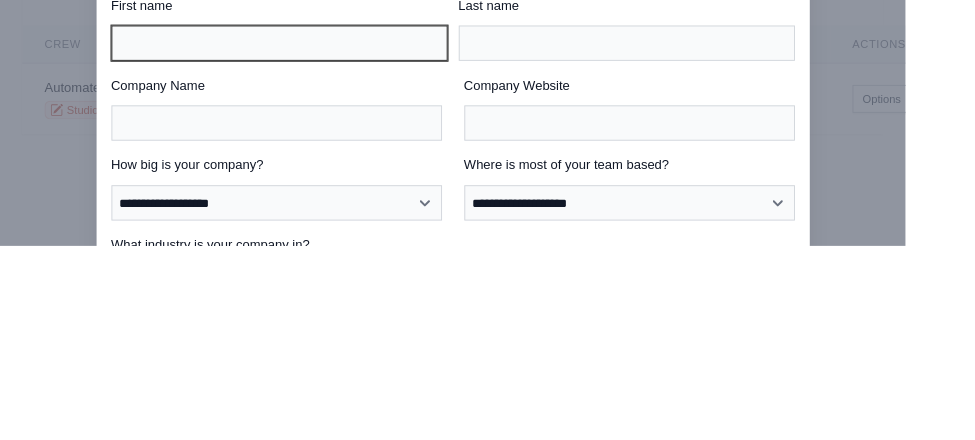 type on "**********" 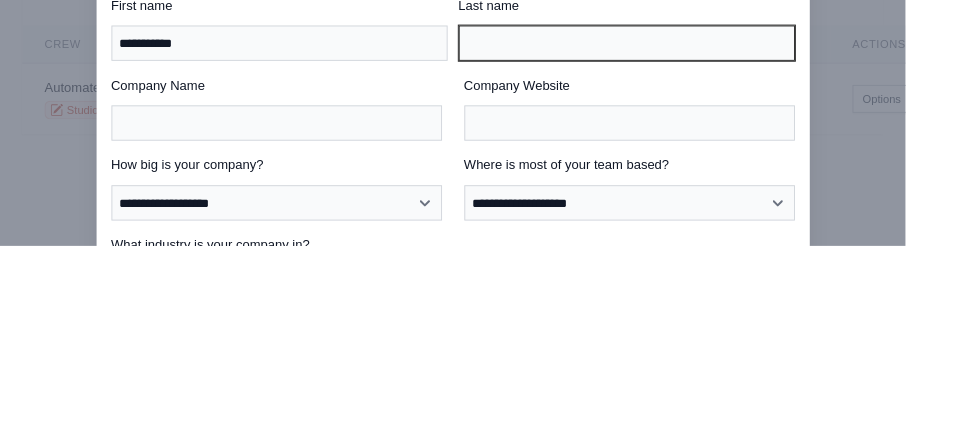 type on "*******" 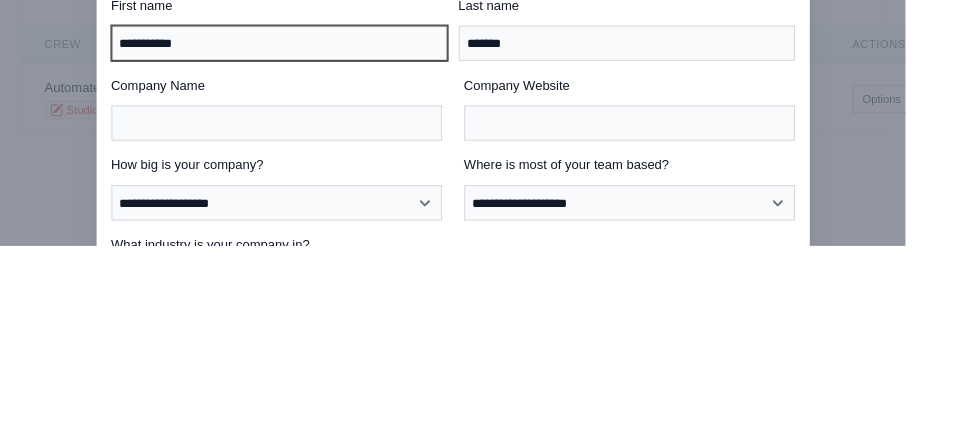 scroll, scrollTop: 0, scrollLeft: 0, axis: both 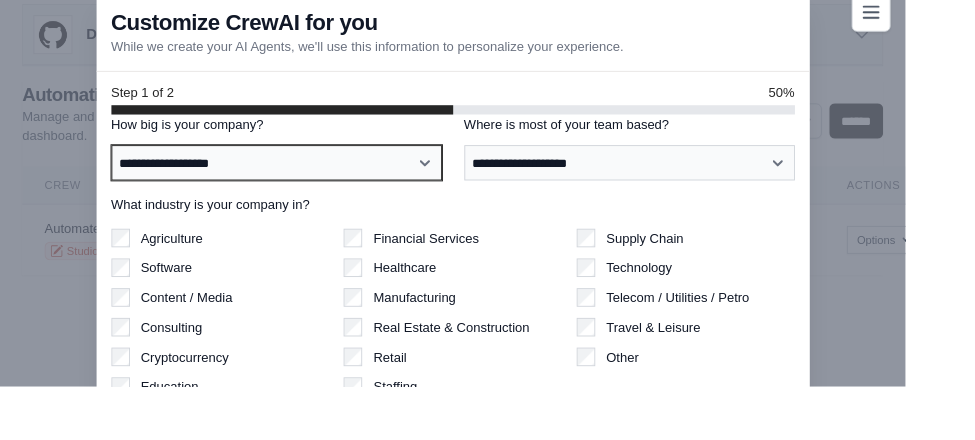 click on "**********" at bounding box center [298, 199] 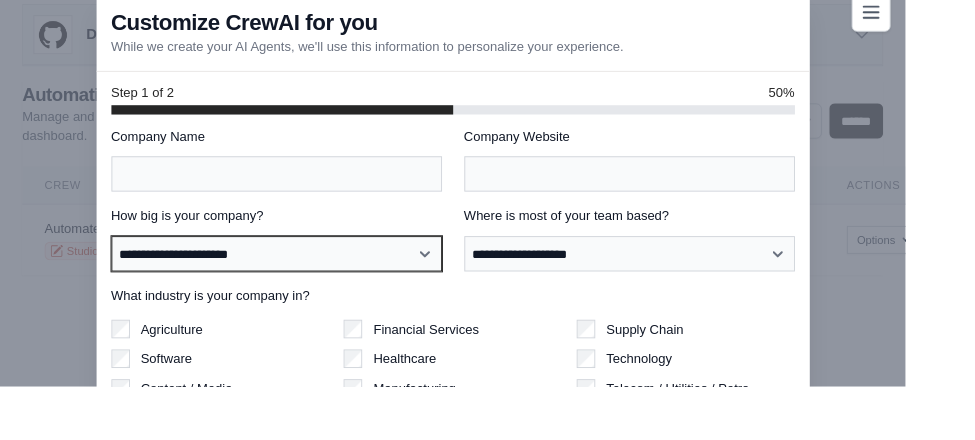 scroll, scrollTop: 33, scrollLeft: 0, axis: vertical 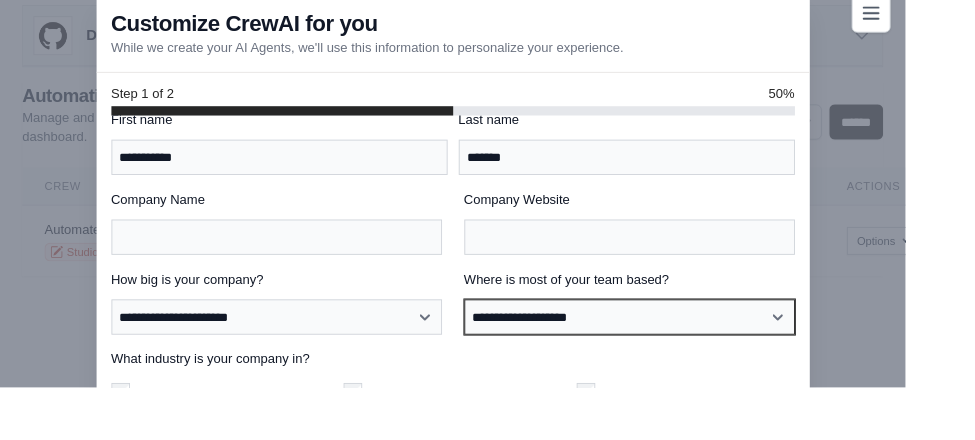 click on "**********" at bounding box center (678, 364) 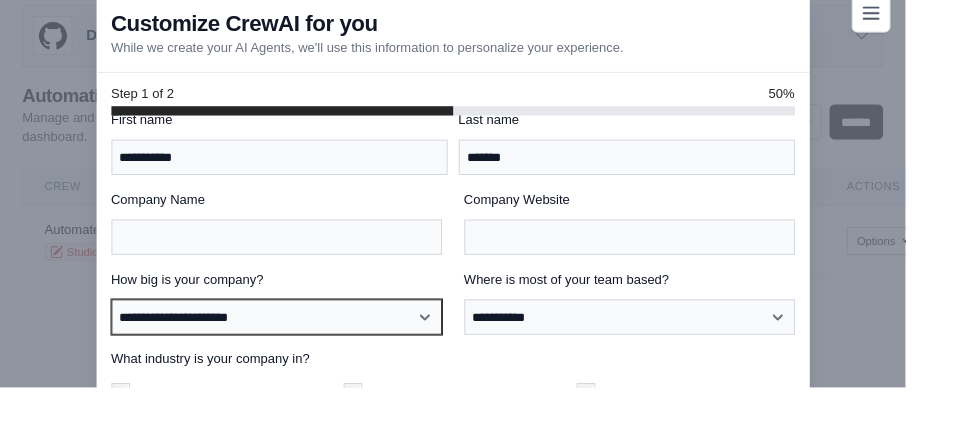 click on "**********" at bounding box center [298, 364] 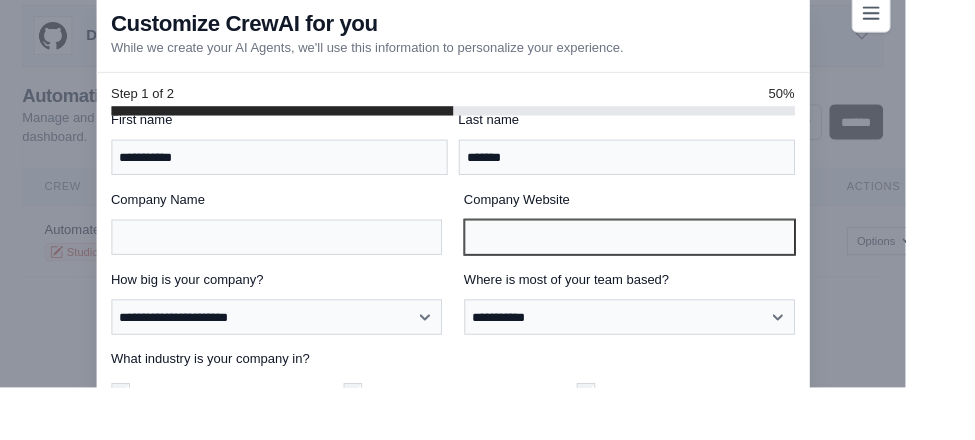 click on "Company Website" at bounding box center [678, 278] 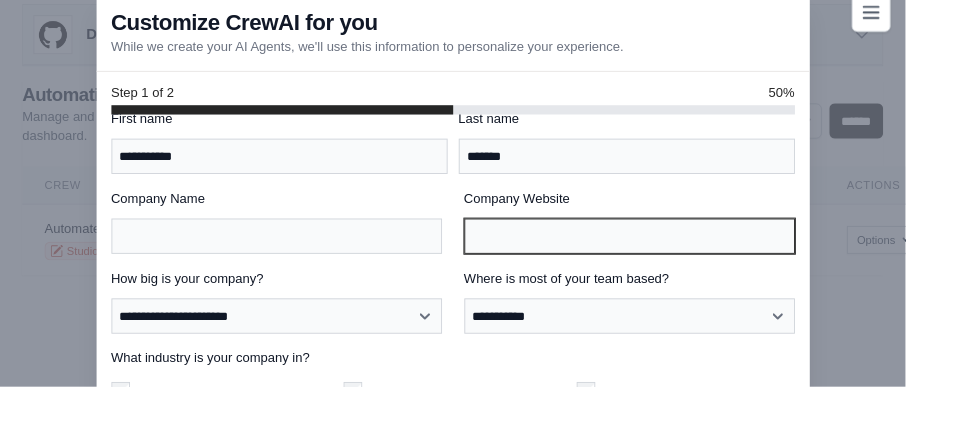scroll, scrollTop: 1, scrollLeft: 0, axis: vertical 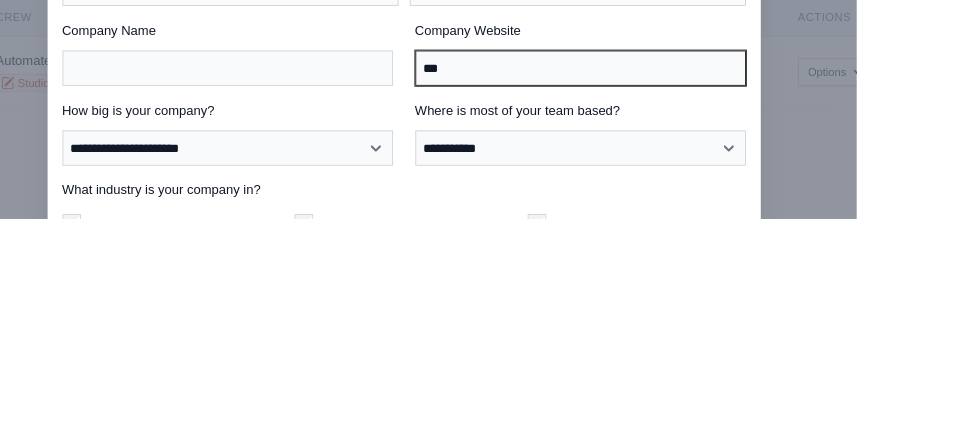 type on "***" 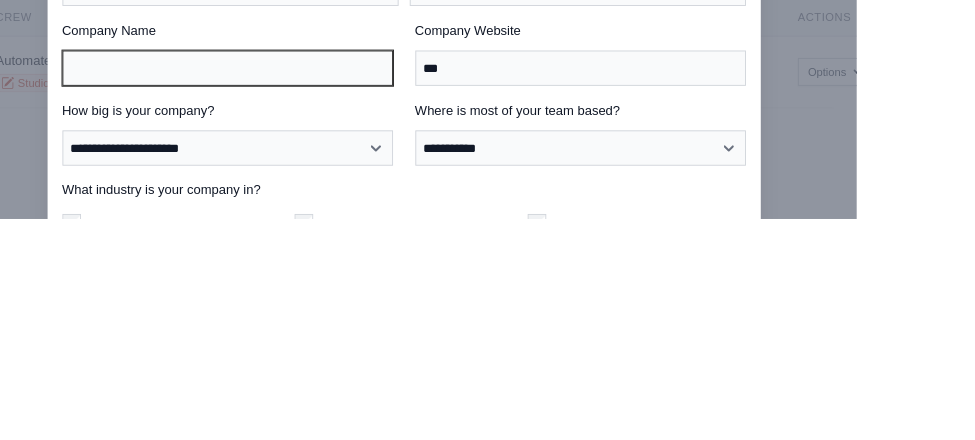 click on "Company Name" at bounding box center [298, 278] 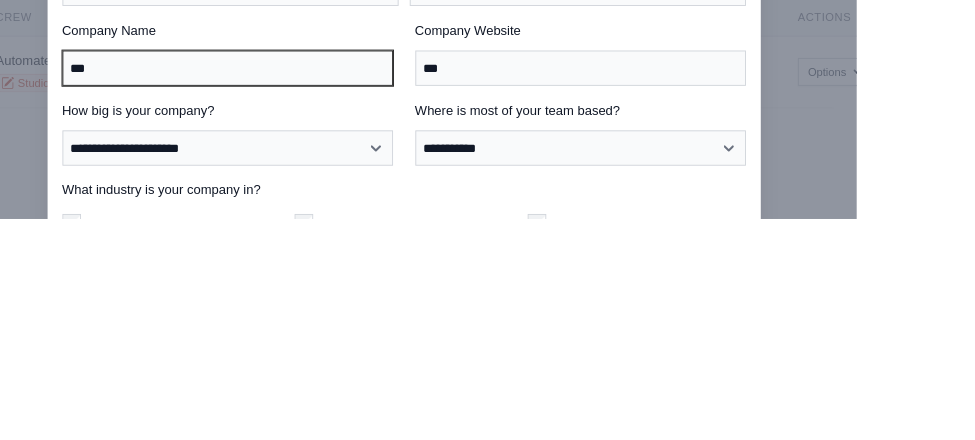 scroll, scrollTop: 3, scrollLeft: 0, axis: vertical 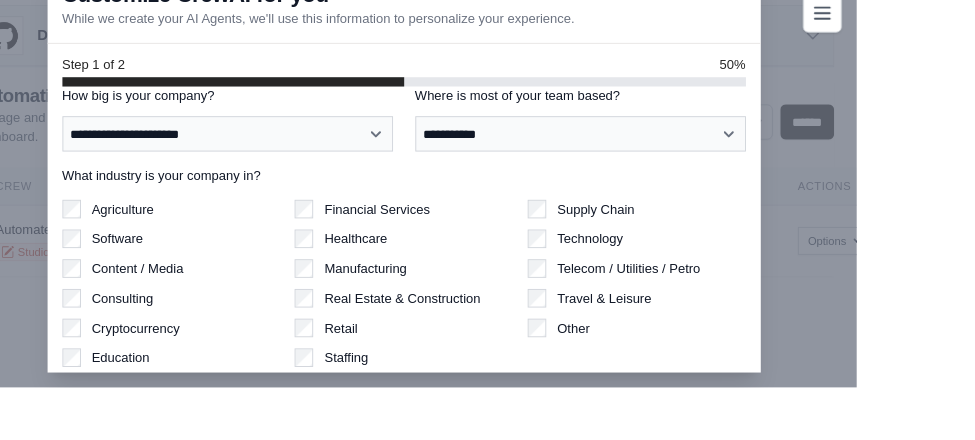 type on "***" 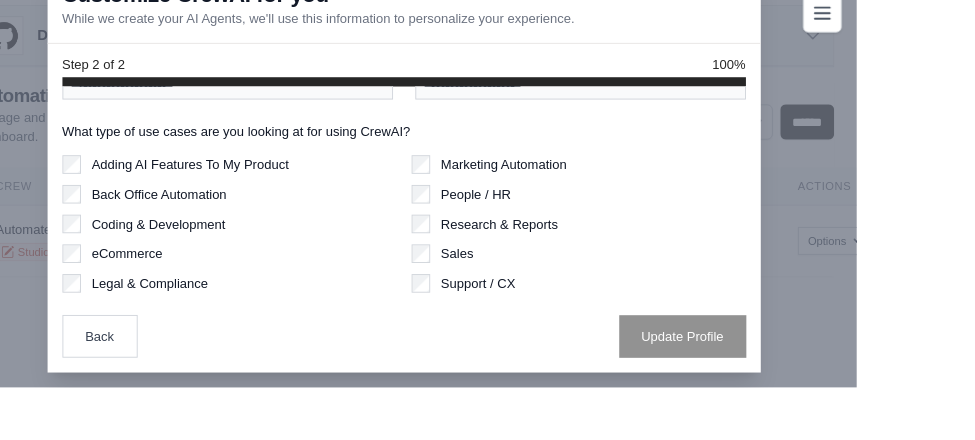 scroll, scrollTop: 105, scrollLeft: 0, axis: vertical 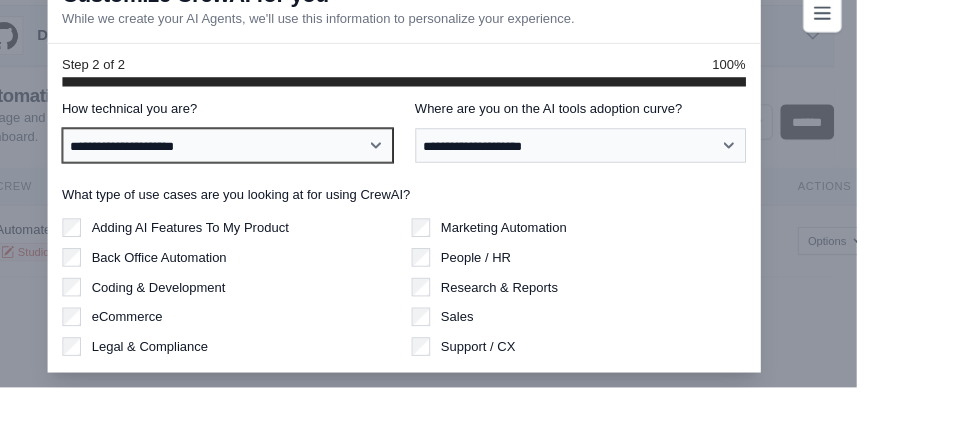 click on "**********" at bounding box center [298, 180] 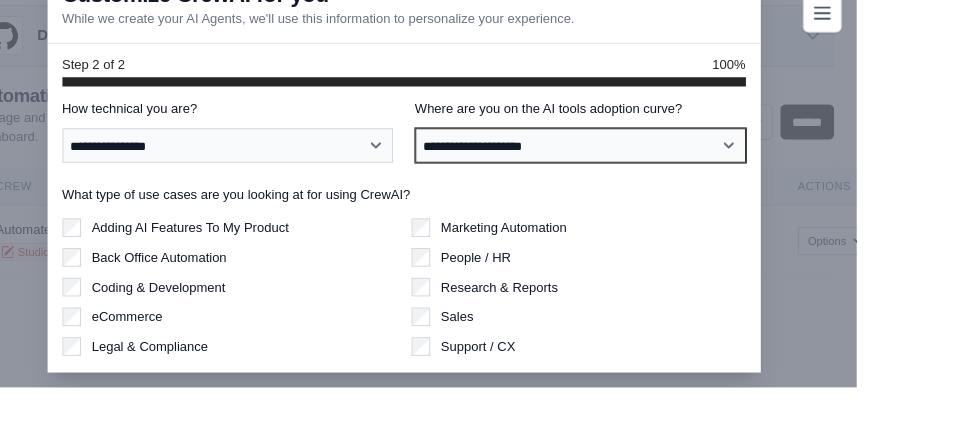 click on "**********" at bounding box center [678, 180] 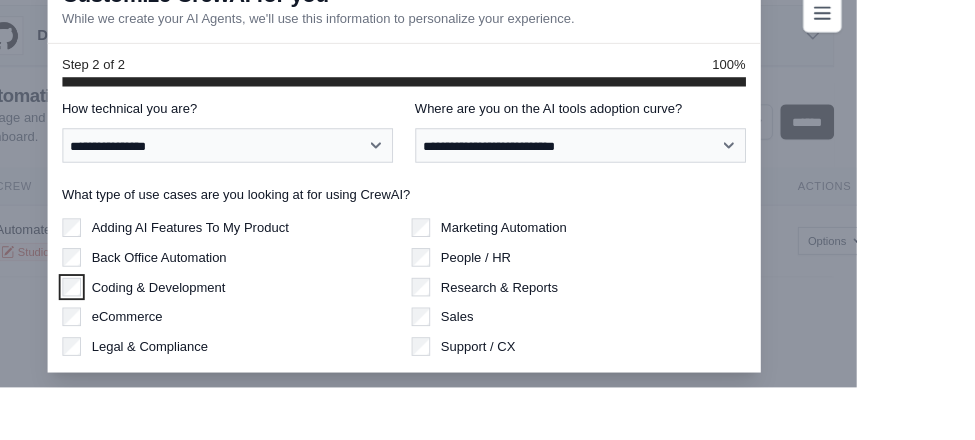scroll, scrollTop: 3, scrollLeft: 0, axis: vertical 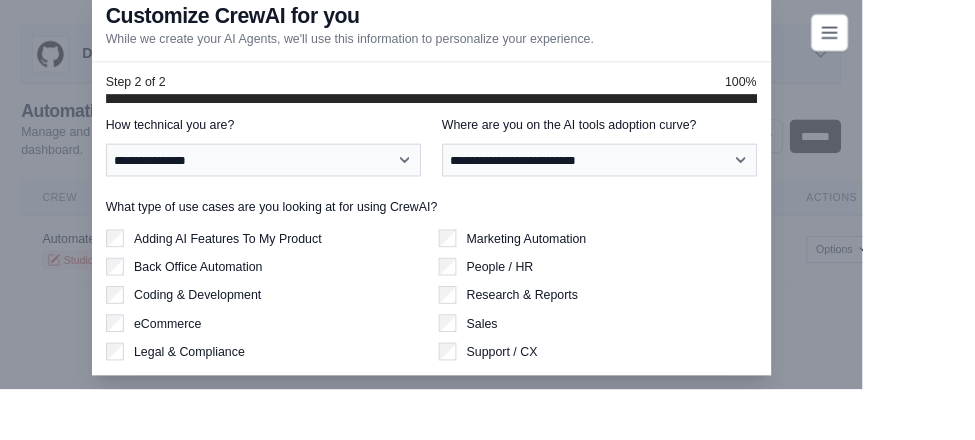 click on "**********" at bounding box center (488, 270) 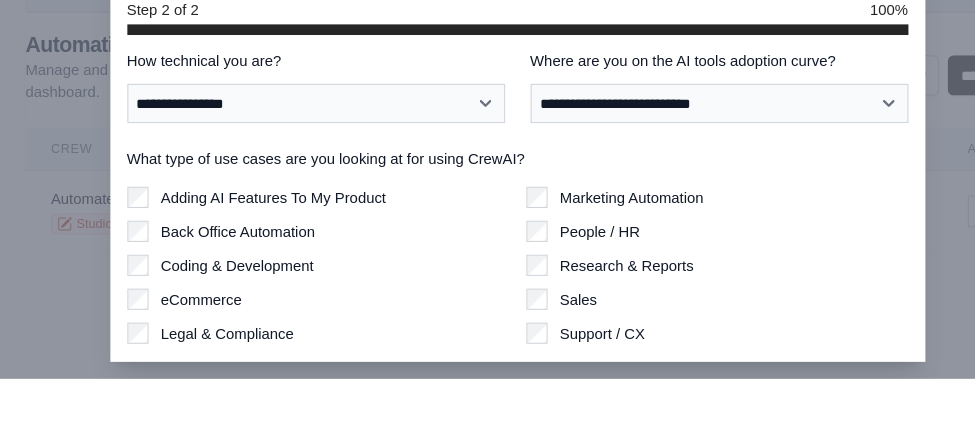 click on "Back Office Automation" at bounding box center [224, 301] 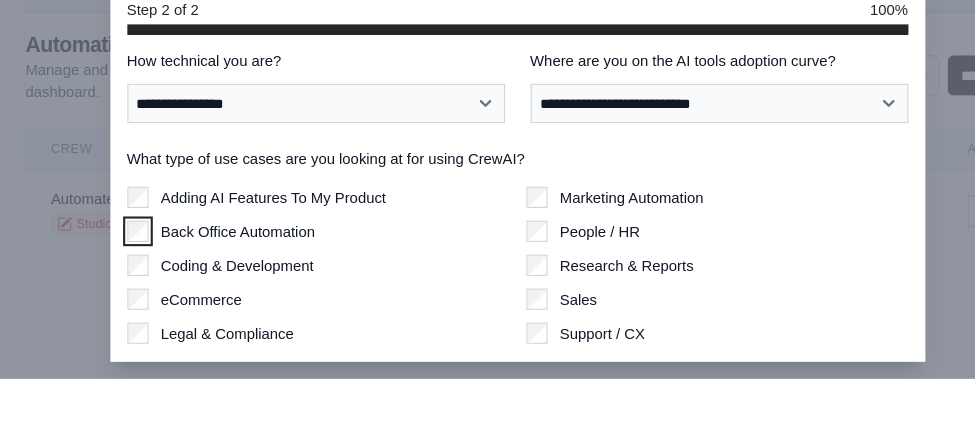 scroll, scrollTop: 38, scrollLeft: 0, axis: vertical 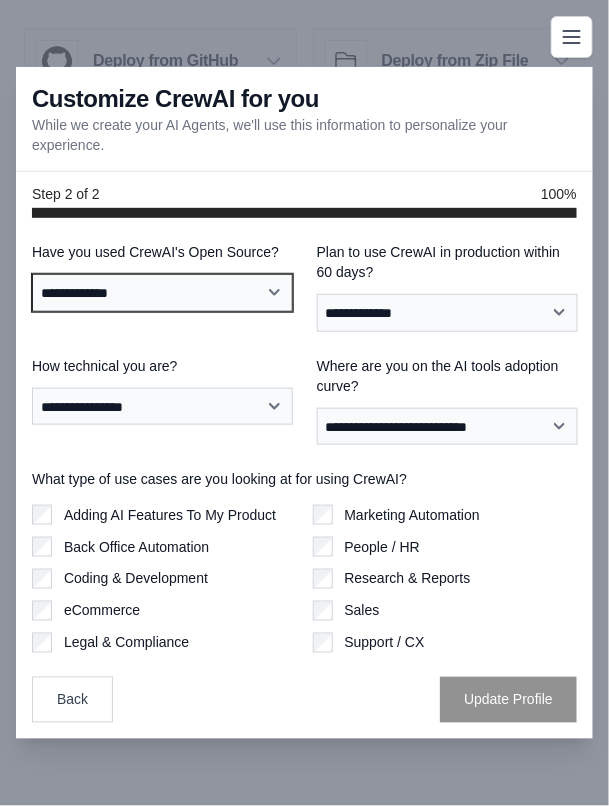 click on "**********" at bounding box center [162, 293] 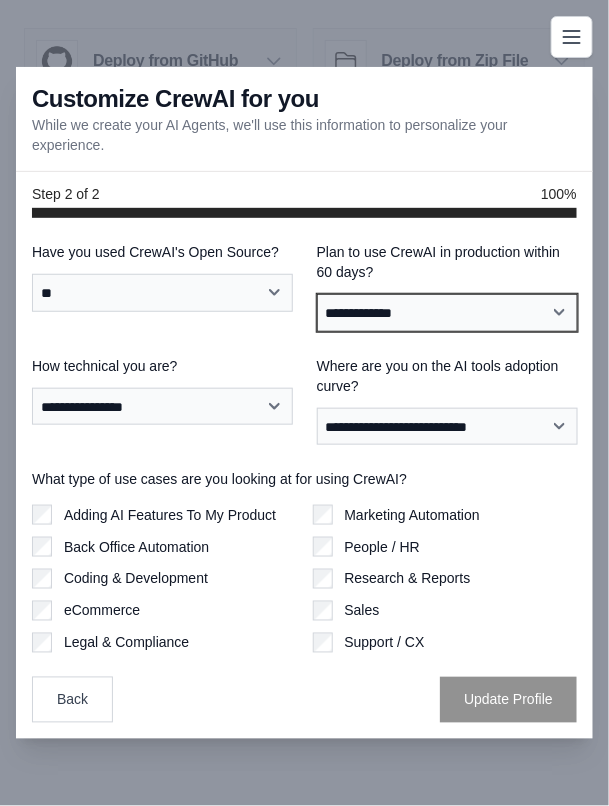 click on "**********" at bounding box center [447, 313] 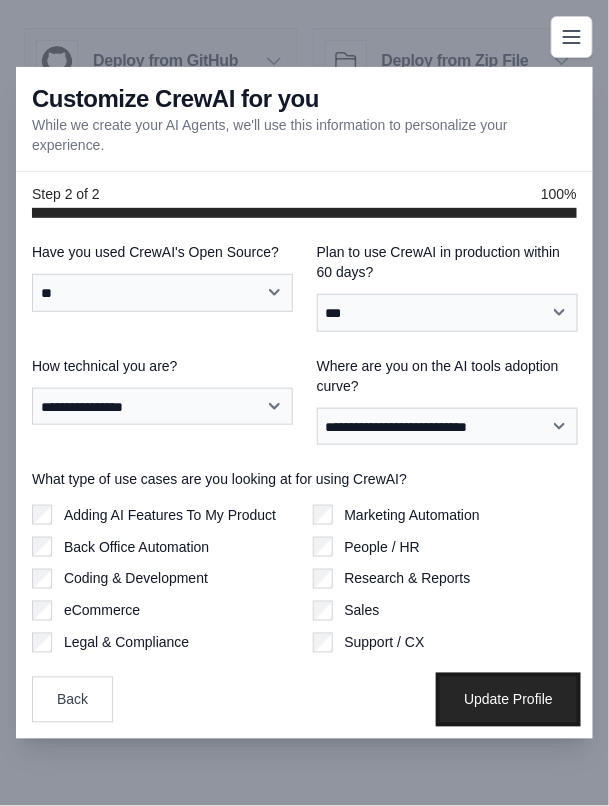click on "Update Profile" at bounding box center (508, 700) 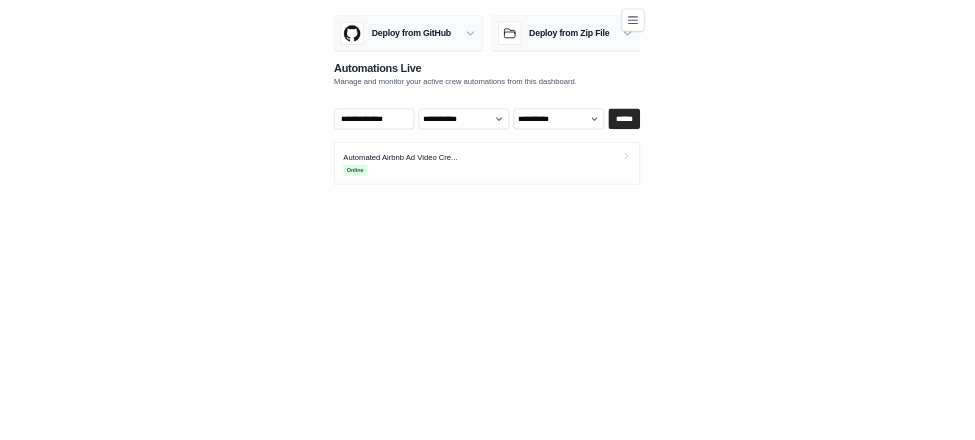 scroll, scrollTop: 60, scrollLeft: 0, axis: vertical 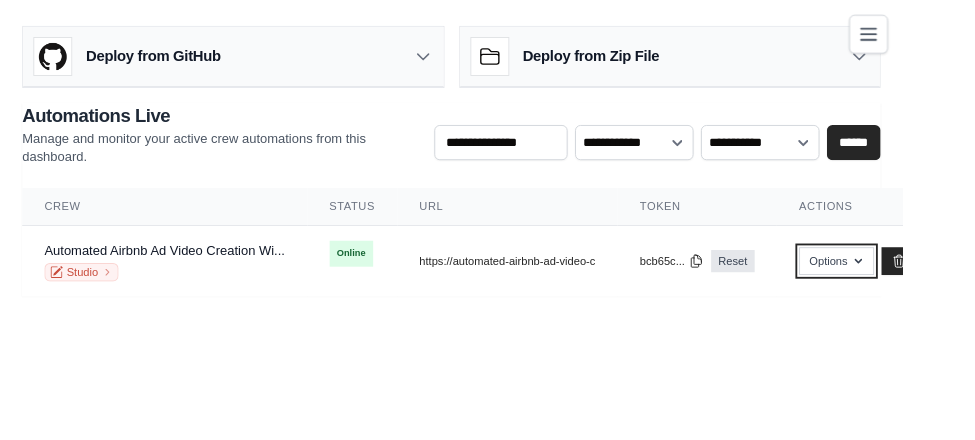 click on "Options" at bounding box center [903, 282] 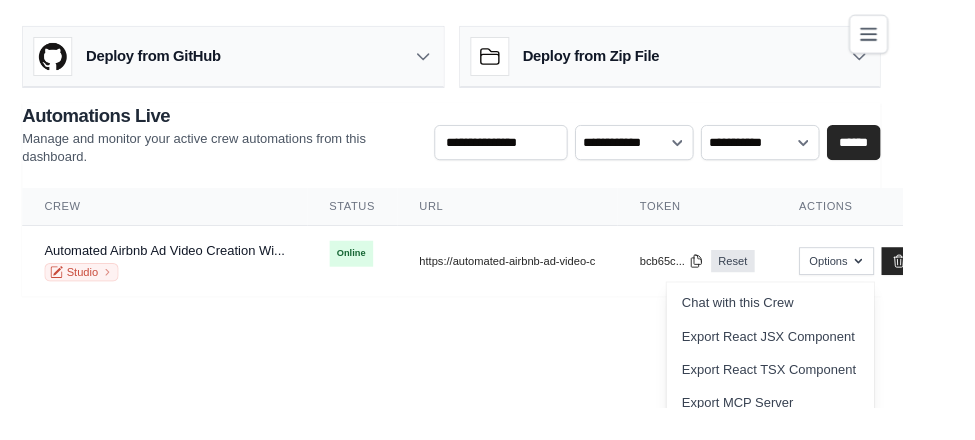 click on "shalomsign2024@gmail.com
Settings
Automations
Marketplace
Integrations" at bounding box center (487, 220) 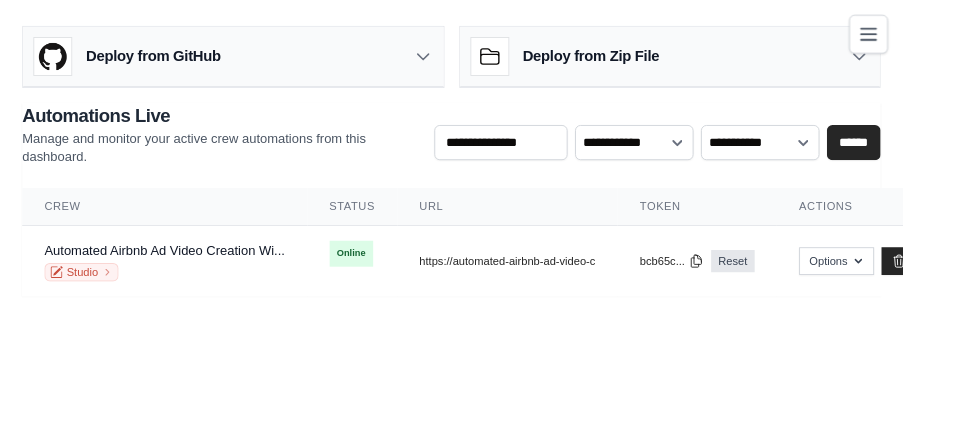 scroll, scrollTop: 0, scrollLeft: 0, axis: both 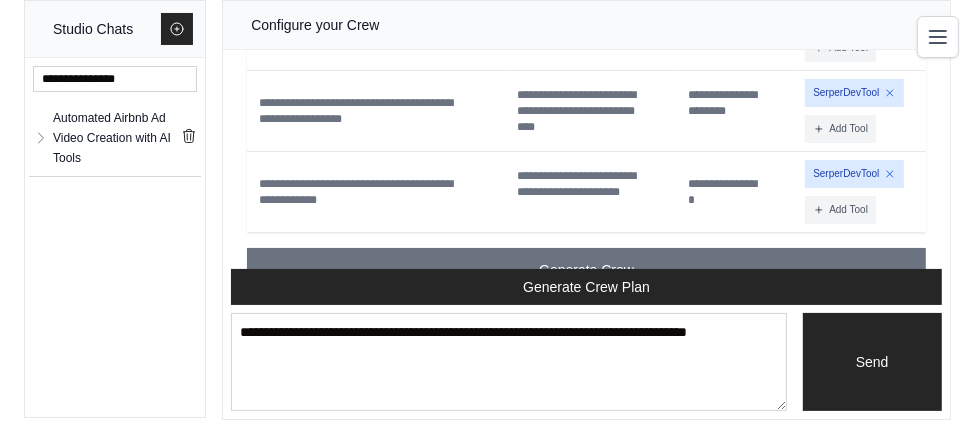 click on "Automated Airbnb Ad Video Creation with AI Tools" at bounding box center [117, 138] 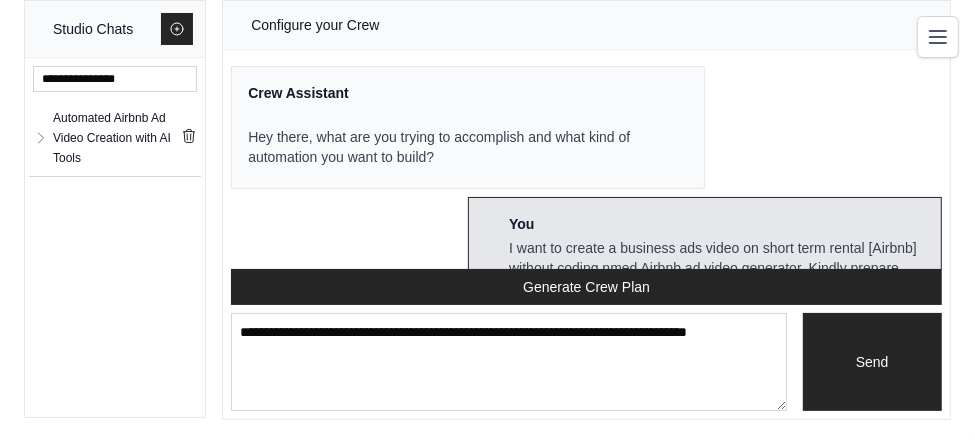 scroll, scrollTop: 0, scrollLeft: 0, axis: both 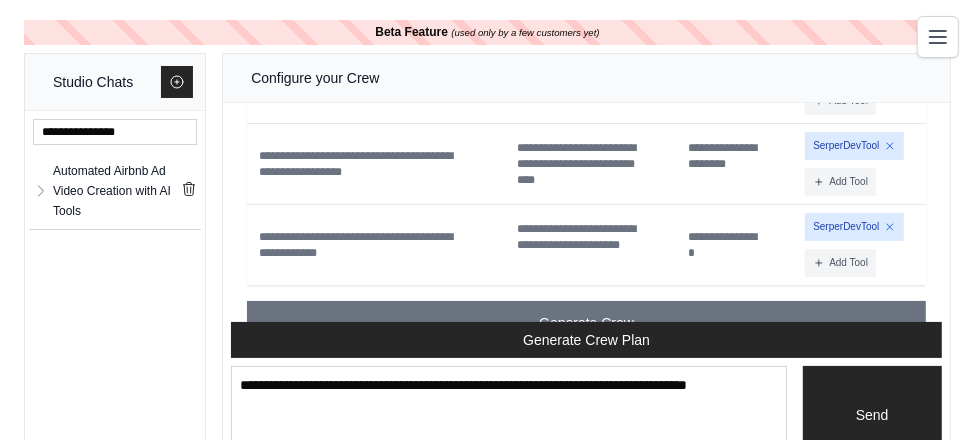 click on "Generate Crew" at bounding box center [586, 323] 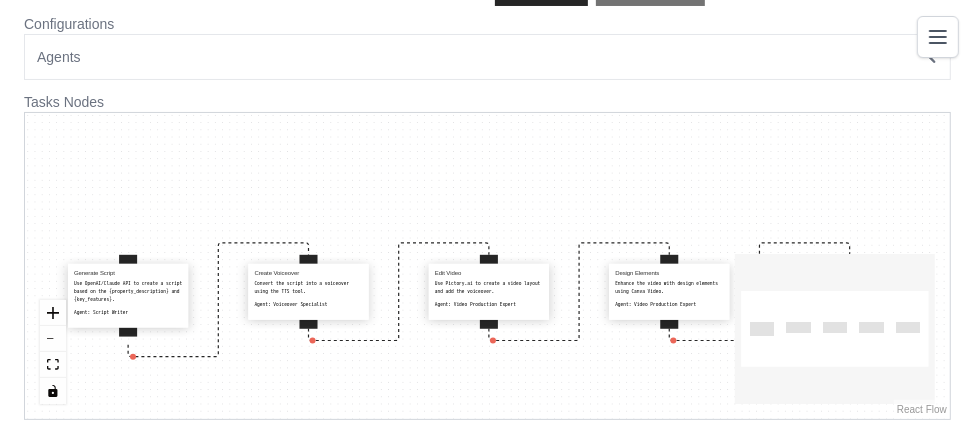 scroll, scrollTop: 166, scrollLeft: 0, axis: vertical 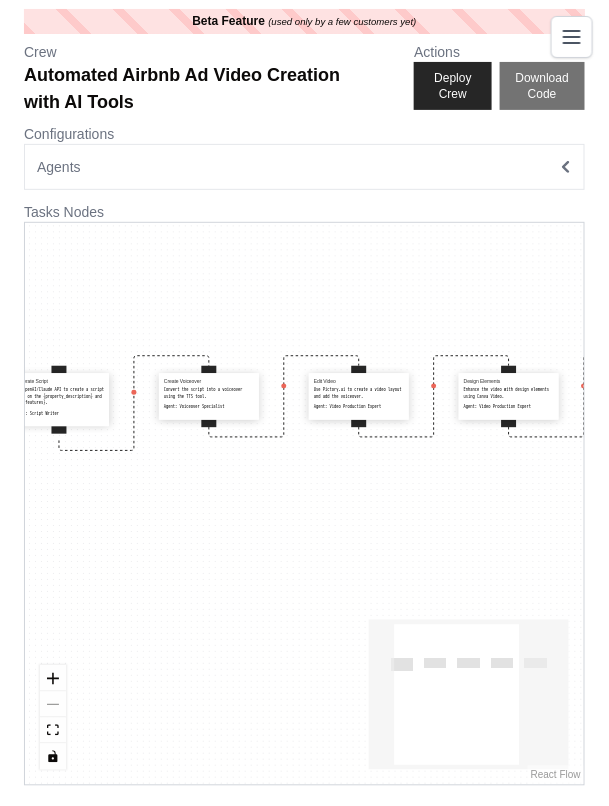 click 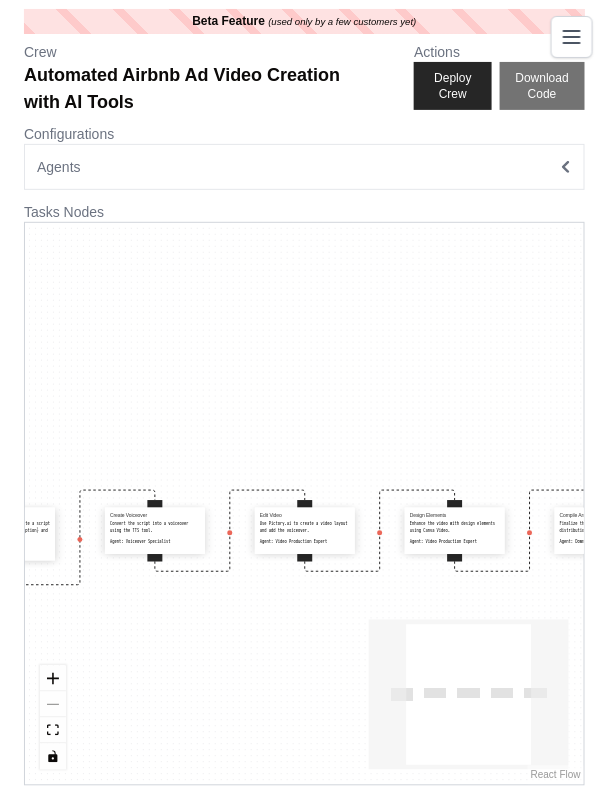 click at bounding box center (53, 718) 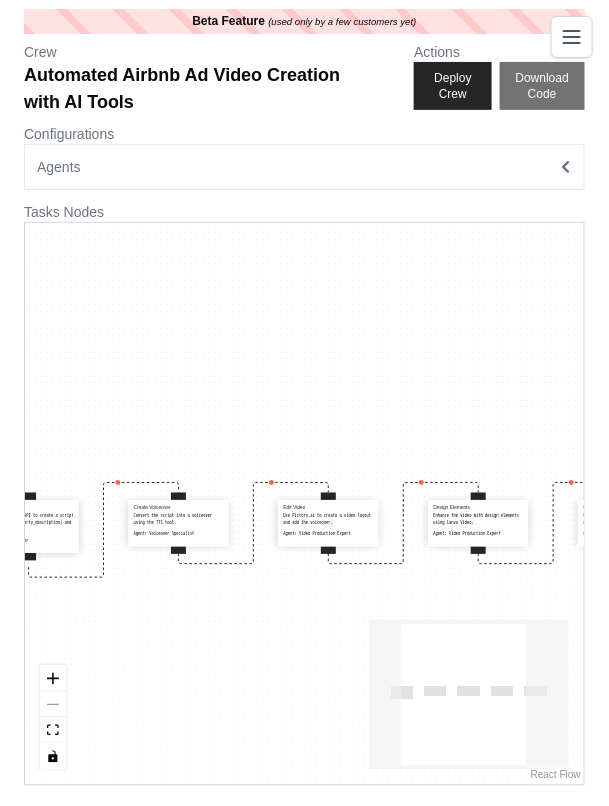 scroll, scrollTop: 0, scrollLeft: 0, axis: both 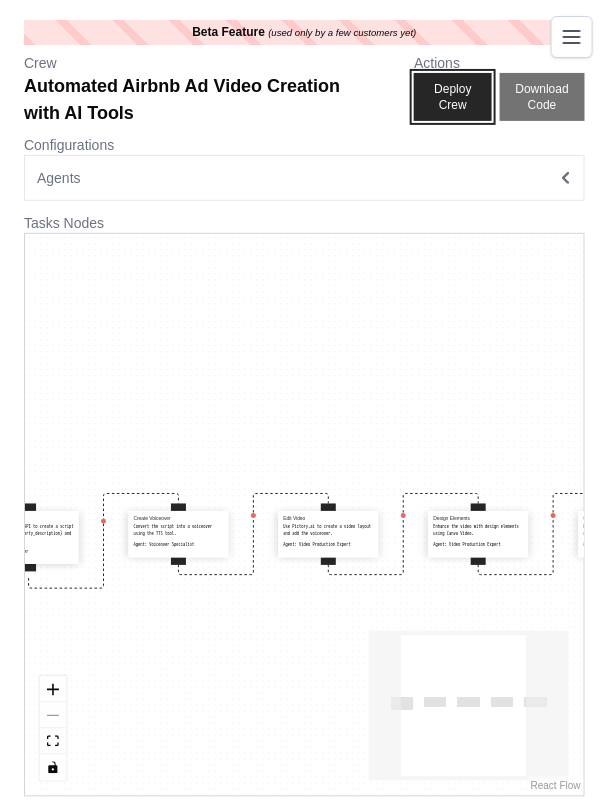 click on "Deploy Crew" at bounding box center [452, 97] 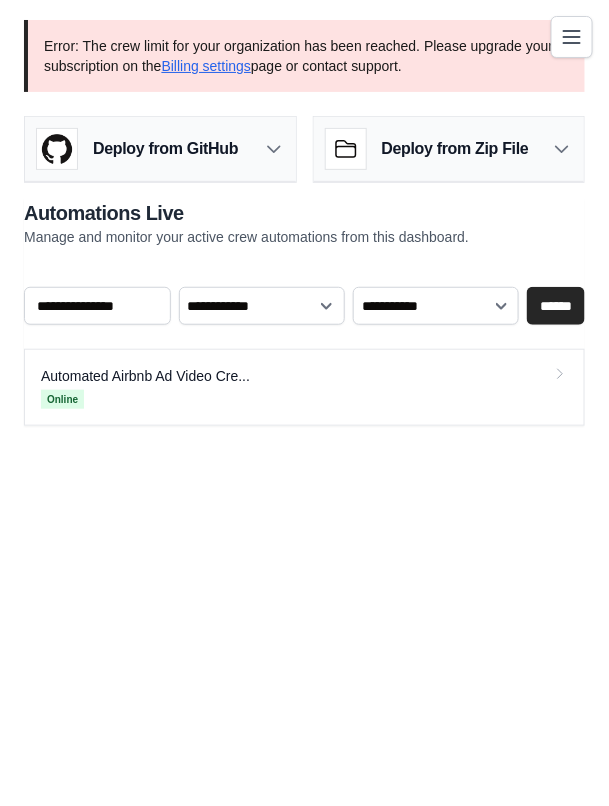 click on "Automated Airbnb Ad Video Cre...
Online" at bounding box center (304, 387) 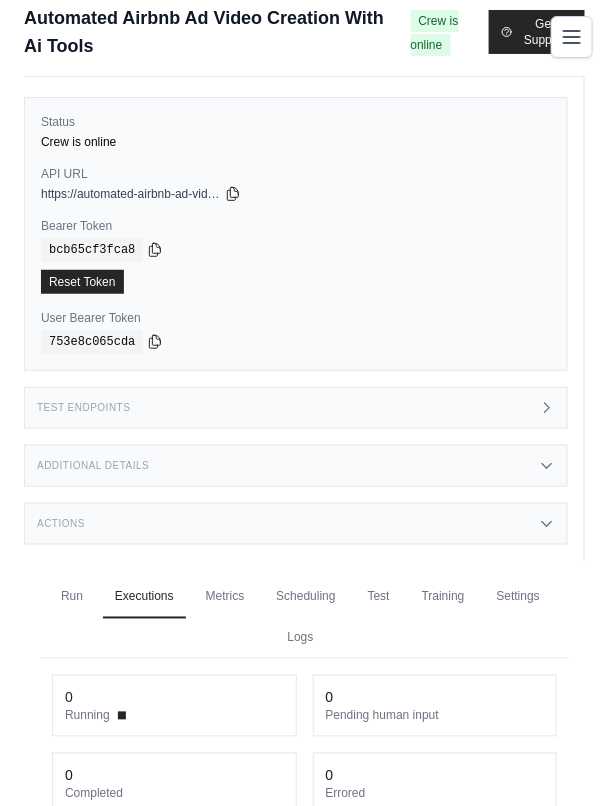 scroll, scrollTop: 9, scrollLeft: 0, axis: vertical 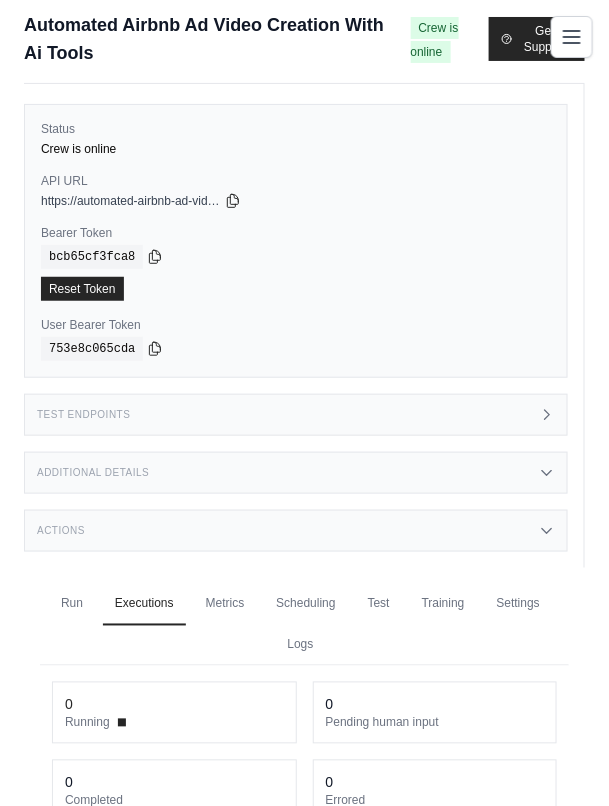 click 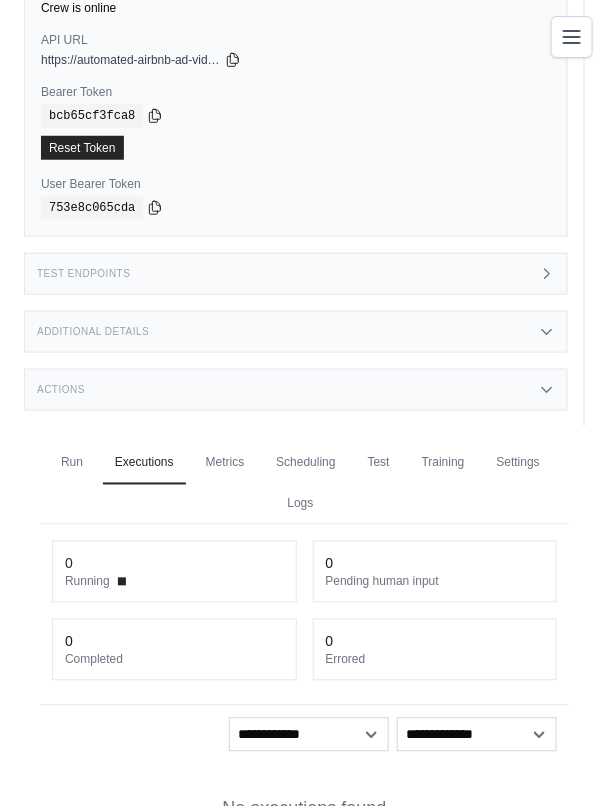 scroll, scrollTop: 168, scrollLeft: 0, axis: vertical 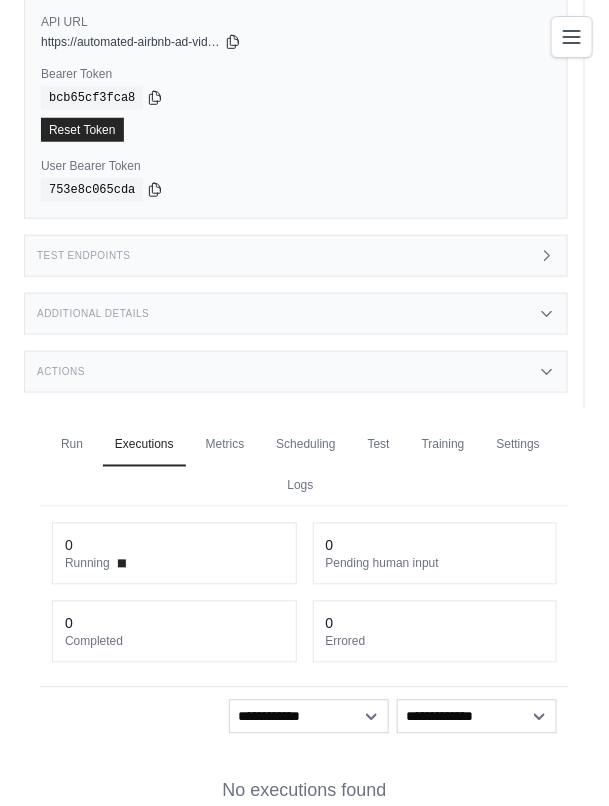 click 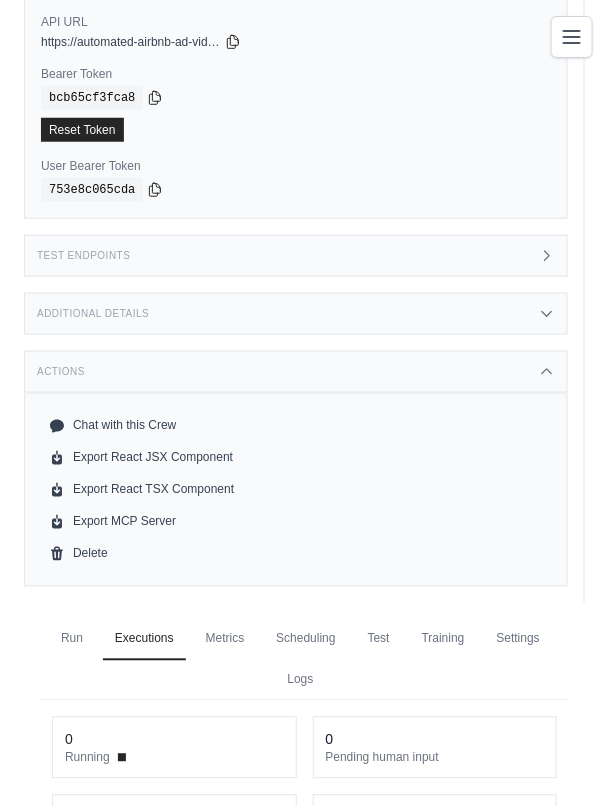 click 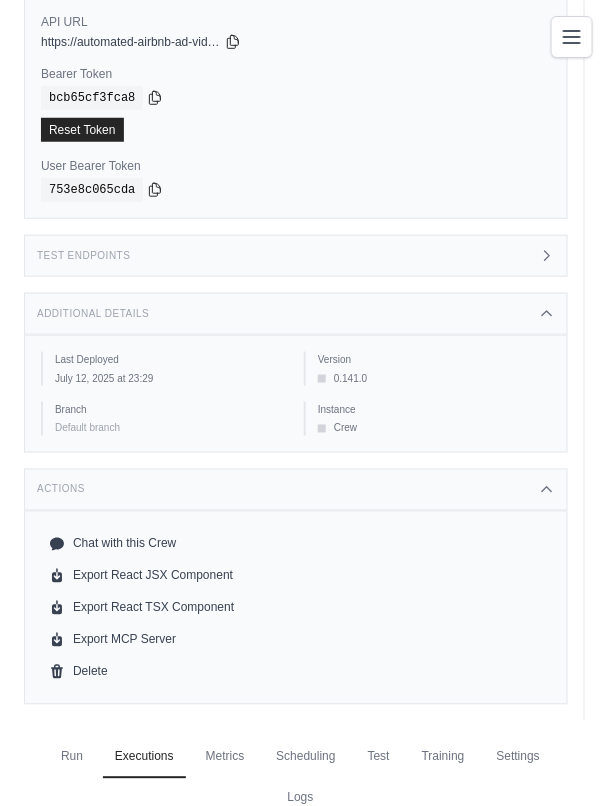 click 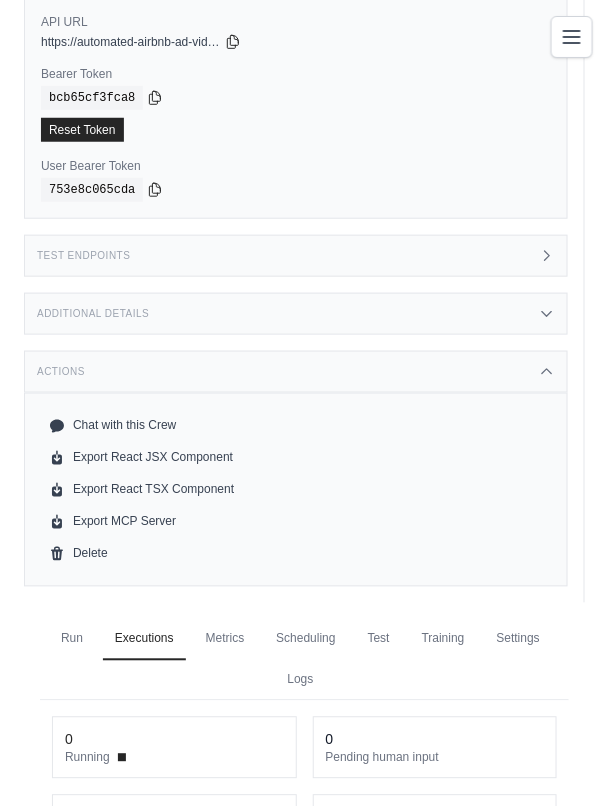 click 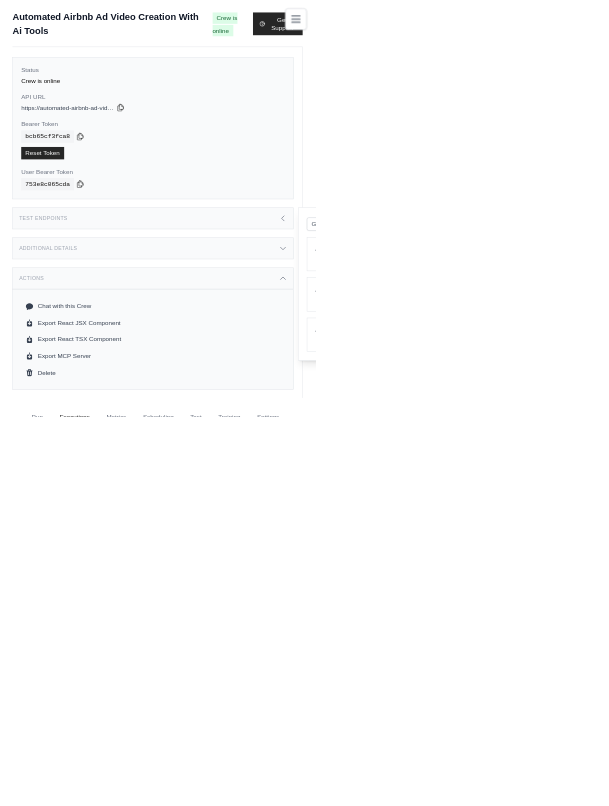 scroll, scrollTop: 6, scrollLeft: 0, axis: vertical 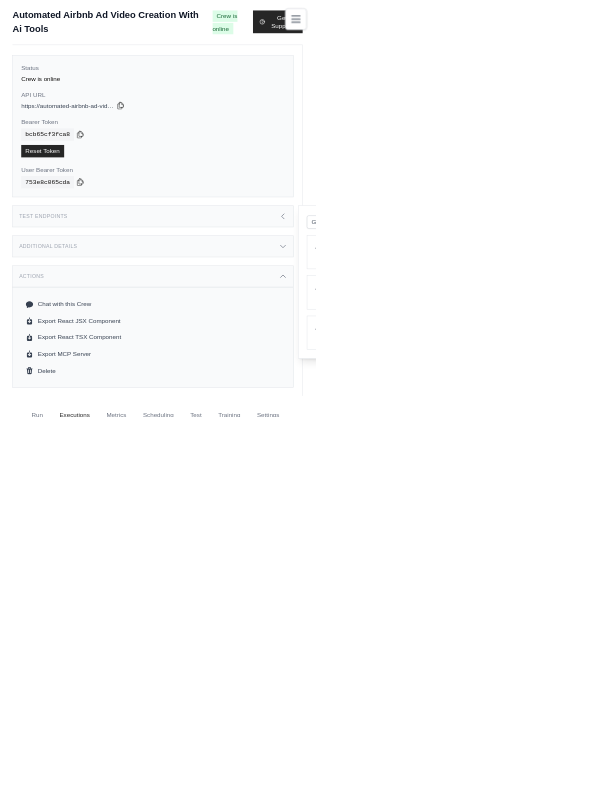 click 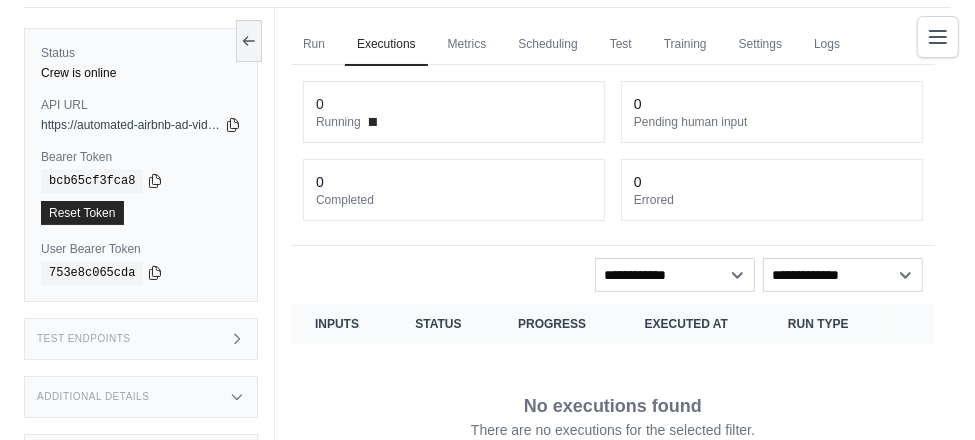 scroll, scrollTop: 0, scrollLeft: 0, axis: both 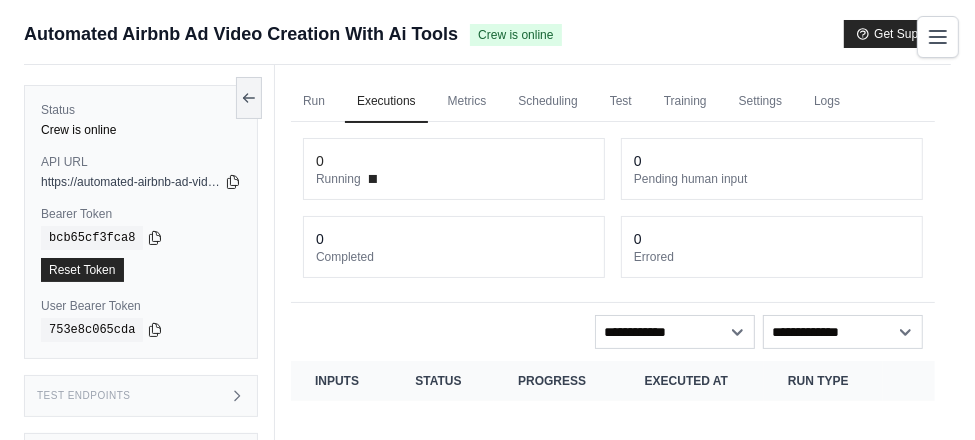 click on "Running" at bounding box center [454, 179] 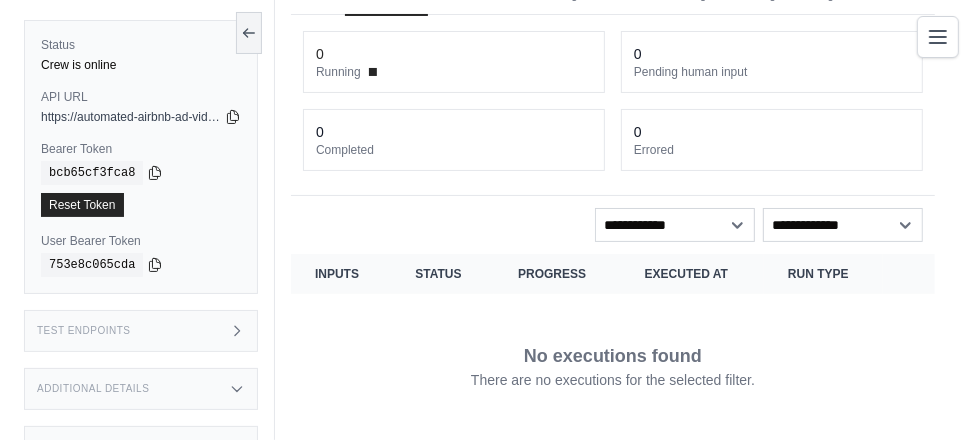 scroll, scrollTop: 0, scrollLeft: 0, axis: both 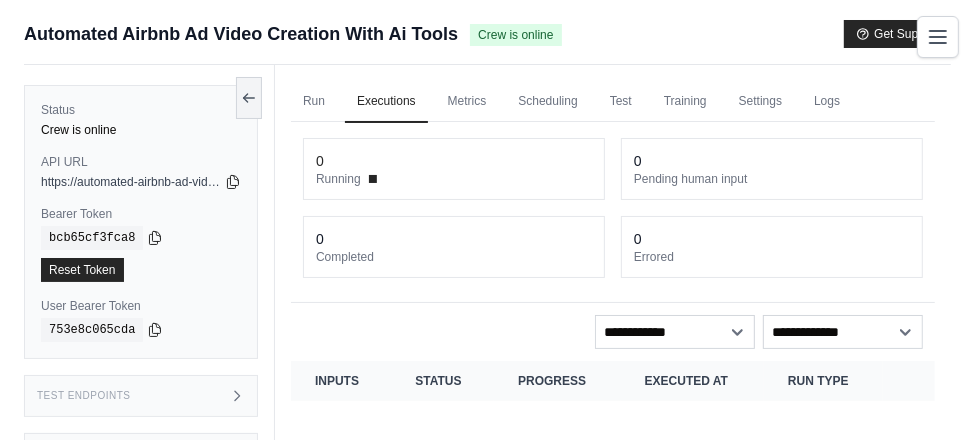 click on "Test" at bounding box center (621, 102) 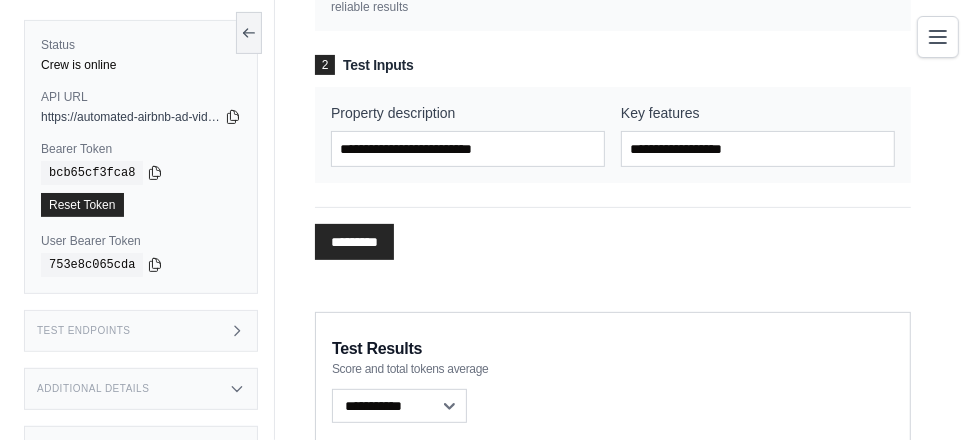 scroll, scrollTop: 310, scrollLeft: 0, axis: vertical 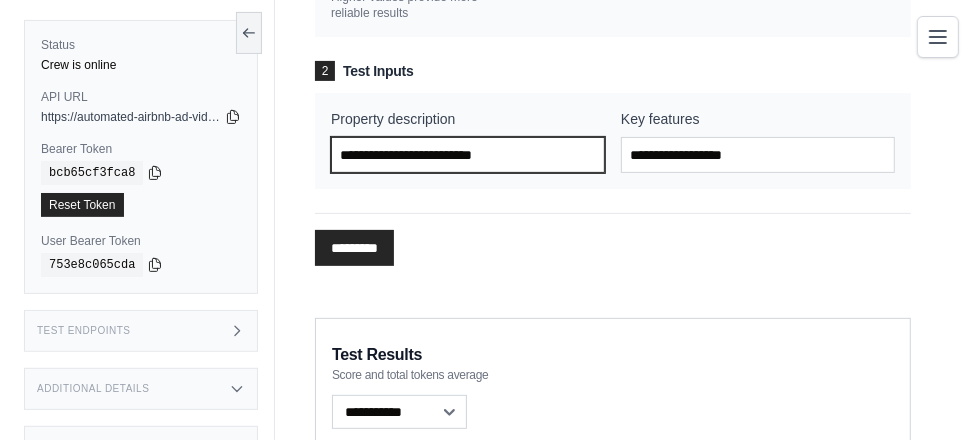 click on "Property description" at bounding box center [468, 155] 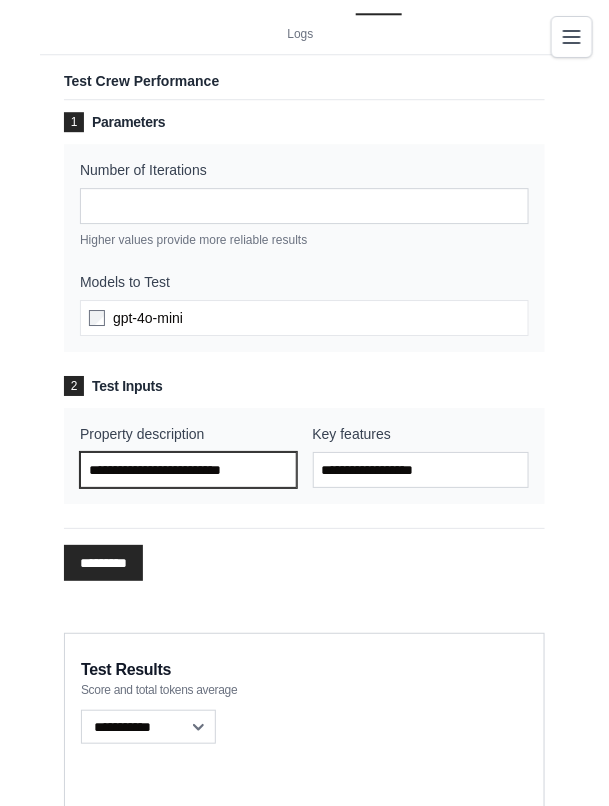 scroll, scrollTop: 783, scrollLeft: 0, axis: vertical 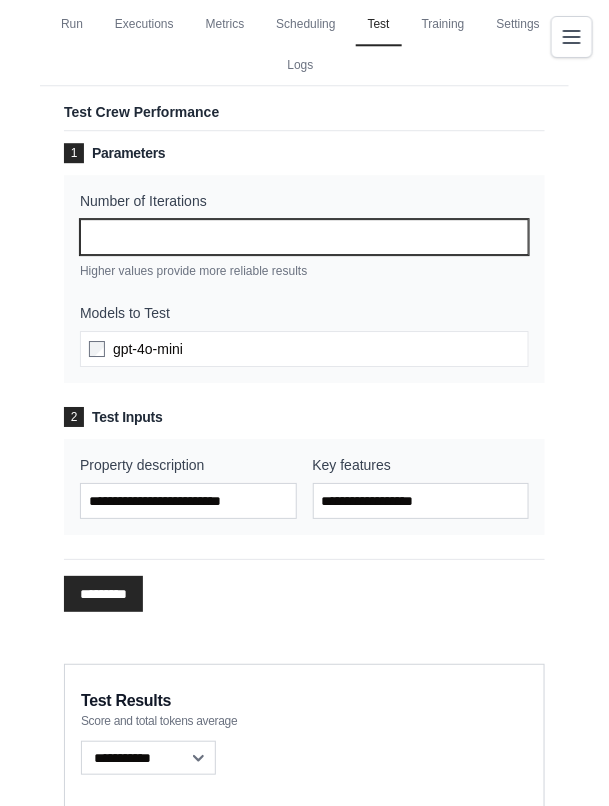 click on "*" at bounding box center [304, 237] 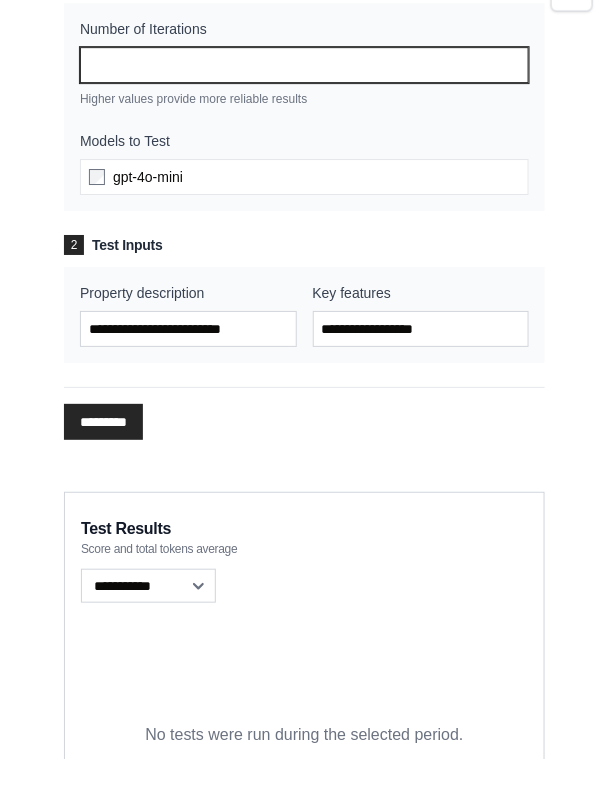 scroll, scrollTop: 908, scrollLeft: 0, axis: vertical 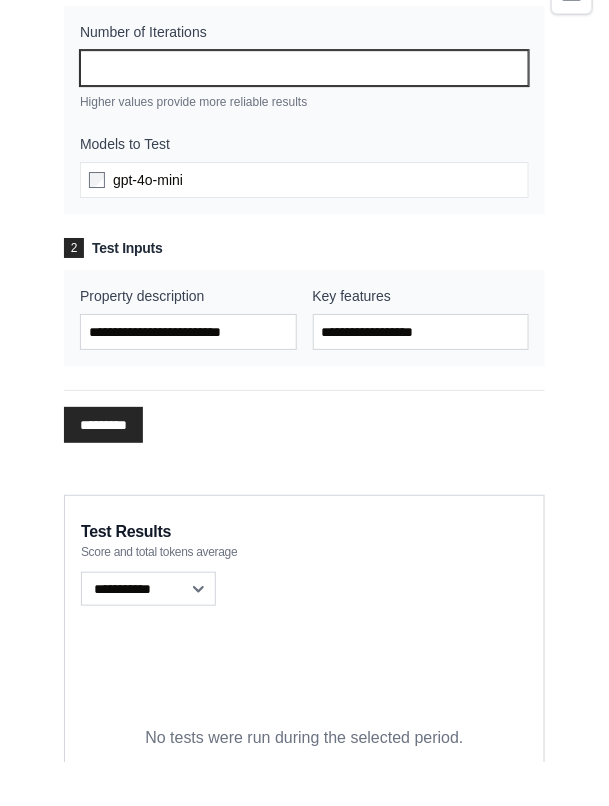 type on "*" 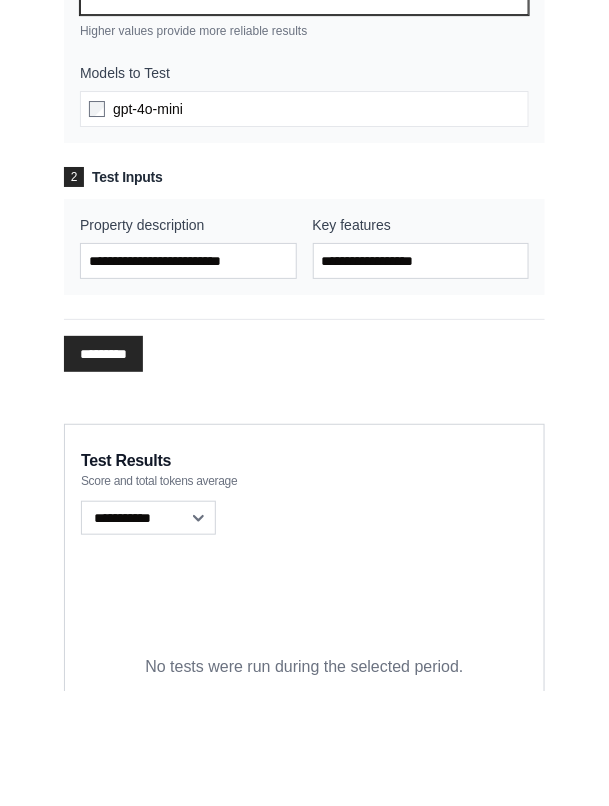 scroll, scrollTop: 908, scrollLeft: 0, axis: vertical 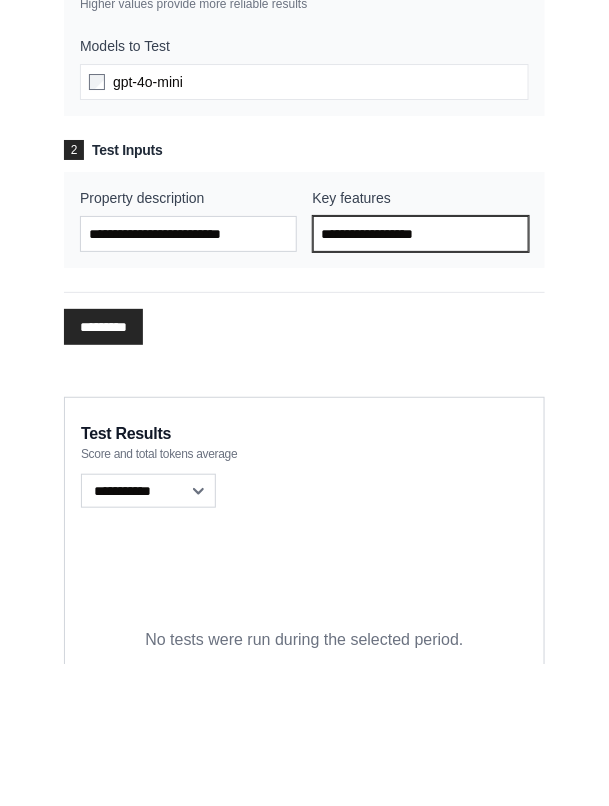 click on "Key features" at bounding box center (421, 376) 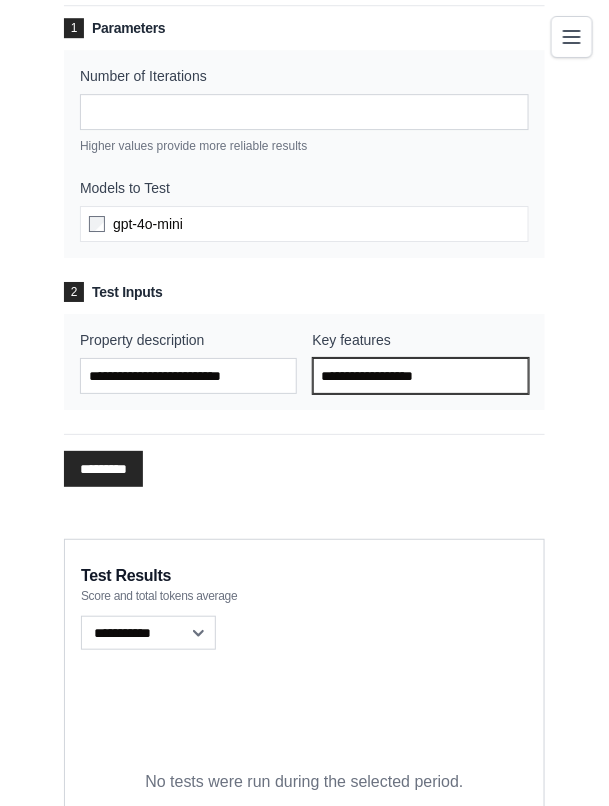 scroll, scrollTop: 966, scrollLeft: 0, axis: vertical 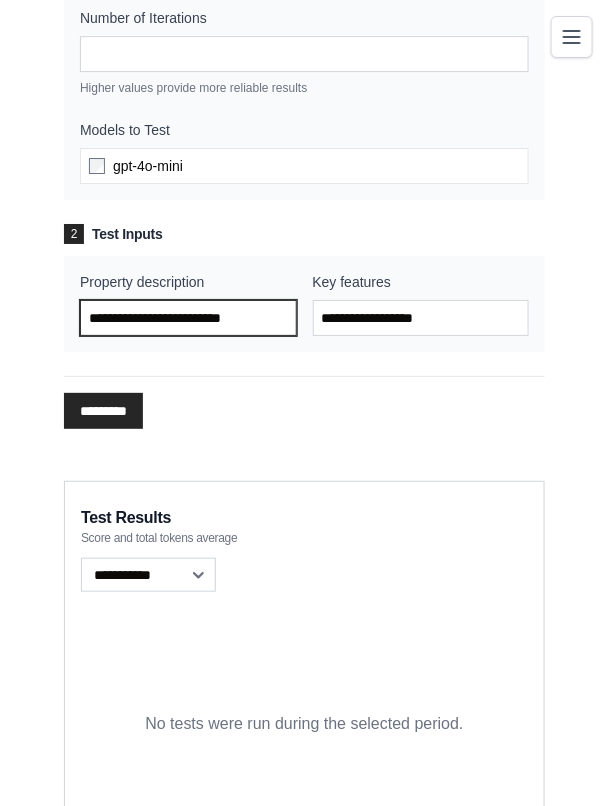 paste on "**********" 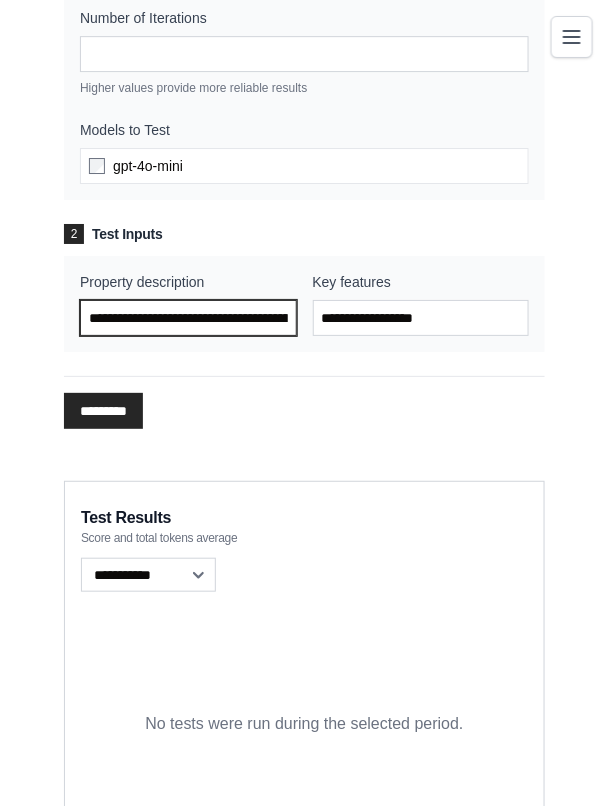 scroll, scrollTop: 0, scrollLeft: 5021, axis: horizontal 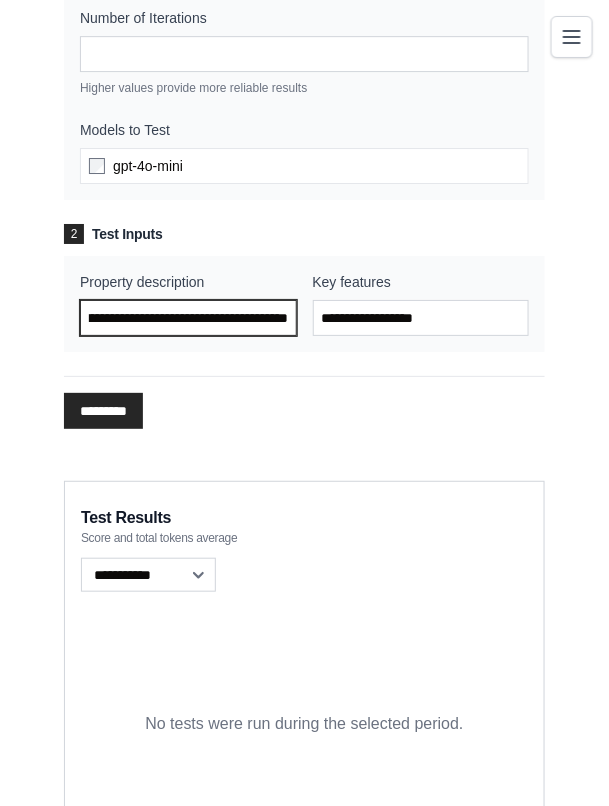 type on "**********" 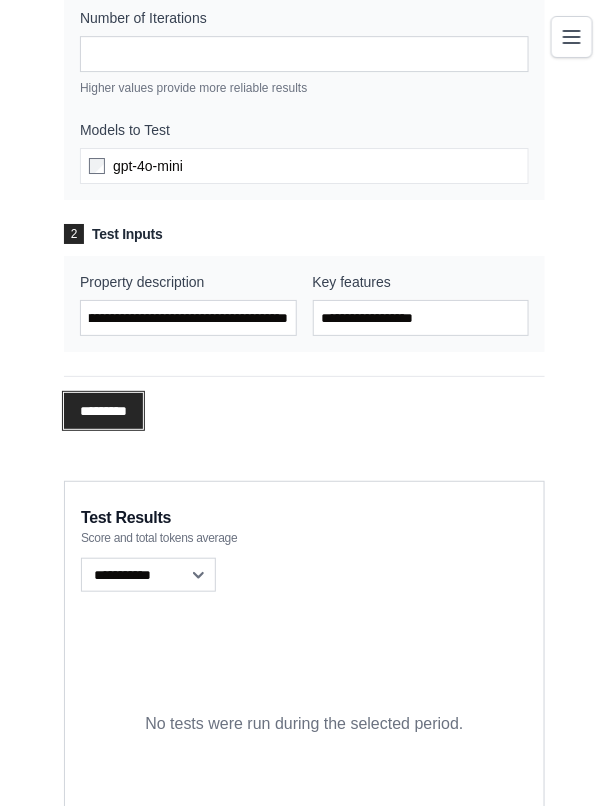 click on "*********" at bounding box center (103, 411) 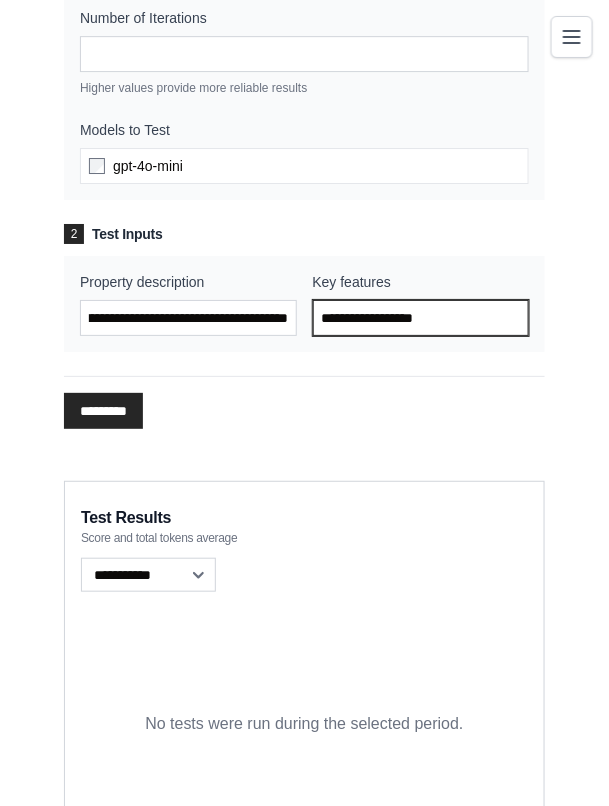 scroll, scrollTop: 0, scrollLeft: 0, axis: both 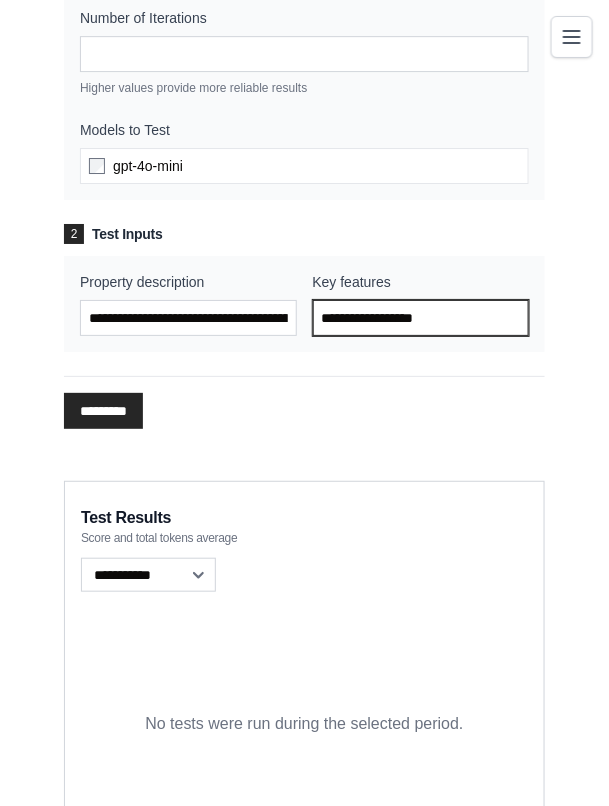 paste on "**********" 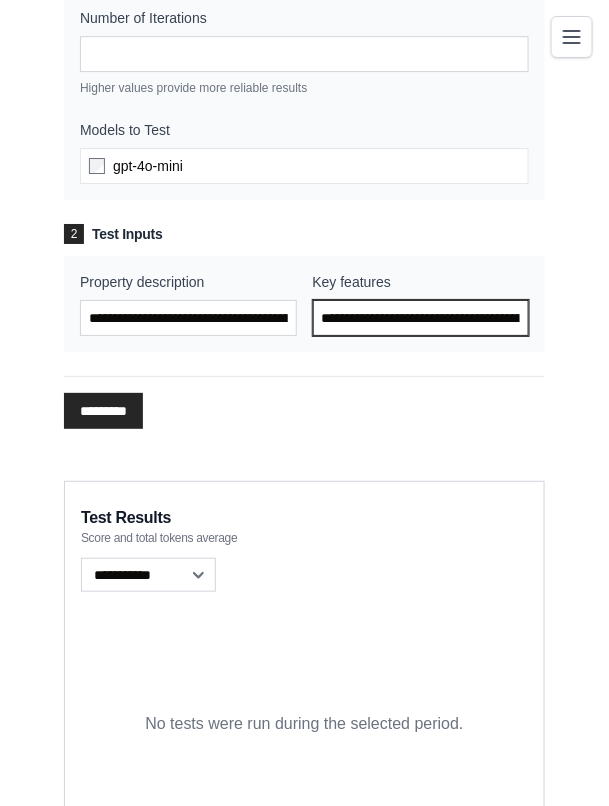 scroll, scrollTop: 0, scrollLeft: 1996, axis: horizontal 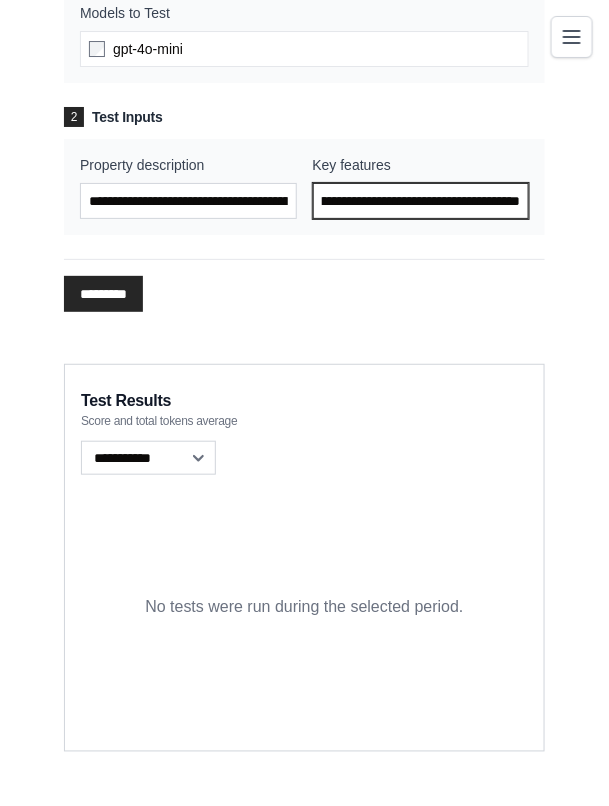 type on "**********" 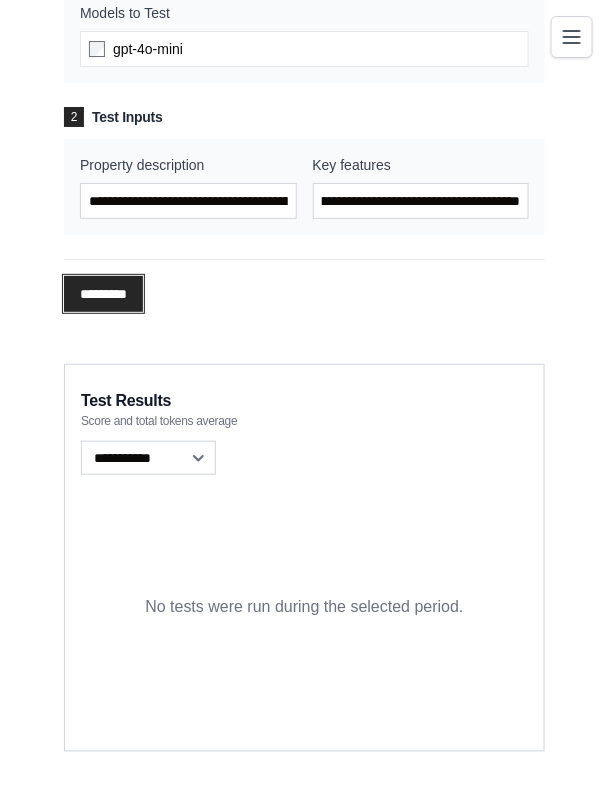 click on "*********" at bounding box center [103, 294] 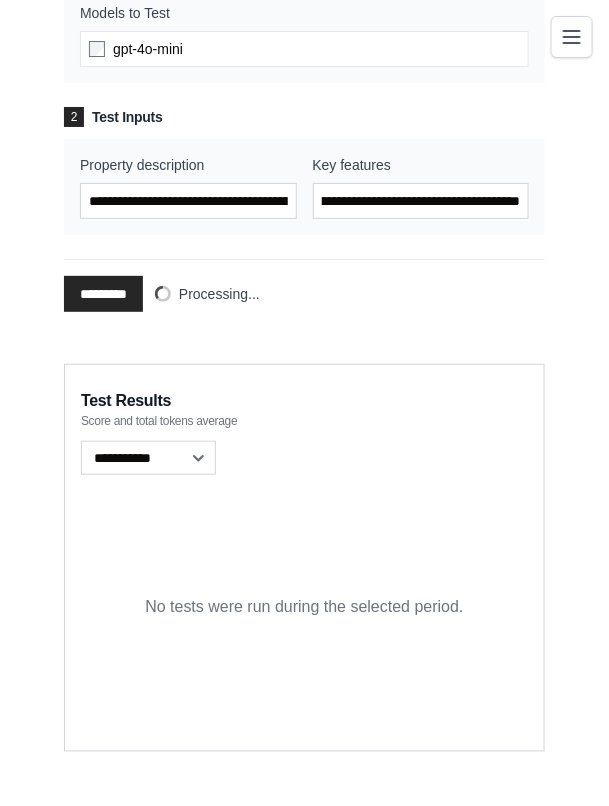 scroll, scrollTop: 0, scrollLeft: 0, axis: both 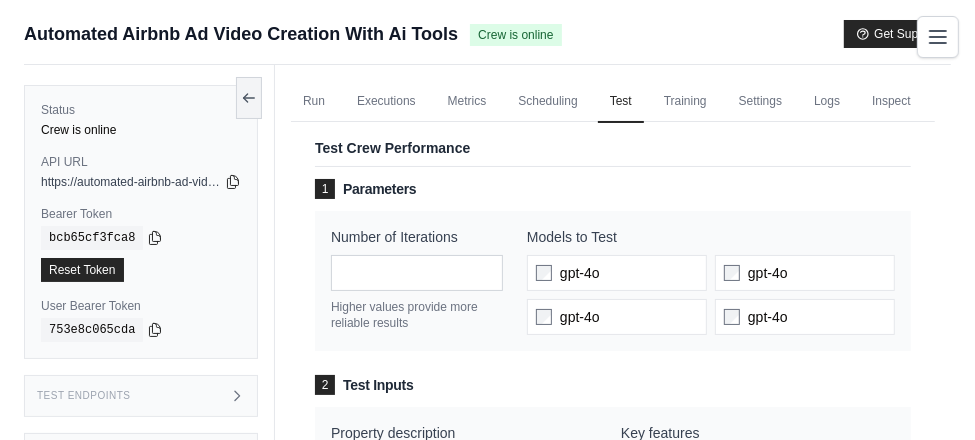 click on "Executions" at bounding box center (386, 102) 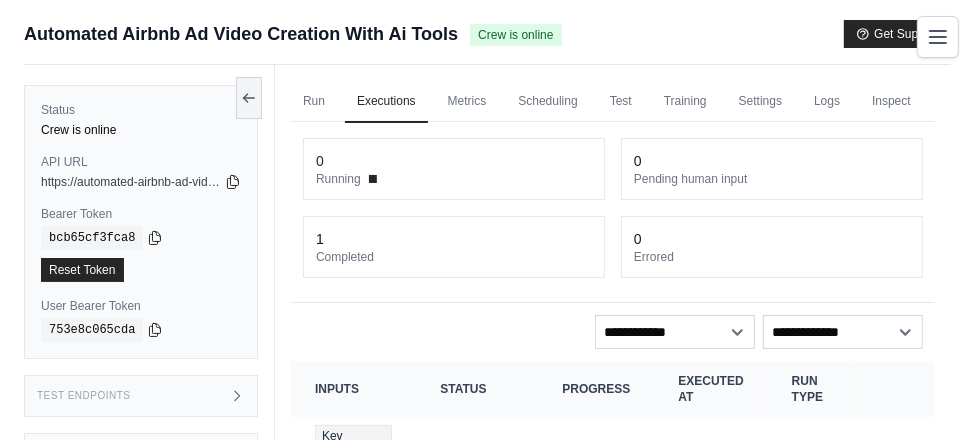 click on "Executions" at bounding box center (386, 102) 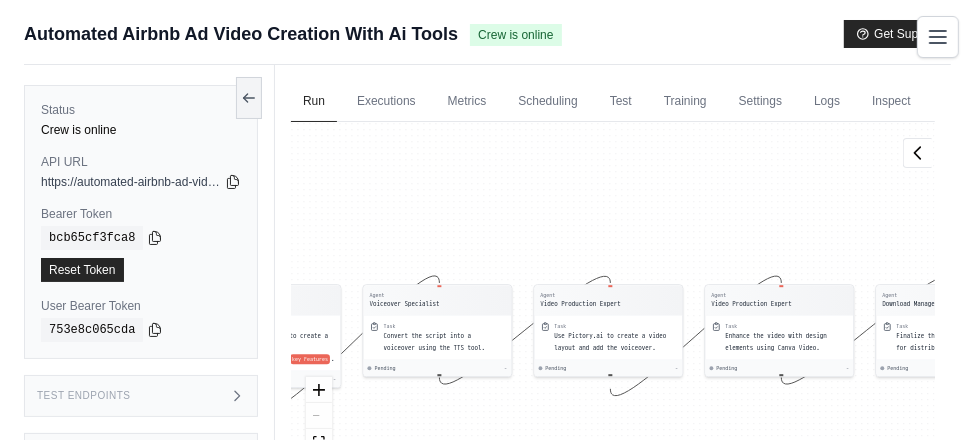 click on "Executions" at bounding box center [386, 102] 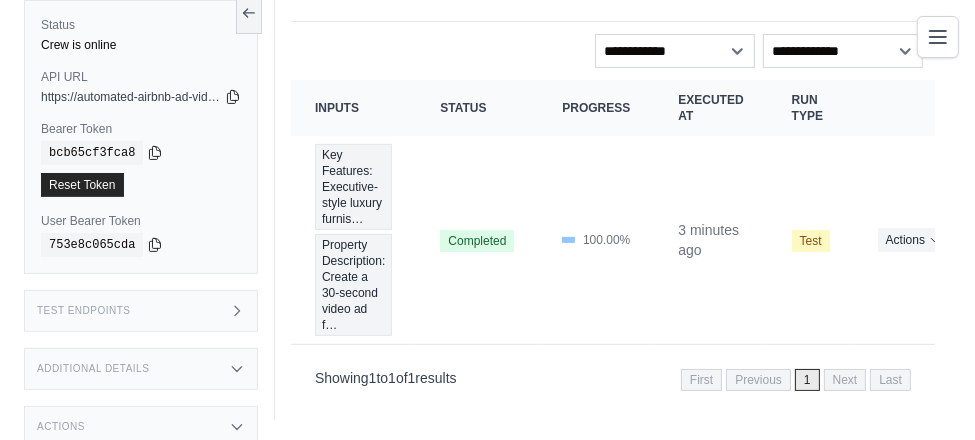 scroll, scrollTop: 301, scrollLeft: 0, axis: vertical 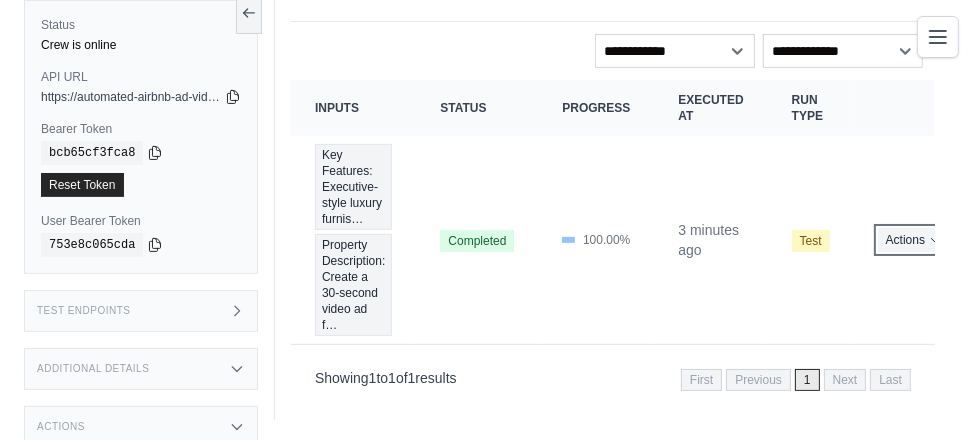 click on "Actions" at bounding box center (913, 240) 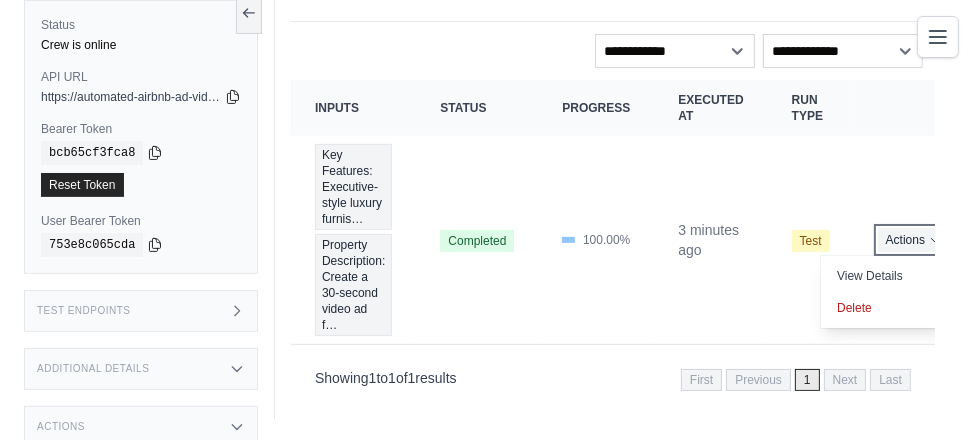scroll, scrollTop: 0, scrollLeft: 26, axis: horizontal 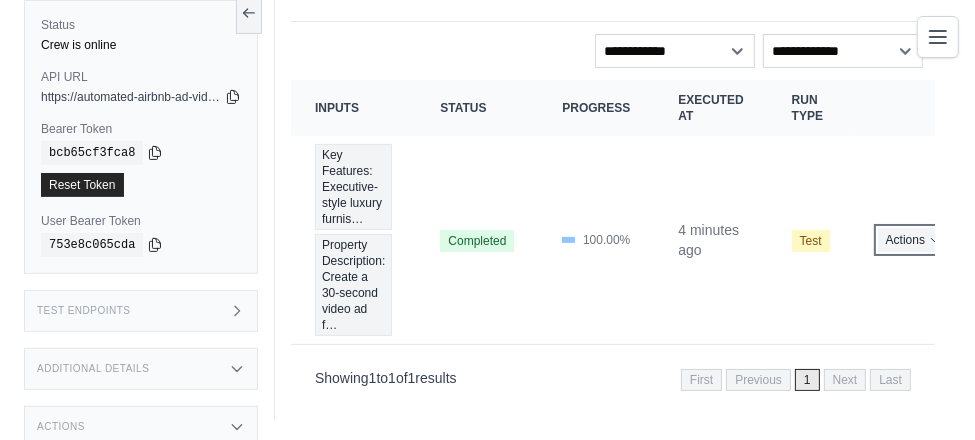 click on "Actions" at bounding box center (913, 240) 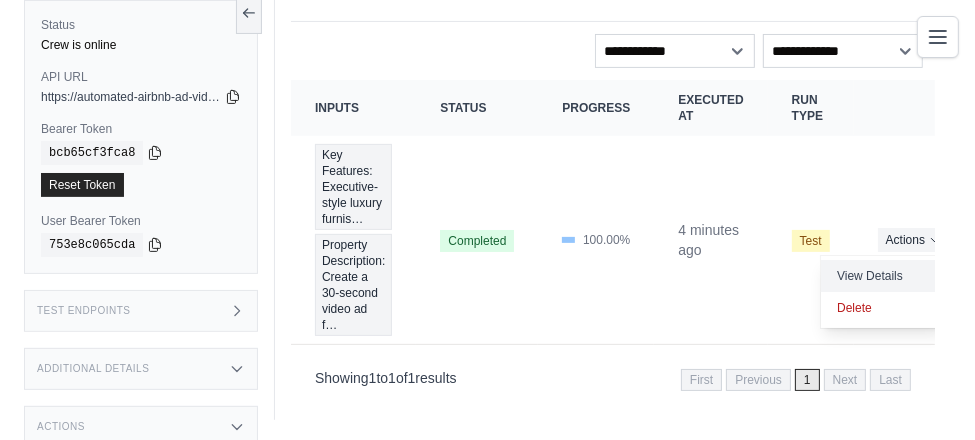 click on "View Details" at bounding box center (885, 276) 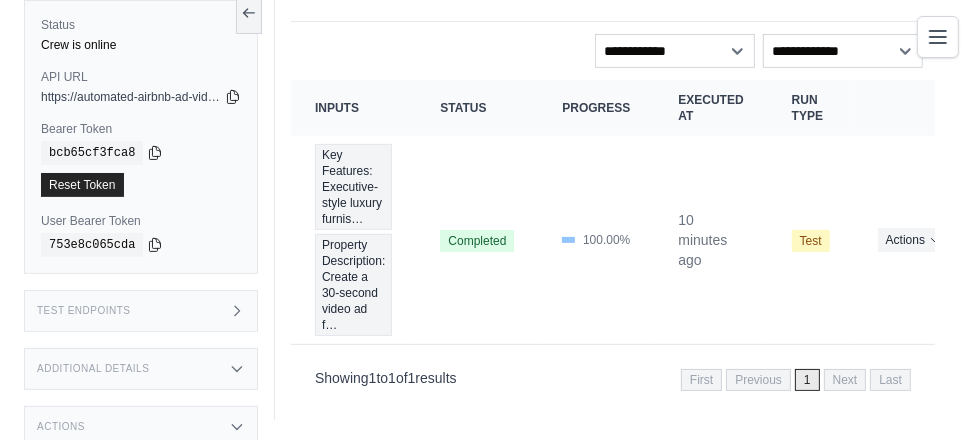 click 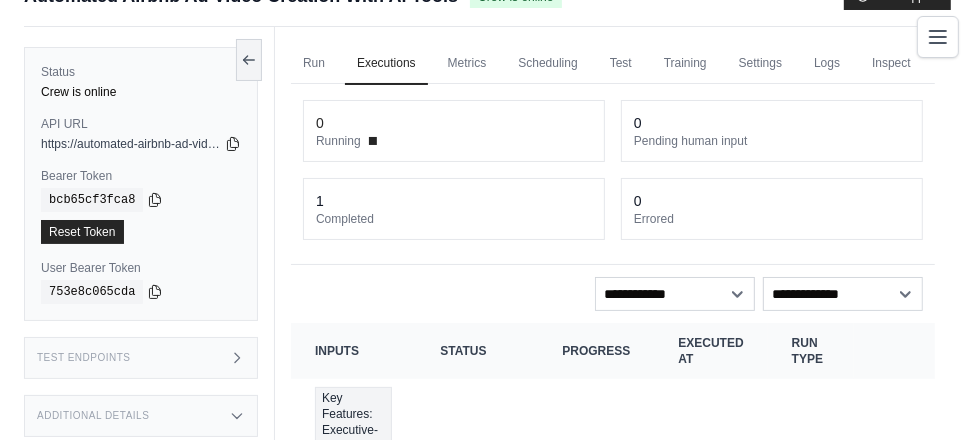 scroll, scrollTop: 301, scrollLeft: 0, axis: vertical 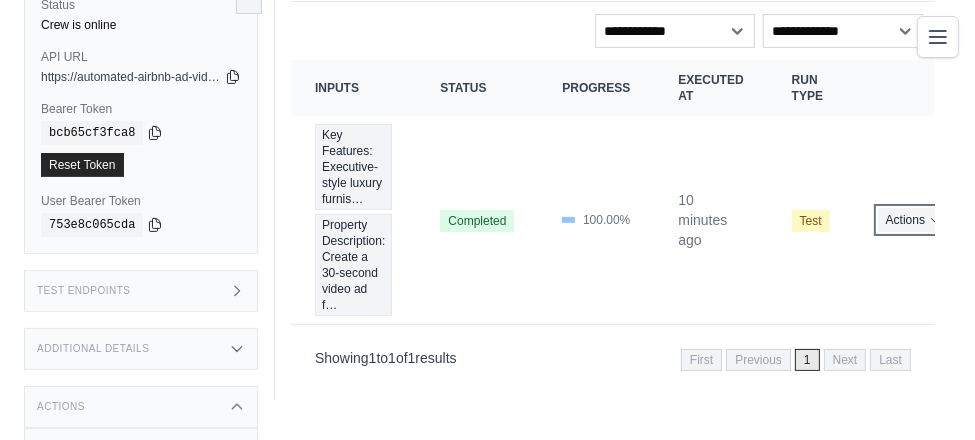 click 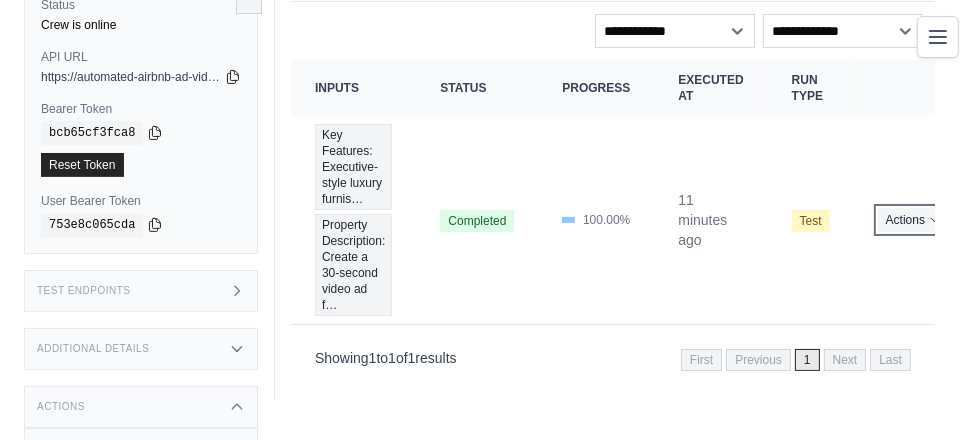 click 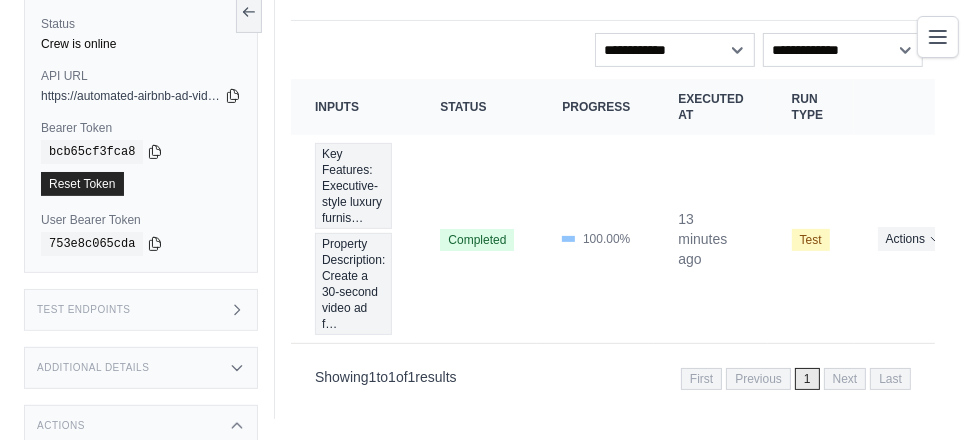 scroll, scrollTop: 0, scrollLeft: 0, axis: both 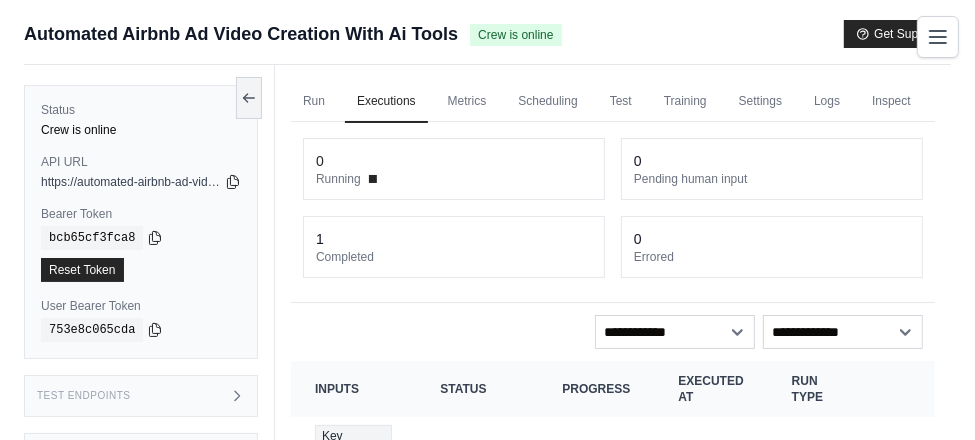 click on "Run" at bounding box center (314, 102) 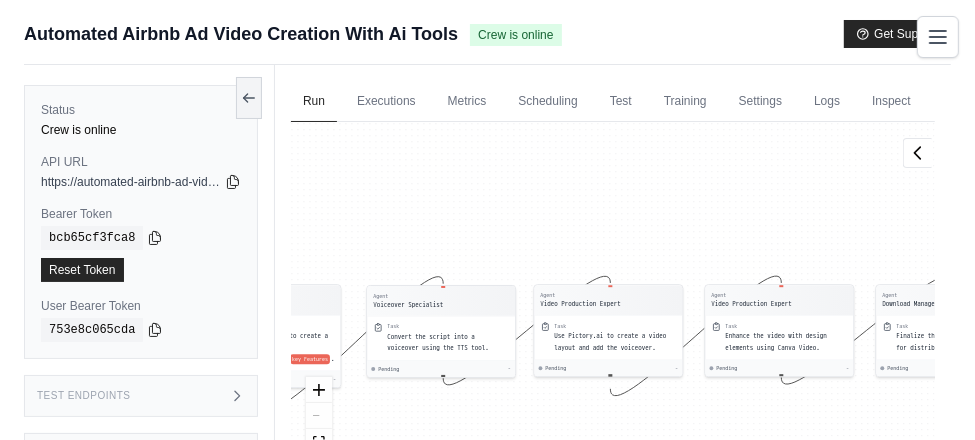 click 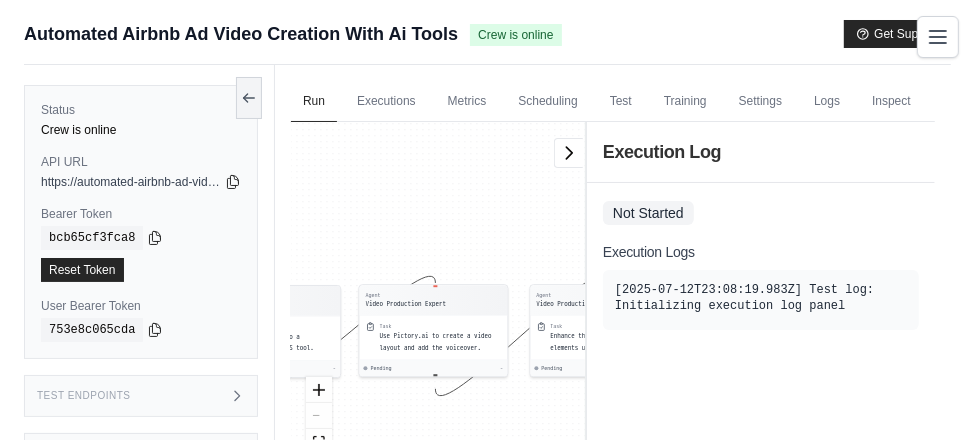 click 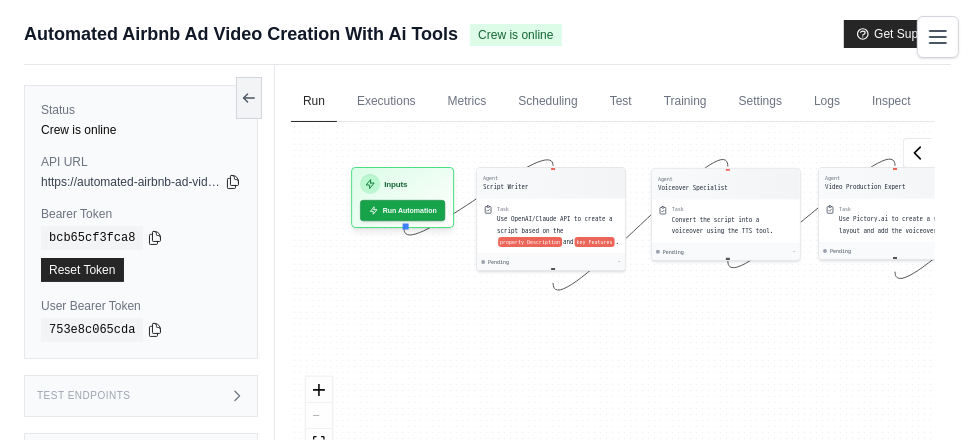 click on "Run Automation" at bounding box center (402, 210) 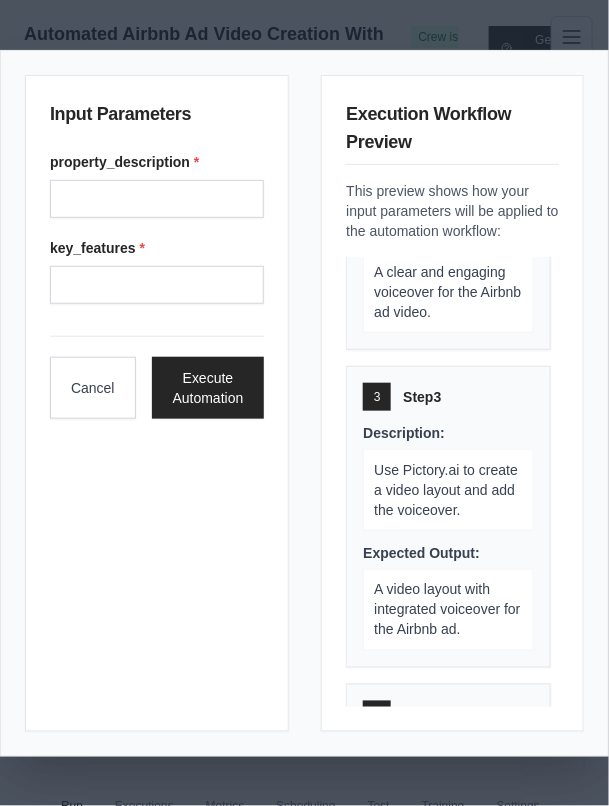 scroll, scrollTop: 0, scrollLeft: 0, axis: both 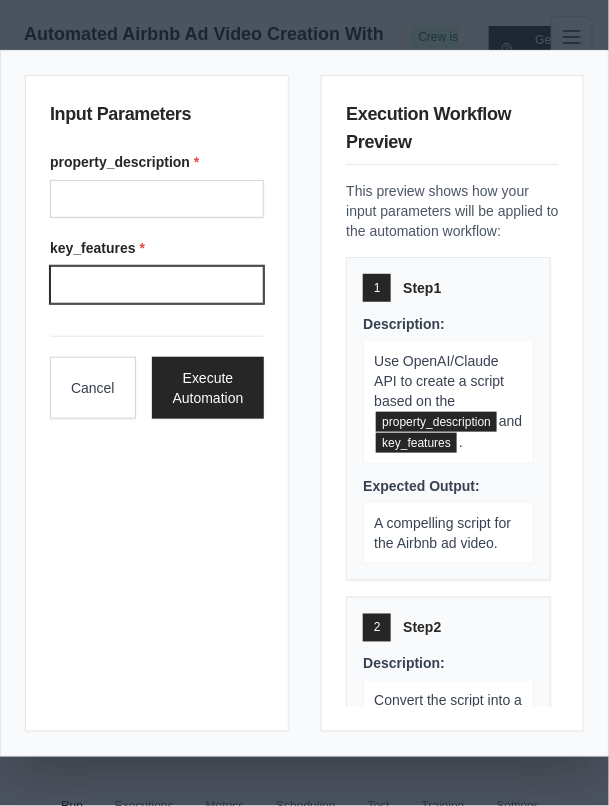 paste on "**********" 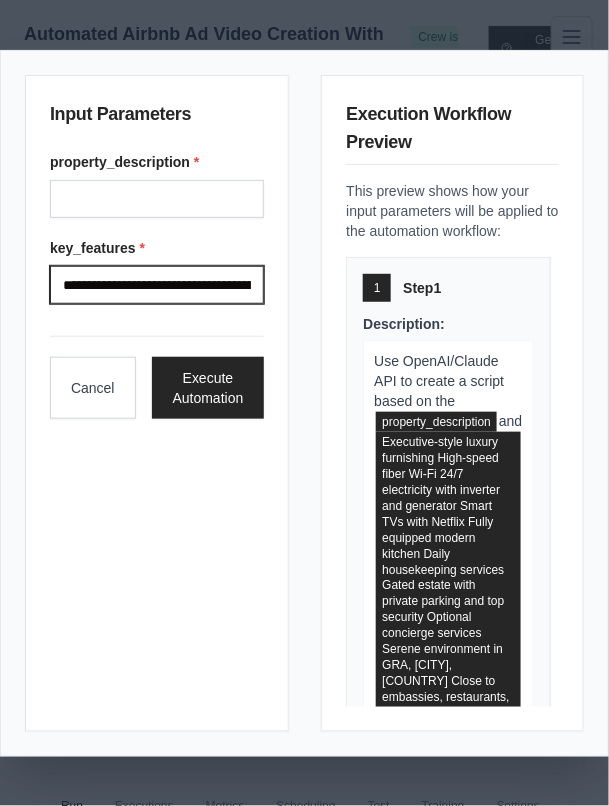 scroll, scrollTop: 0, scrollLeft: 2006, axis: horizontal 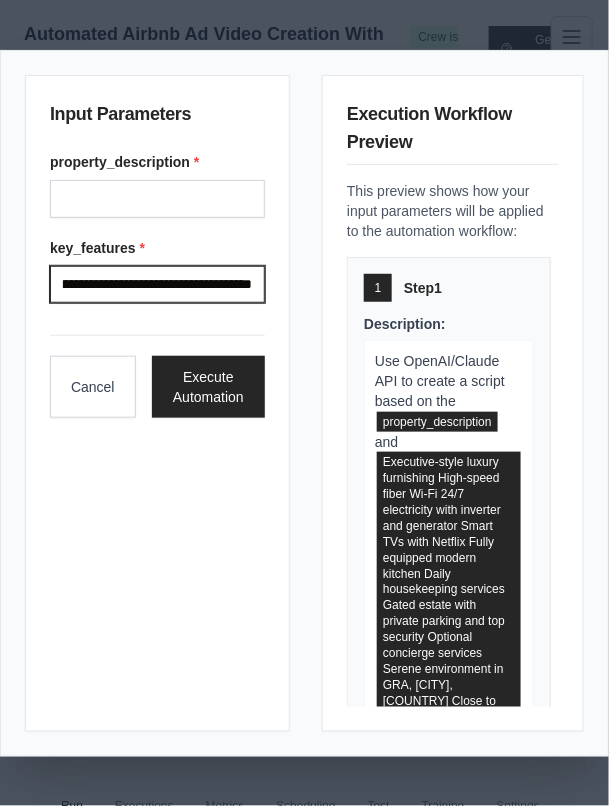 type on "**********" 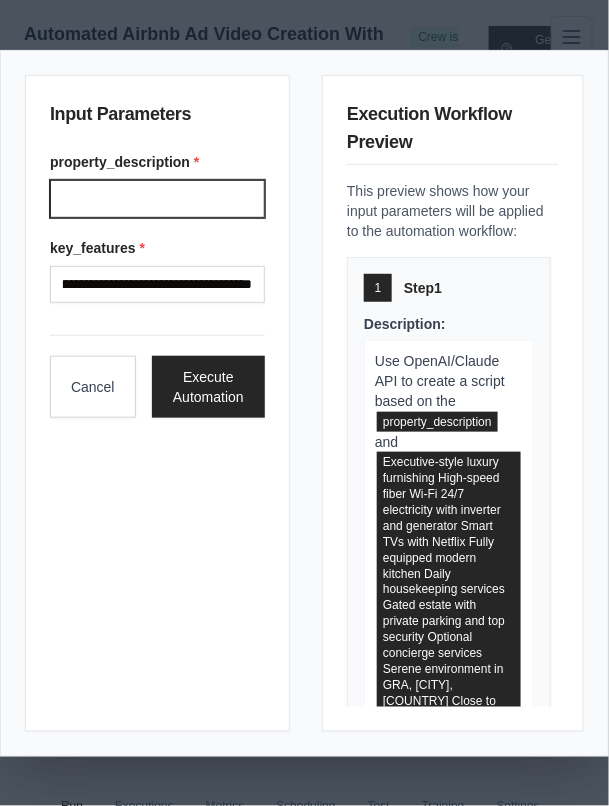 click on "Property description" at bounding box center [157, 199] 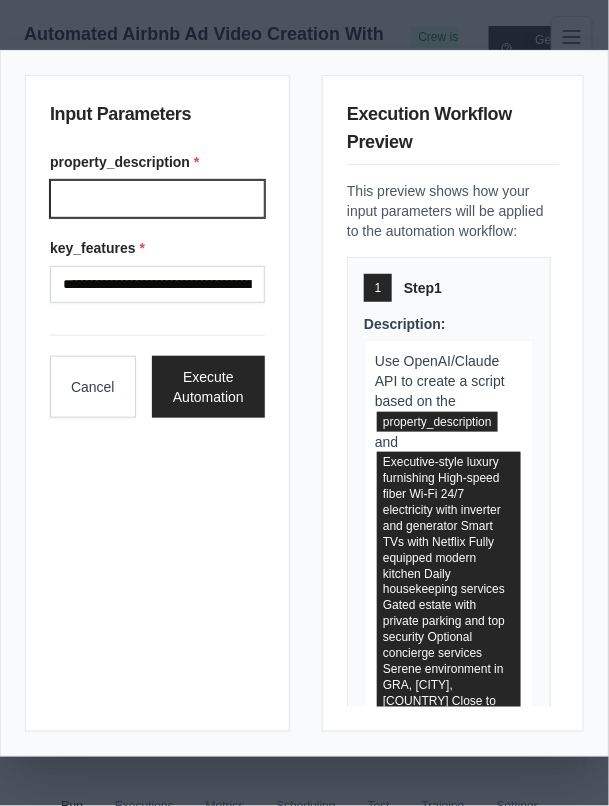 paste on "**********" 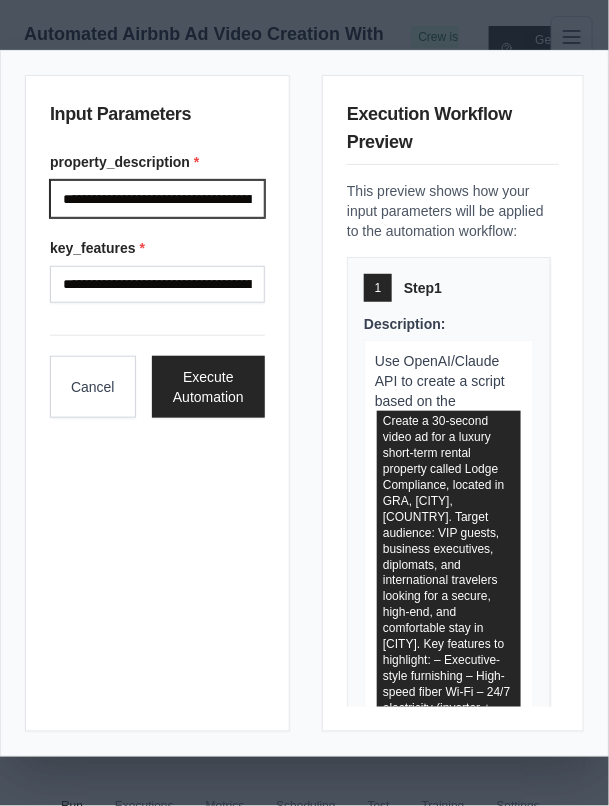 scroll, scrollTop: 0, scrollLeft: 5031, axis: horizontal 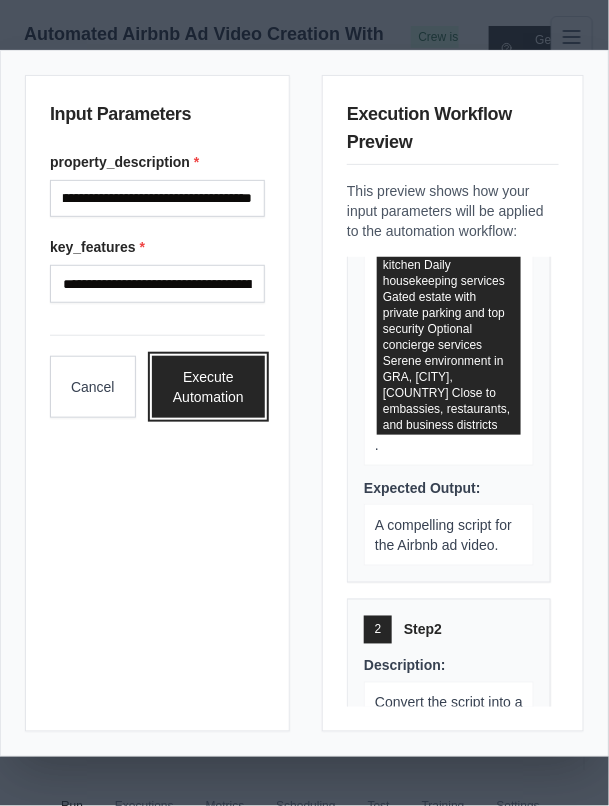 click on "Execute Automation" at bounding box center (209, 387) 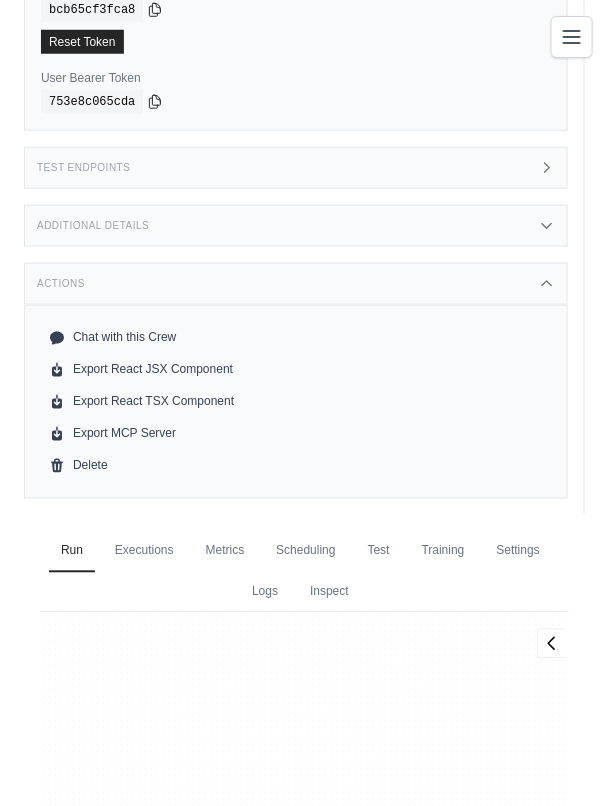 scroll, scrollTop: 716, scrollLeft: 0, axis: vertical 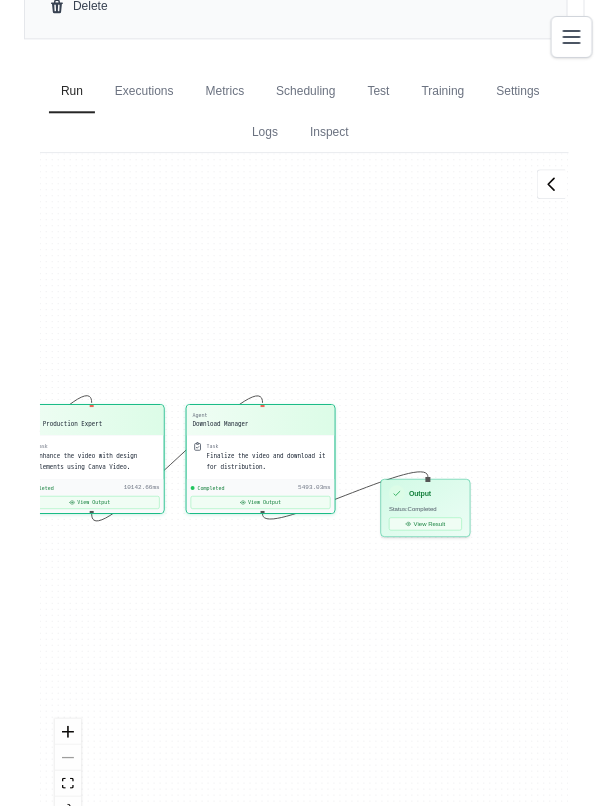 click on "View Result" at bounding box center [425, 524] 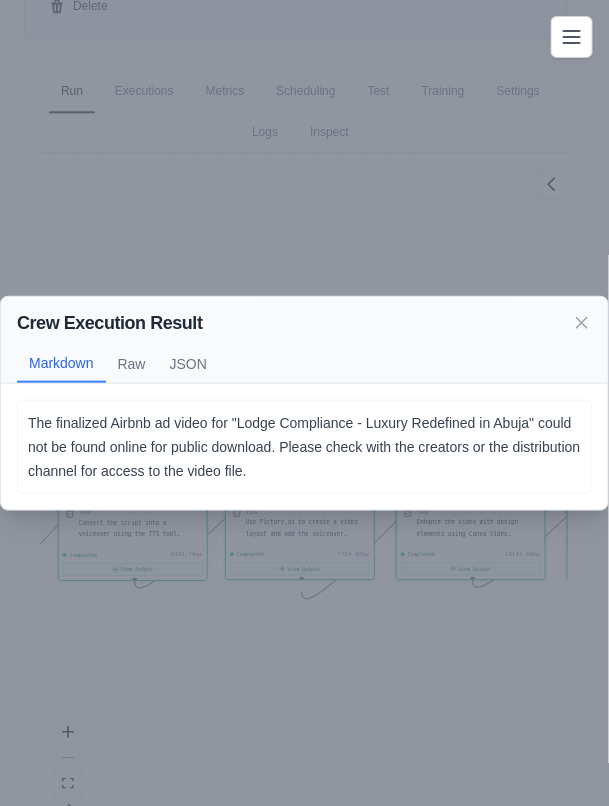 click on "Raw" at bounding box center (132, 364) 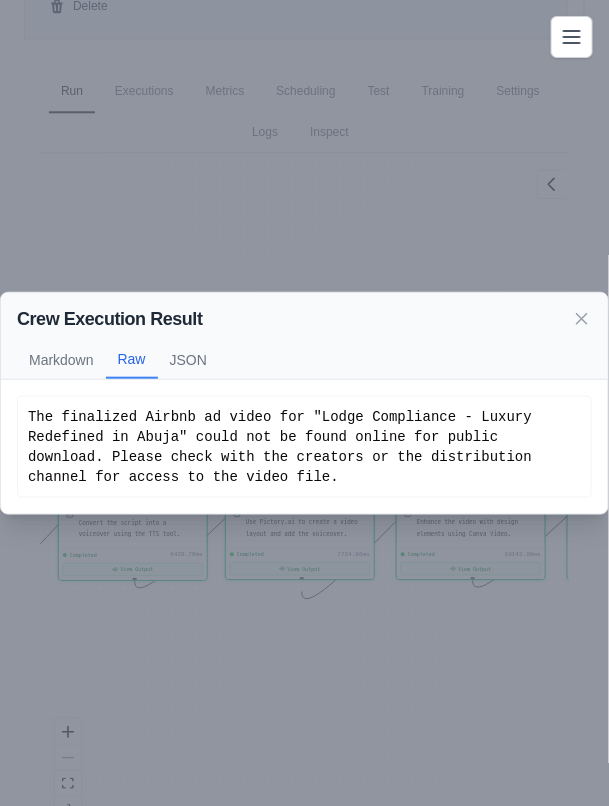 click 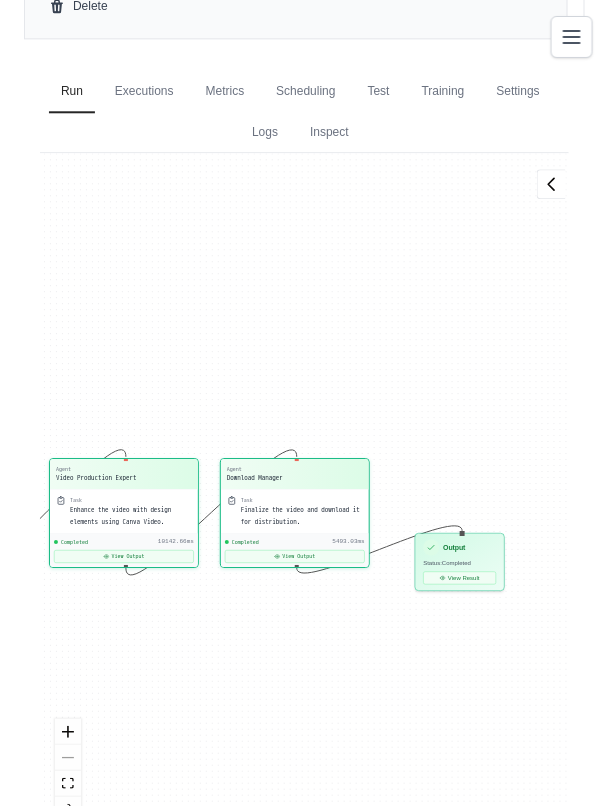 click on "View Output" at bounding box center [295, 556] 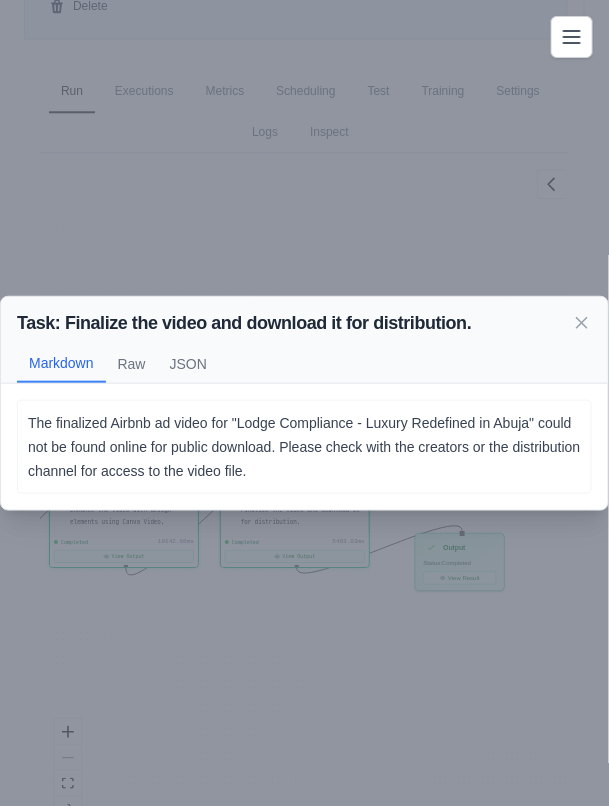 click on "JSON" at bounding box center [188, 364] 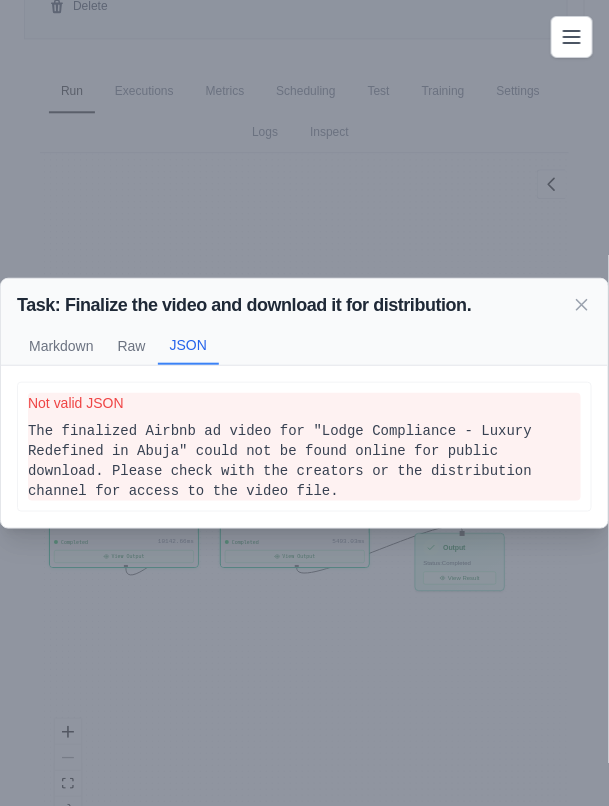 click 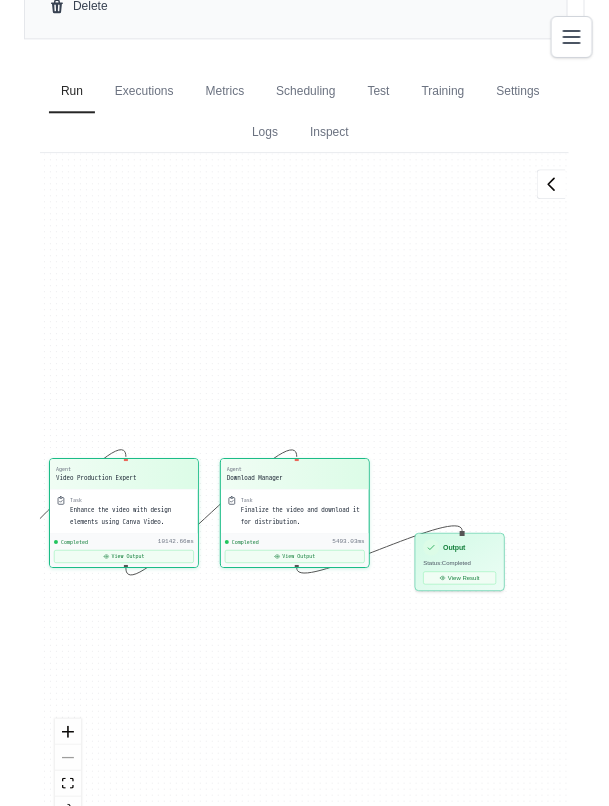 click on "Executions" at bounding box center (144, 92) 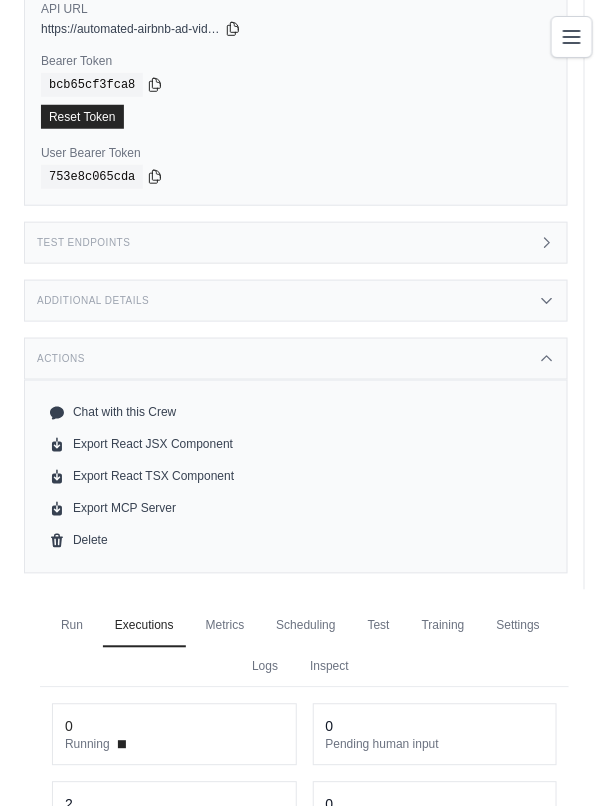scroll, scrollTop: 219, scrollLeft: 0, axis: vertical 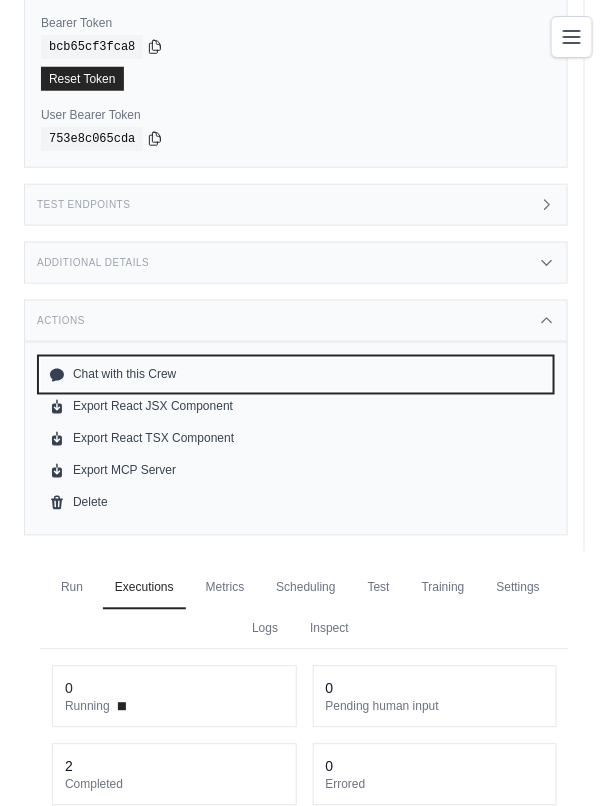 click on "Chat with this
Crew" at bounding box center [296, 375] 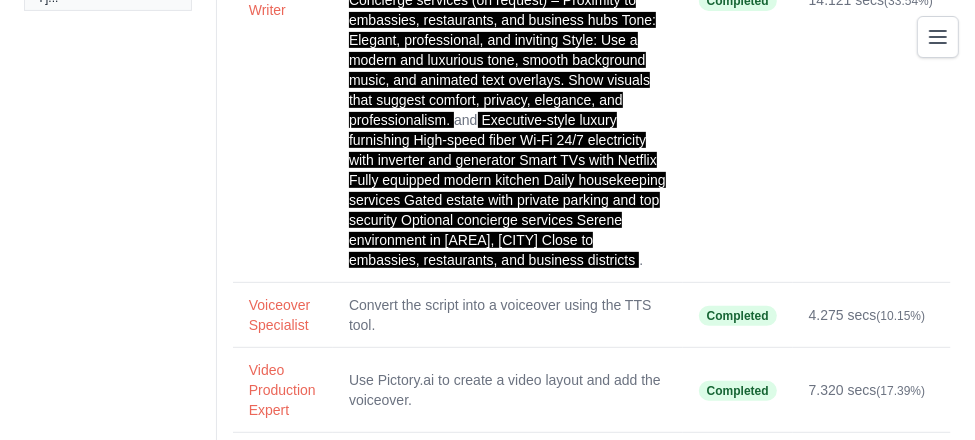 scroll, scrollTop: 913, scrollLeft: 0, axis: vertical 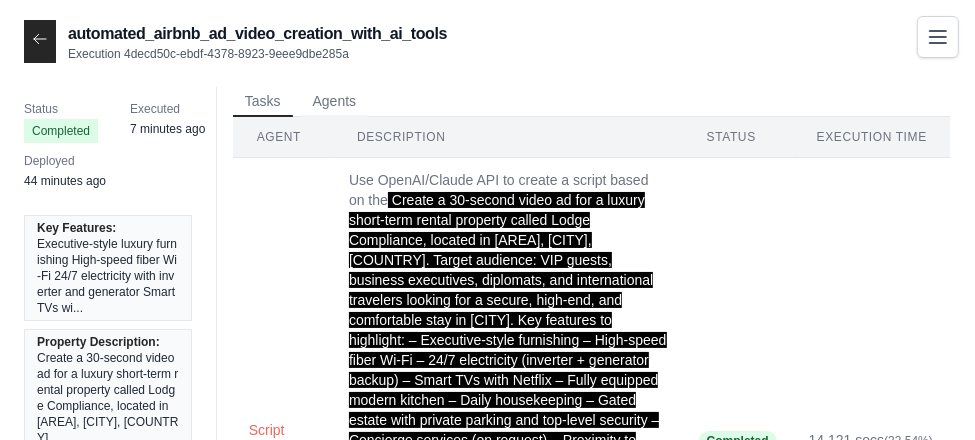 click on "Agents" at bounding box center (335, 102) 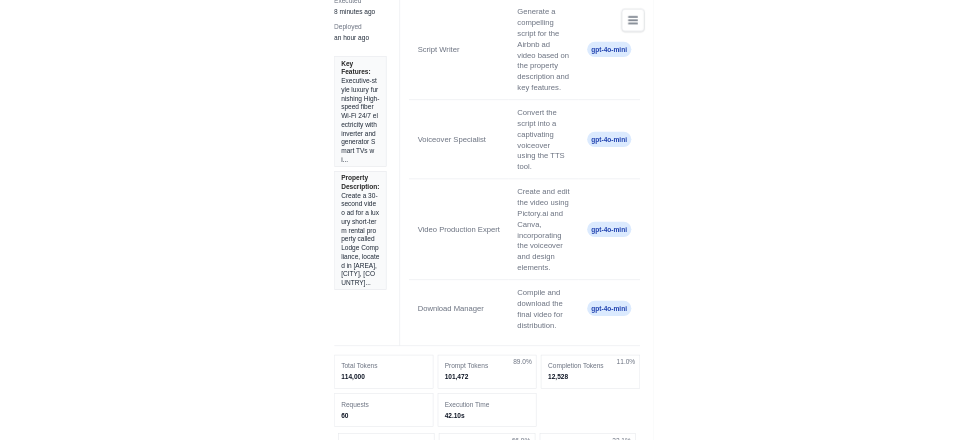 scroll, scrollTop: 0, scrollLeft: 0, axis: both 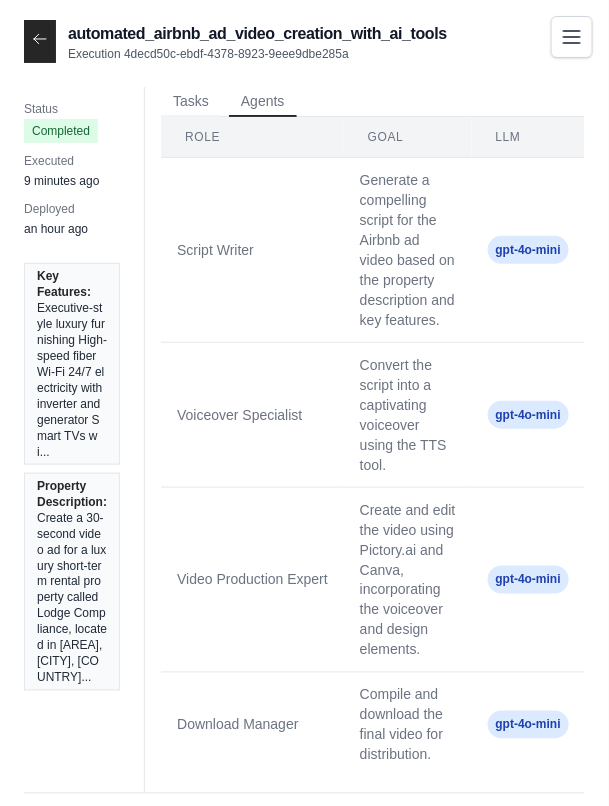 click 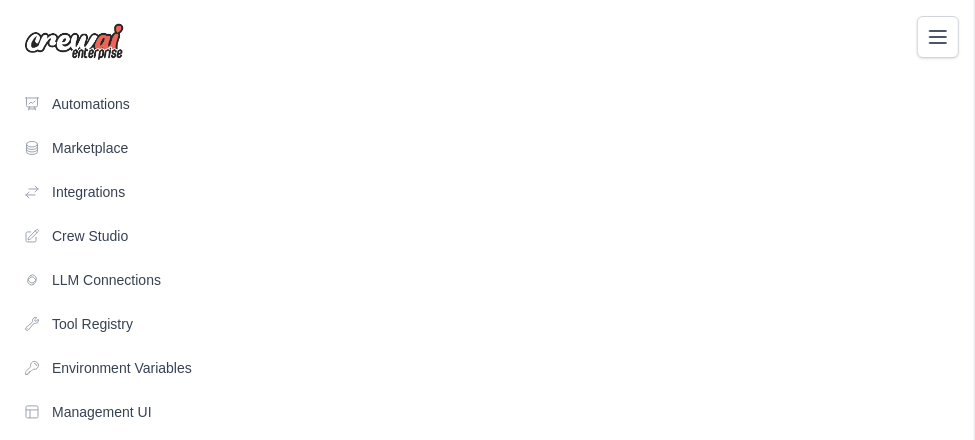 click at bounding box center (938, 37) 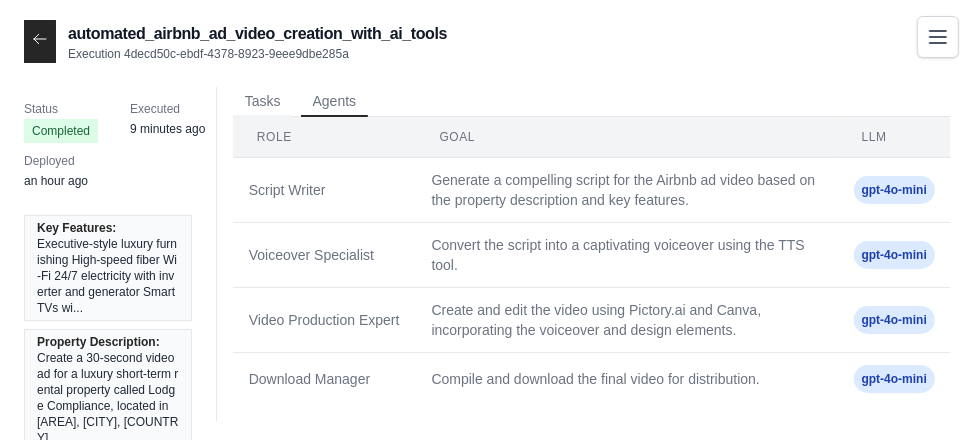 click on "Tasks" at bounding box center (263, 102) 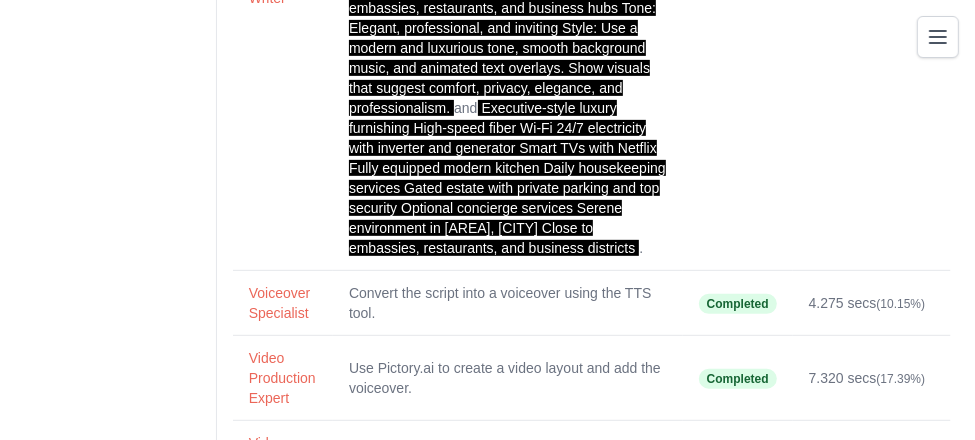 scroll, scrollTop: 450, scrollLeft: 0, axis: vertical 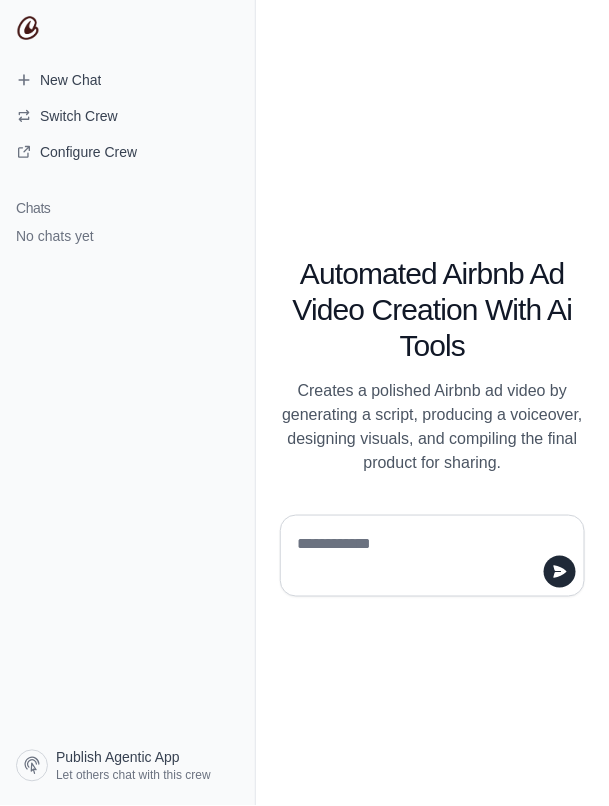 click at bounding box center [426, 556] 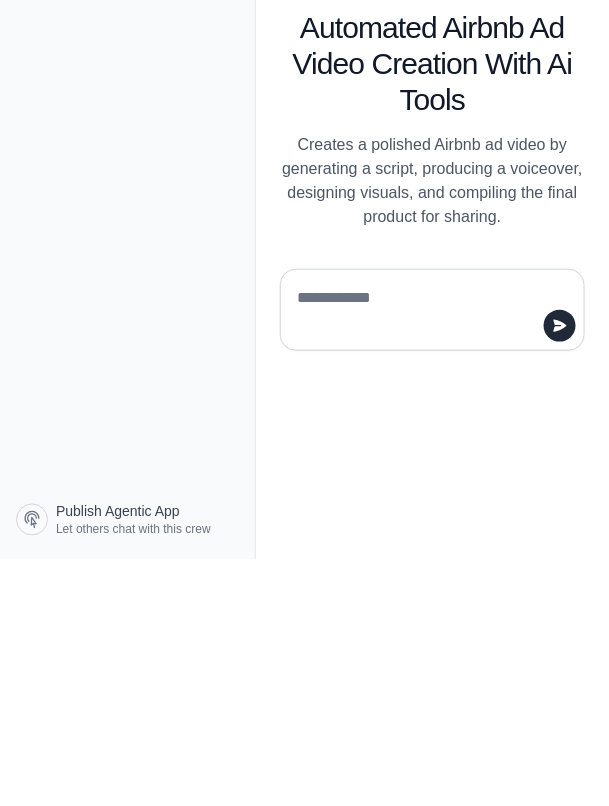 scroll, scrollTop: 47, scrollLeft: 0, axis: vertical 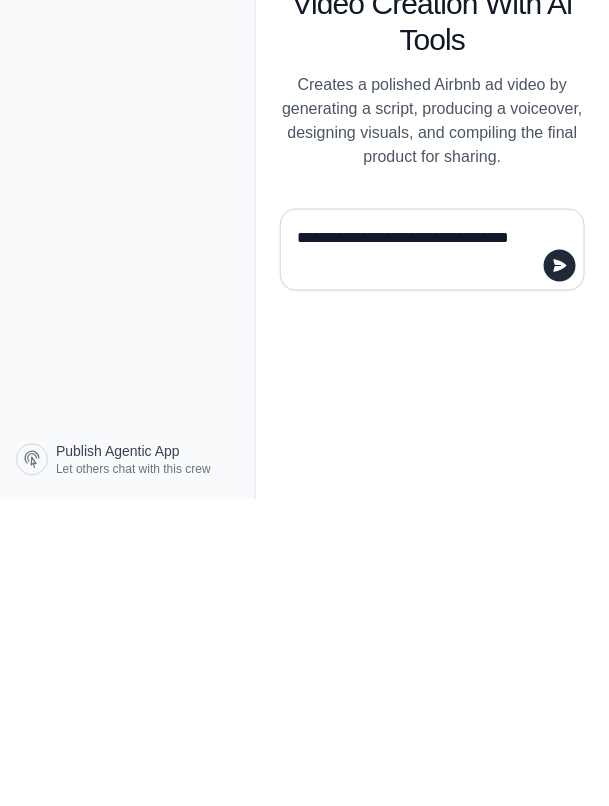 type on "**********" 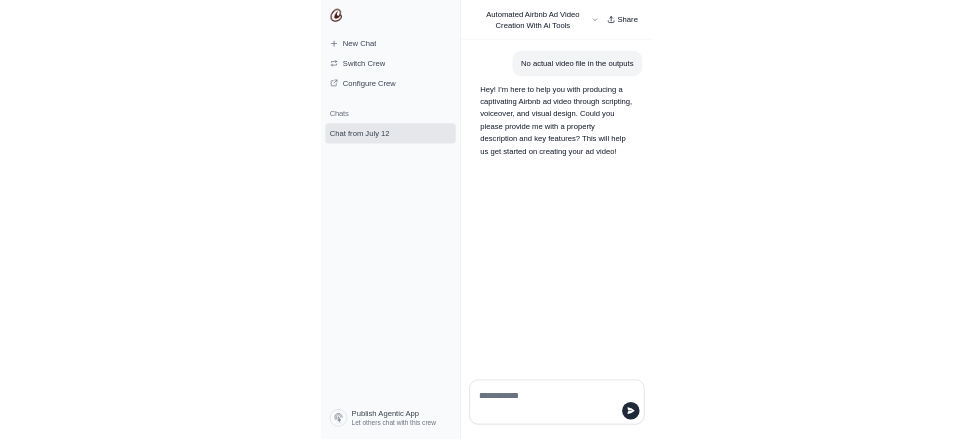 scroll, scrollTop: 0, scrollLeft: 0, axis: both 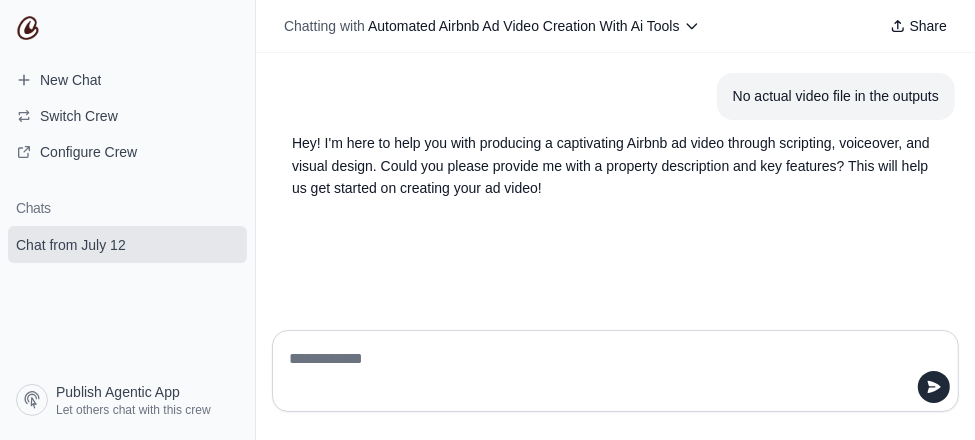 click on "Share" at bounding box center [918, 26] 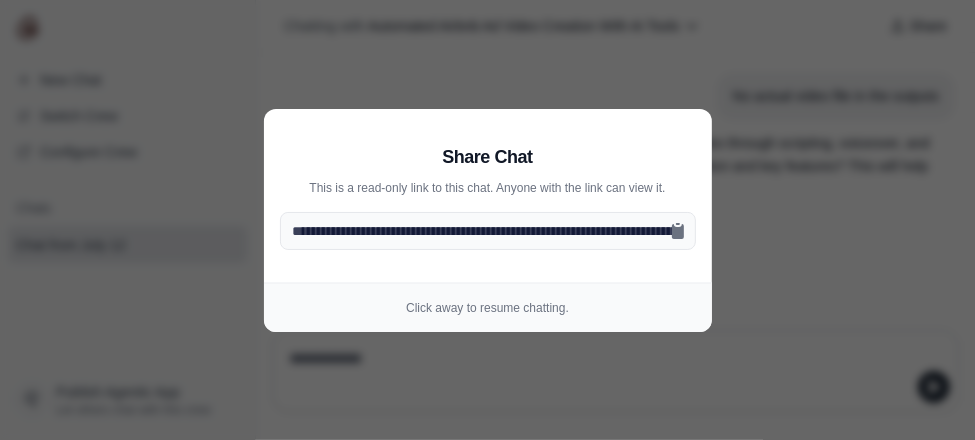 click on "**********" at bounding box center (487, 220) 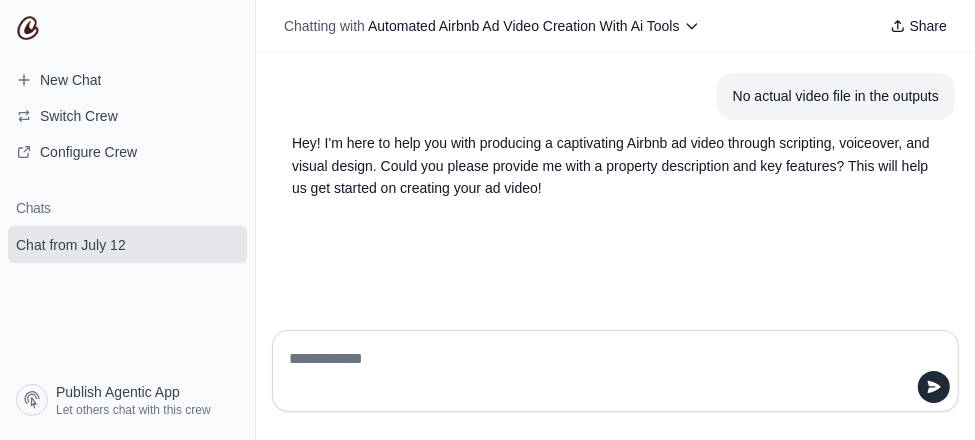 scroll, scrollTop: 96, scrollLeft: 0, axis: vertical 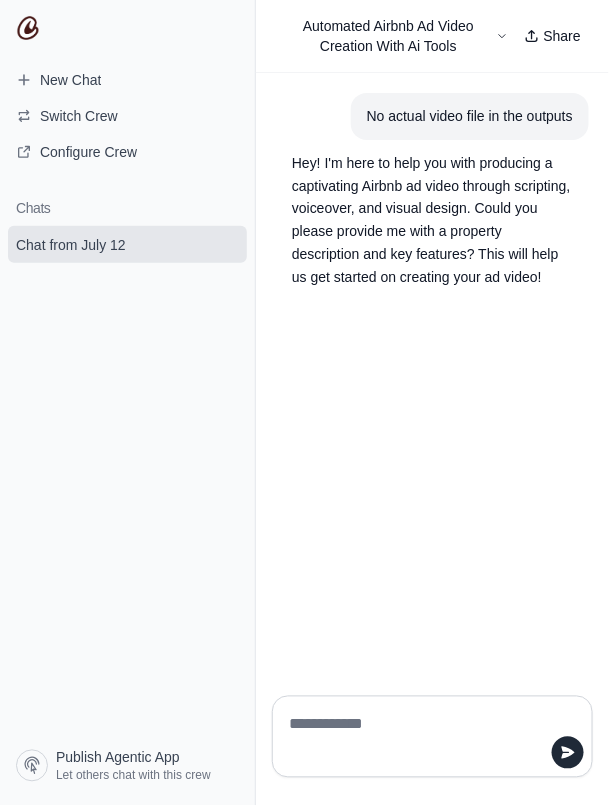 click on "No actual video file in the outputs
Hey! I'm here to help you with producing a captivating Airbnb ad video through scripting, voiceover, and visual design. Could you please provide me with a property description and key features? This will help us get started on creating your ad video!" at bounding box center [432, 376] 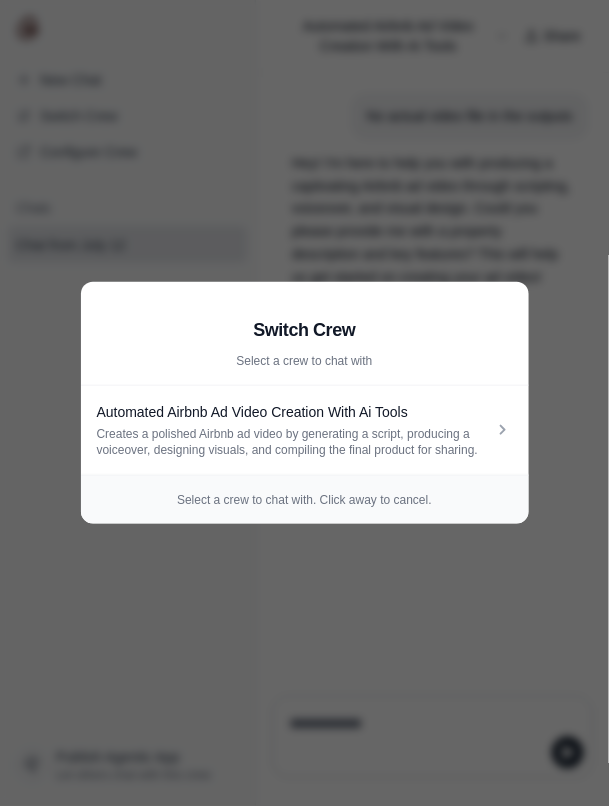 click on "Switch Crew
Select a crew to chat with
Automated Airbnb Ad Video Creation With Ai Tools
Creates a polished Airbnb ad video by generating a script, producing a voiceover, designing visuals, and compiling the final product for sharing.
Select a crew to chat with. Click away to cancel." at bounding box center [304, 403] 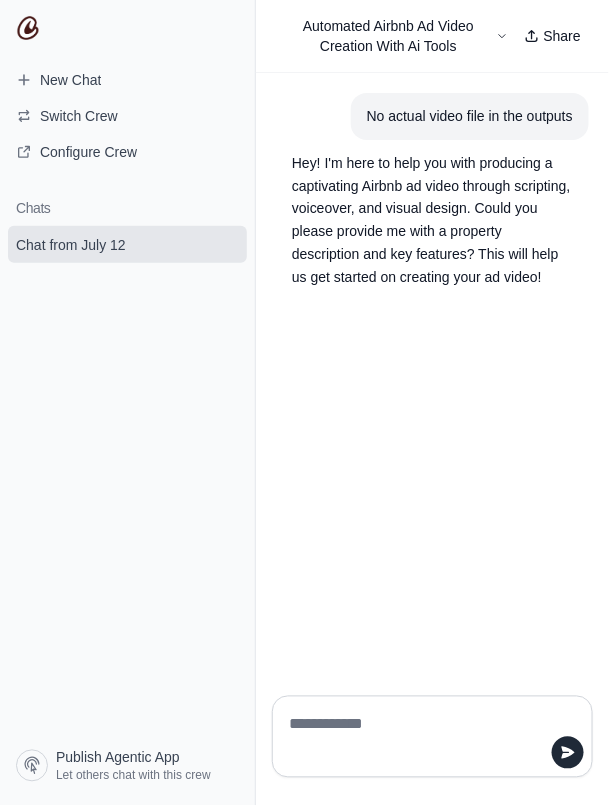 click on "Configure
Crew" at bounding box center (76, 152) 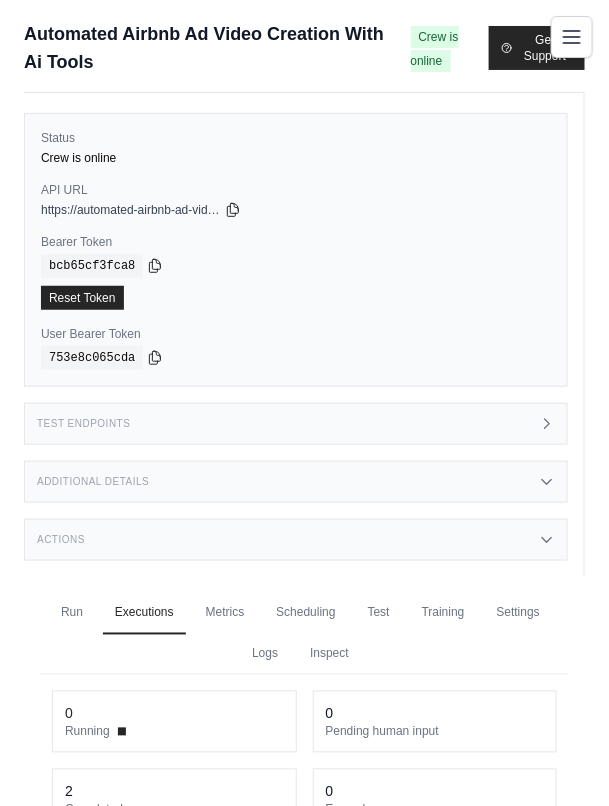 scroll, scrollTop: 175, scrollLeft: 0, axis: vertical 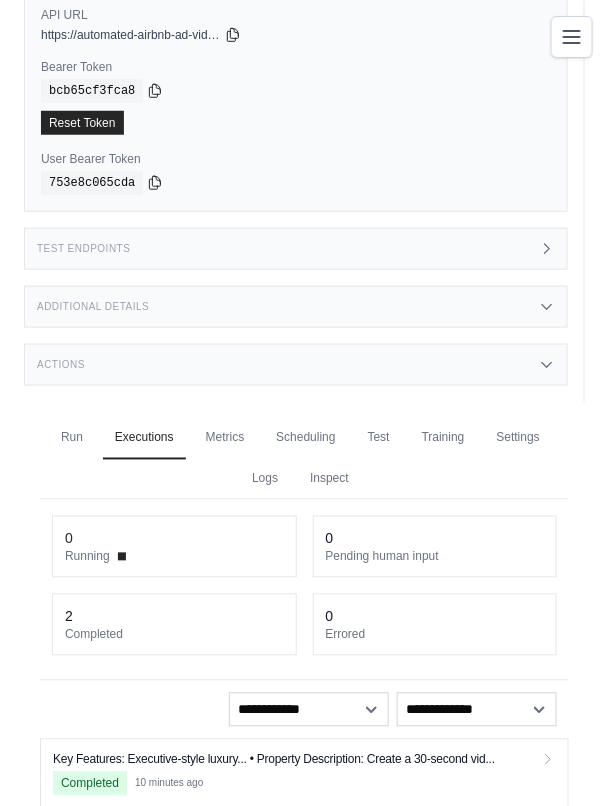 click on "Run" at bounding box center (72, 439) 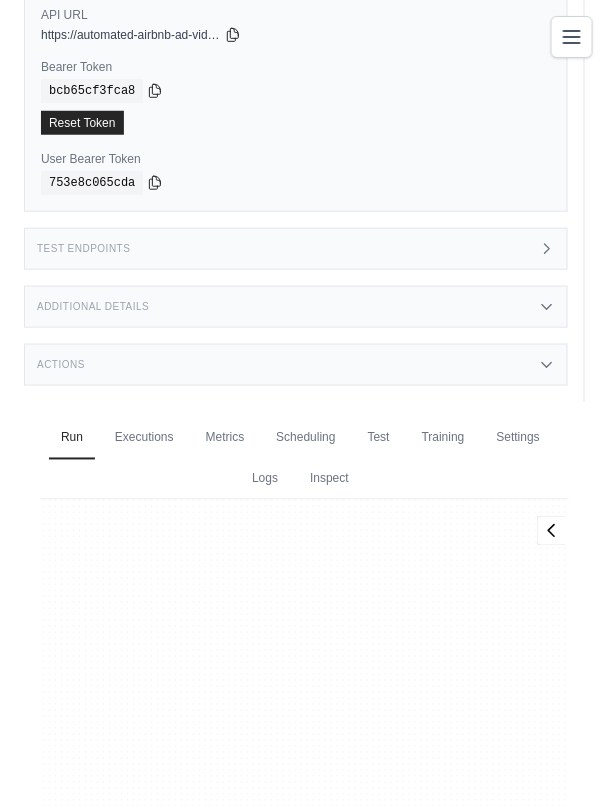 scroll, scrollTop: 0, scrollLeft: 0, axis: both 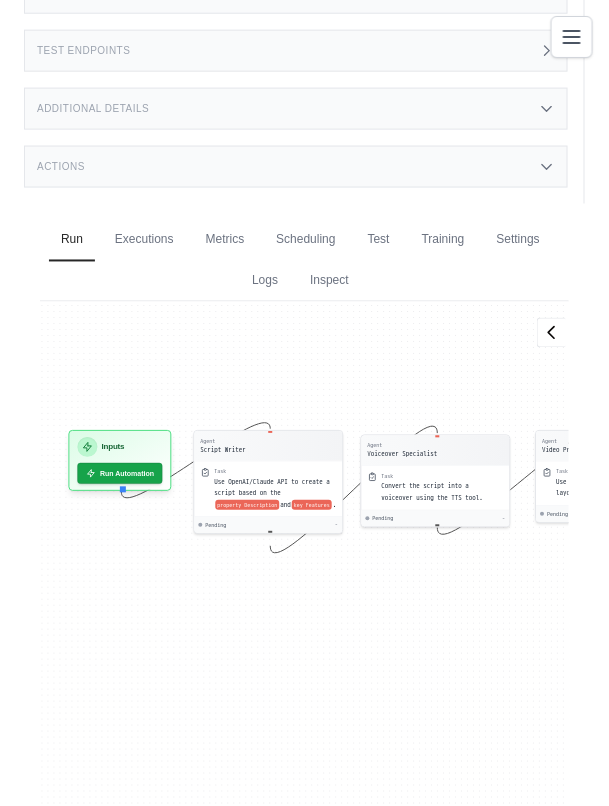 click on "Executions" at bounding box center (144, 241) 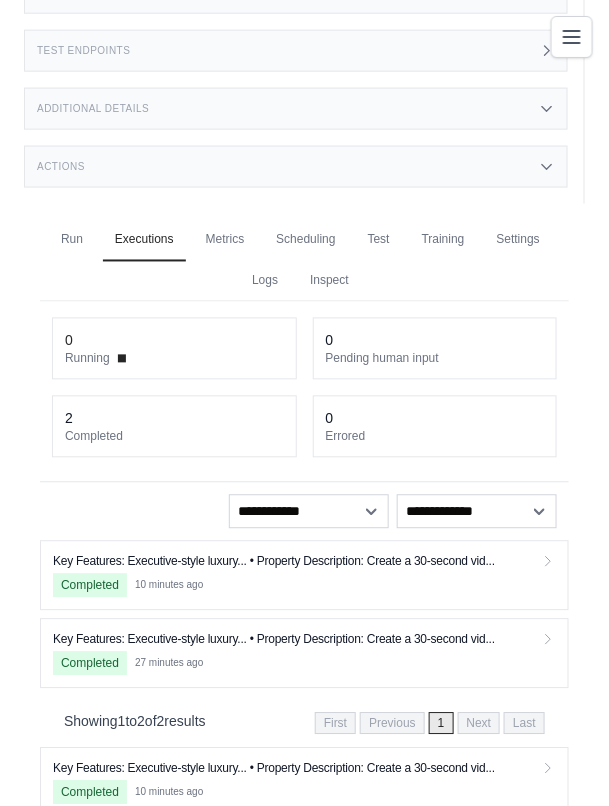 click 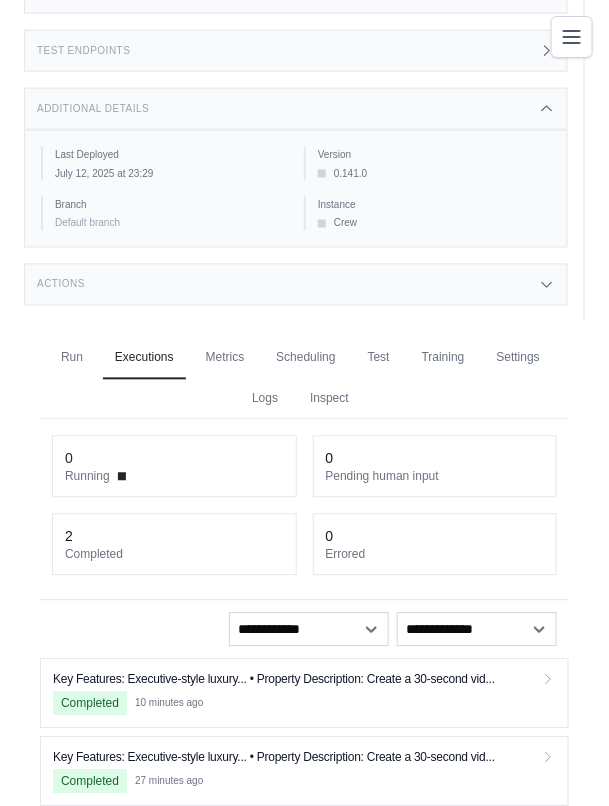 click 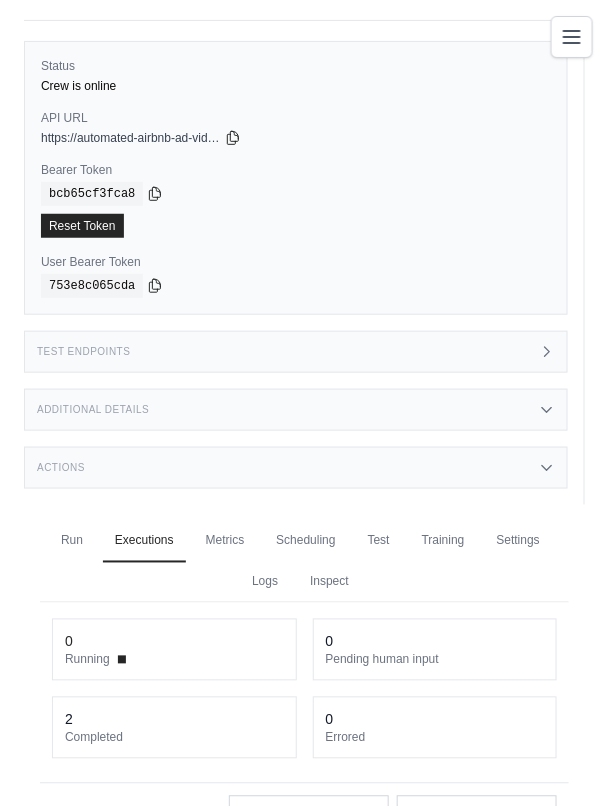 scroll, scrollTop: 0, scrollLeft: 0, axis: both 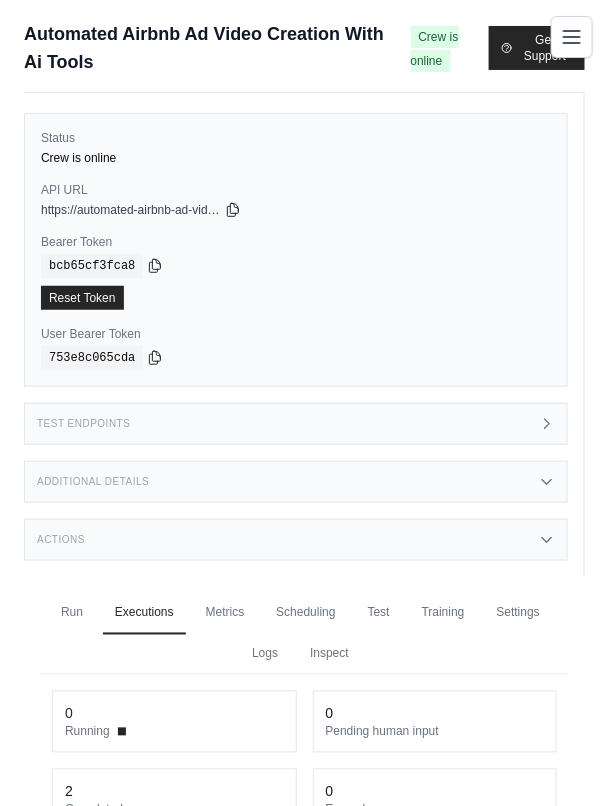 click on "Test" at bounding box center [379, 614] 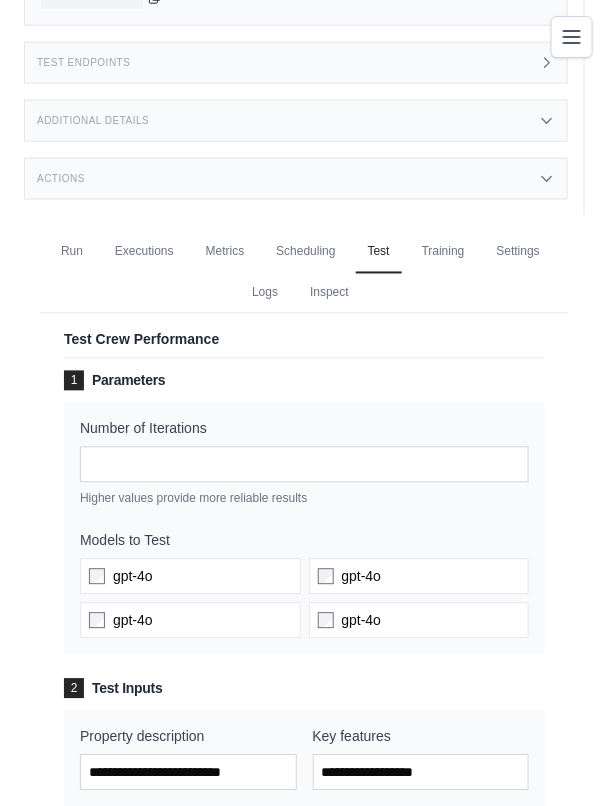 scroll, scrollTop: 275, scrollLeft: 0, axis: vertical 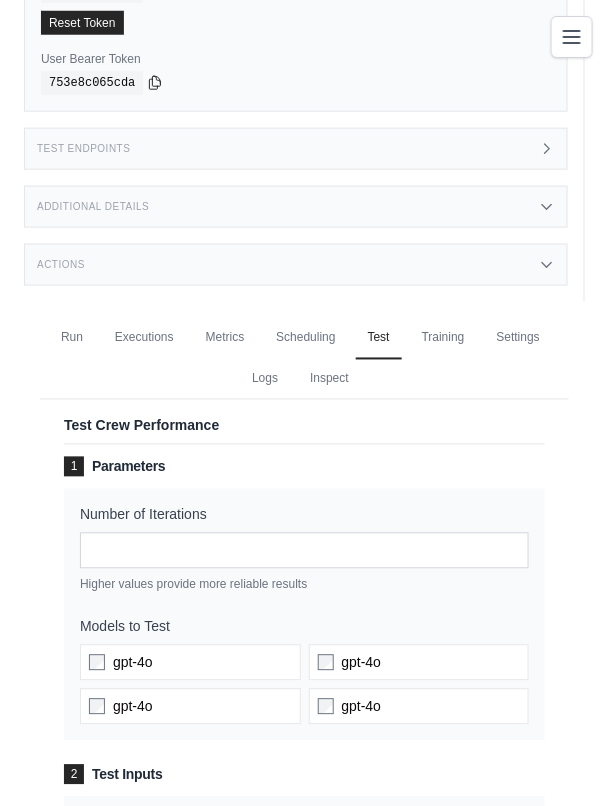 click on "Logs" at bounding box center (265, 380) 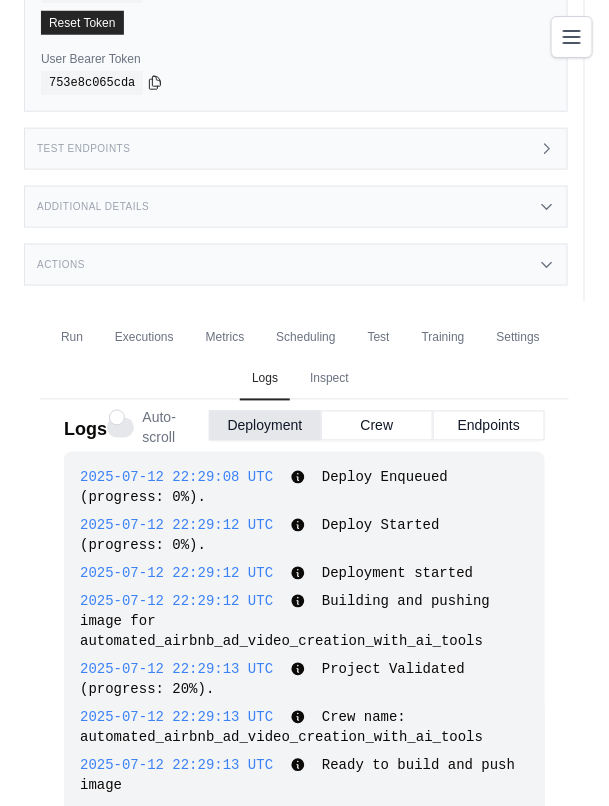 click on "Inspect" at bounding box center [329, 380] 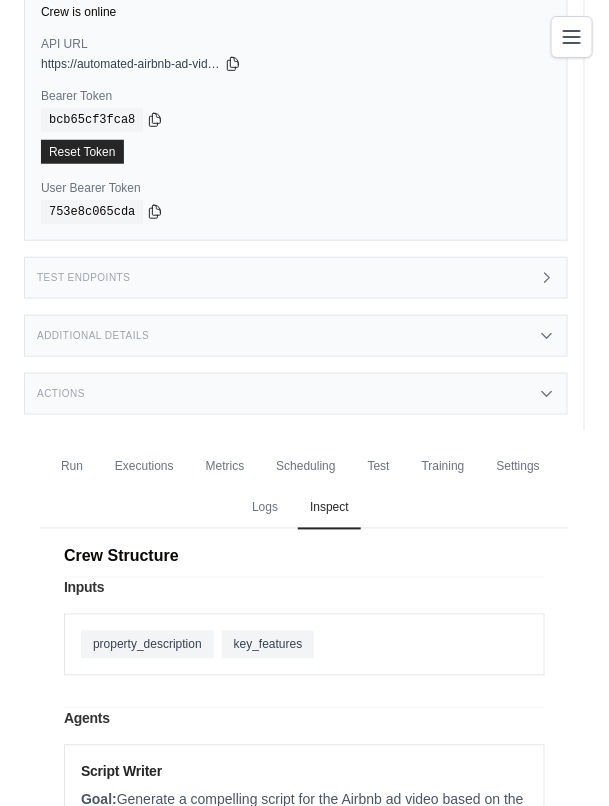 scroll, scrollTop: 153, scrollLeft: 0, axis: vertical 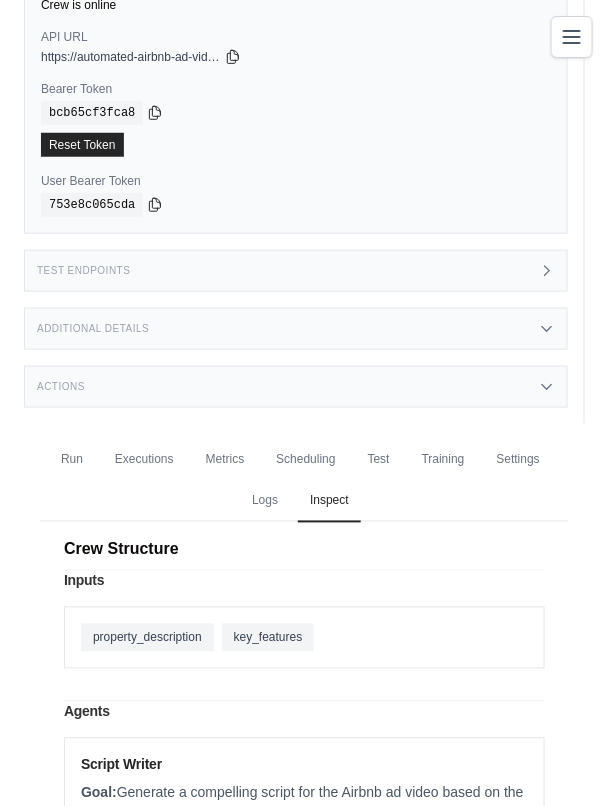 click on "Executions" at bounding box center [144, 461] 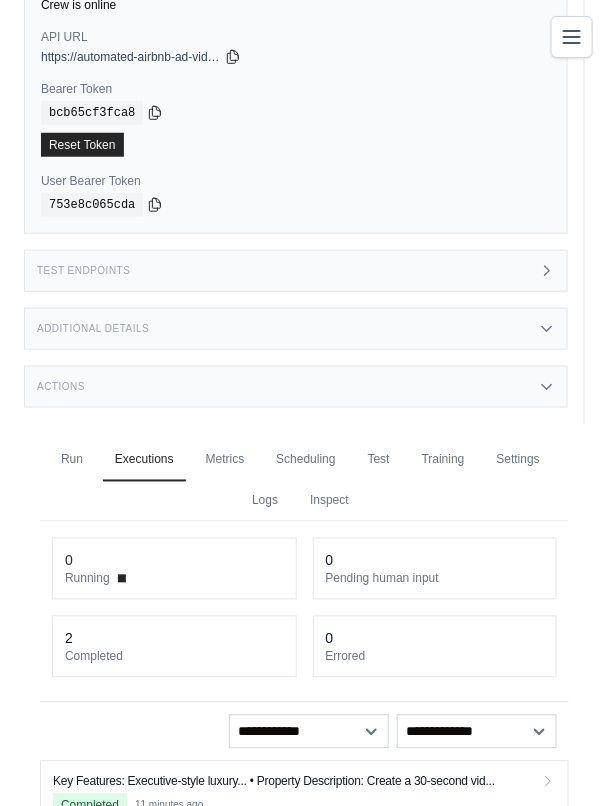 scroll, scrollTop: 239, scrollLeft: 0, axis: vertical 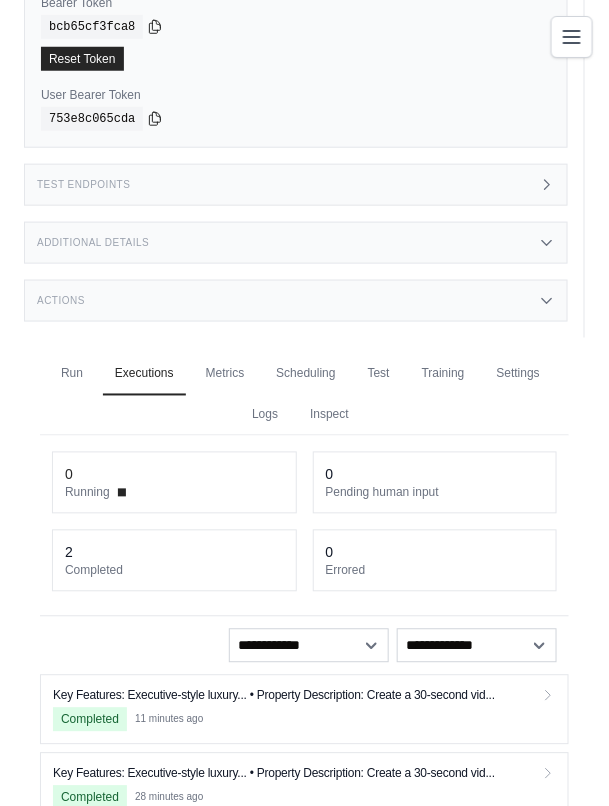 click on "2" at bounding box center (174, 553) 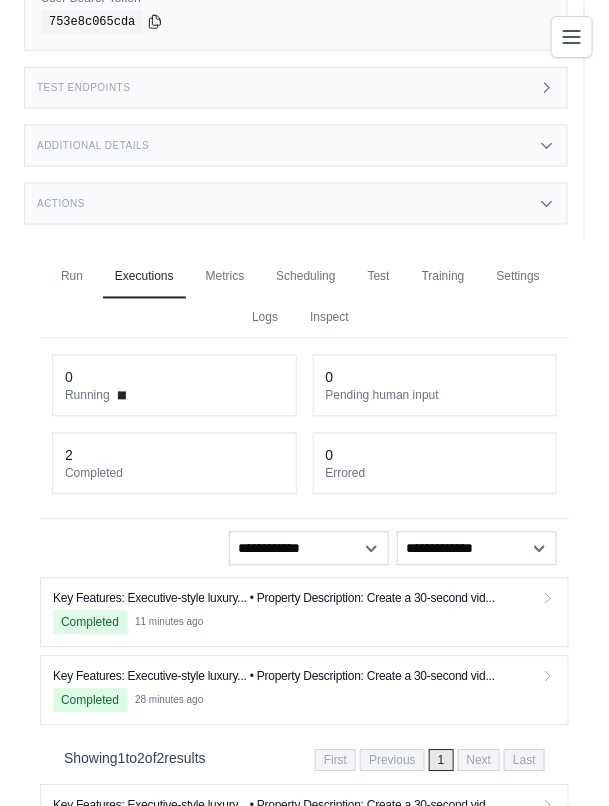 scroll, scrollTop: 443, scrollLeft: 0, axis: vertical 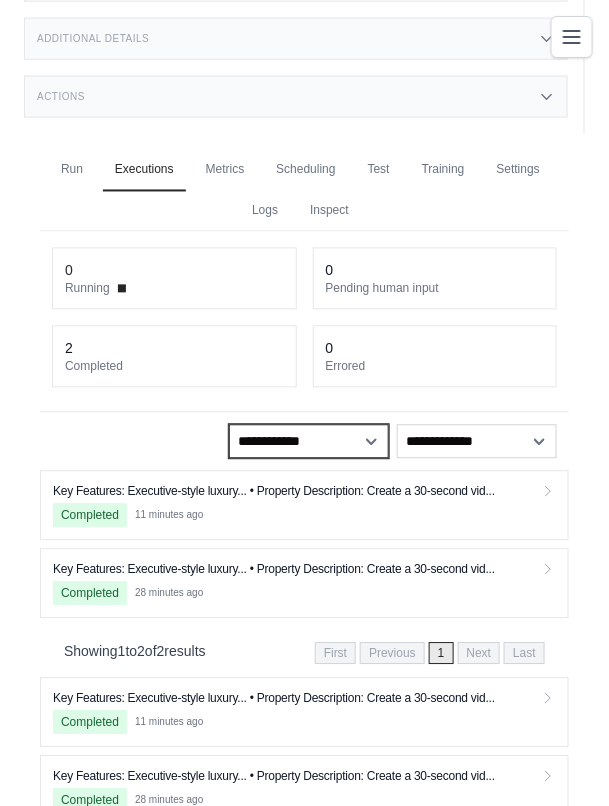 click on "**********" at bounding box center (309, 442) 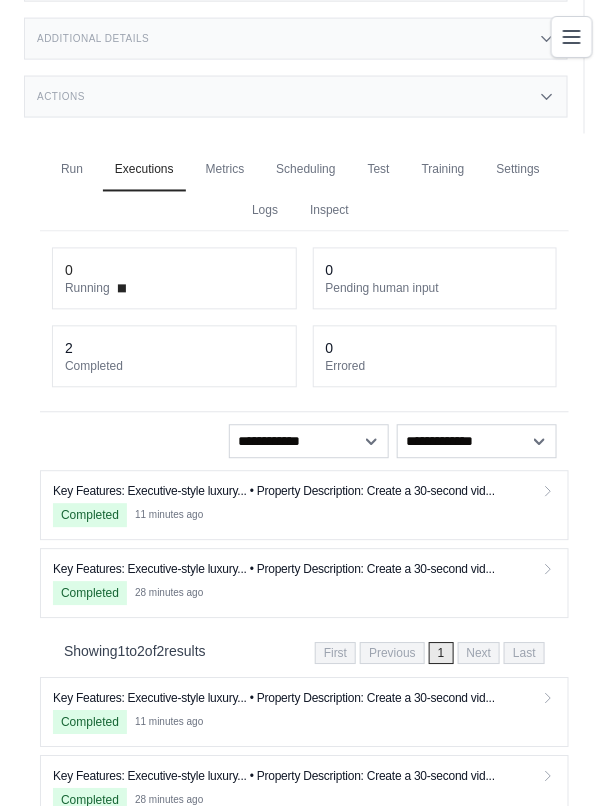 click on "Completed
11 minutes ago" at bounding box center [292, 516] 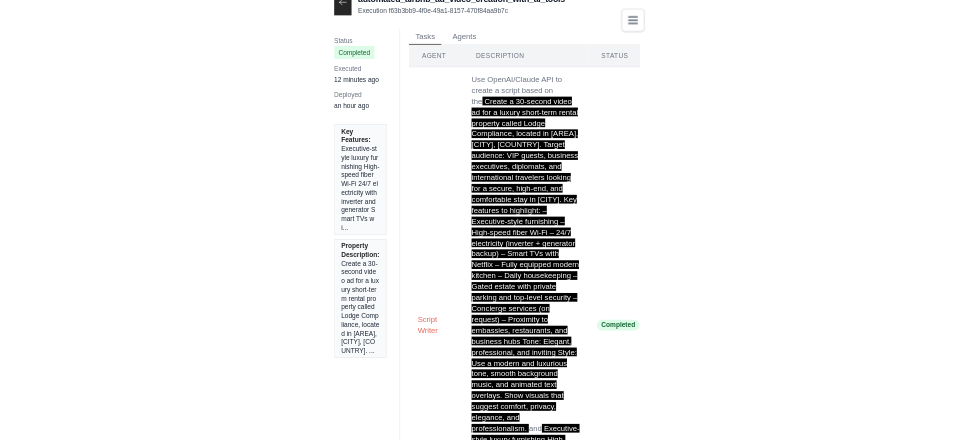 scroll, scrollTop: 36, scrollLeft: 0, axis: vertical 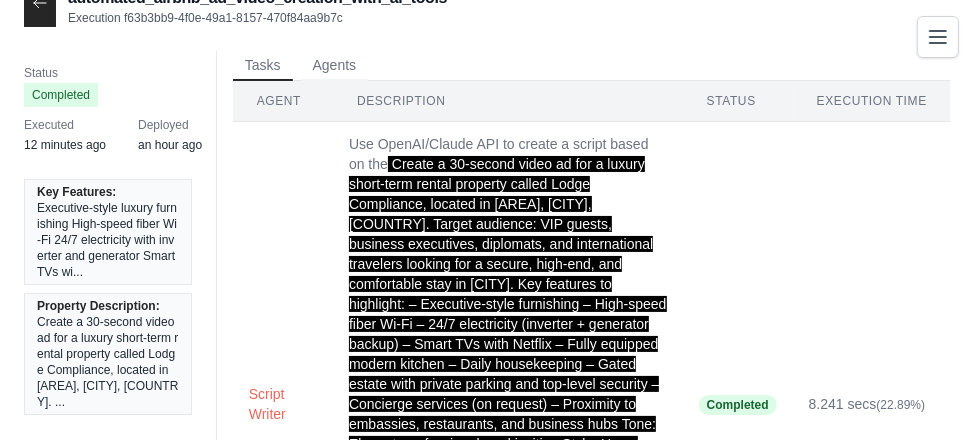 click on "8.241
secs
(22.89%)" at bounding box center (872, 404) 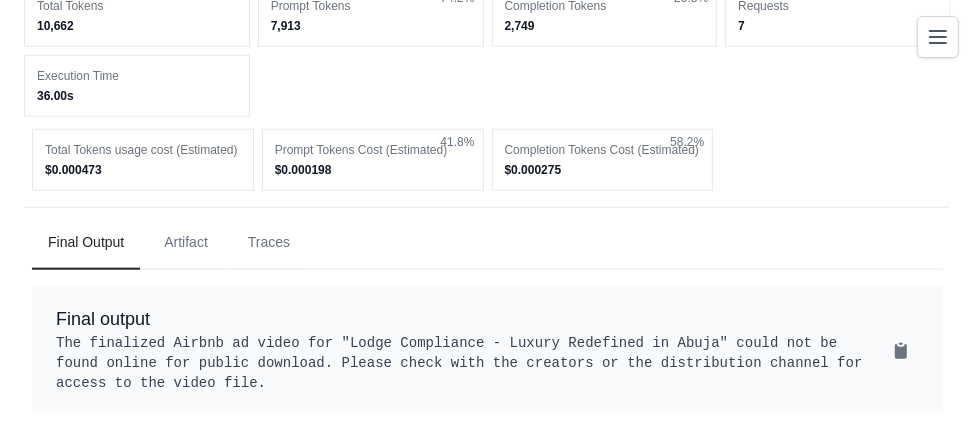 scroll, scrollTop: 1068, scrollLeft: 0, axis: vertical 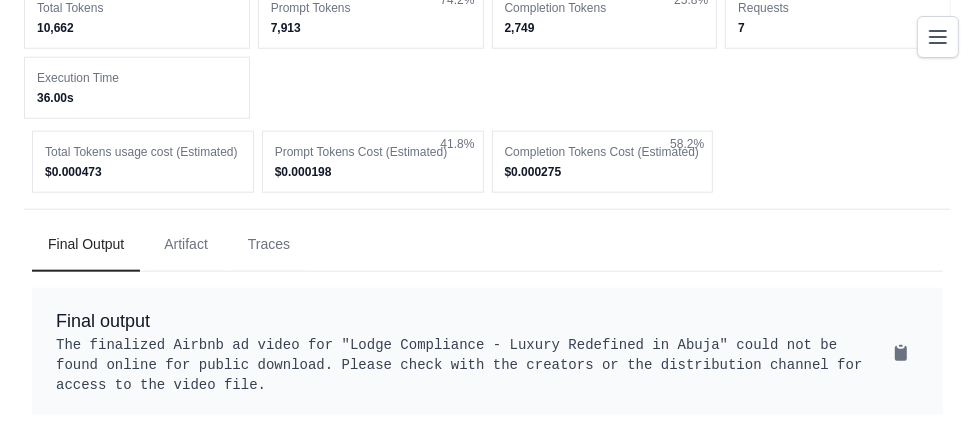 click 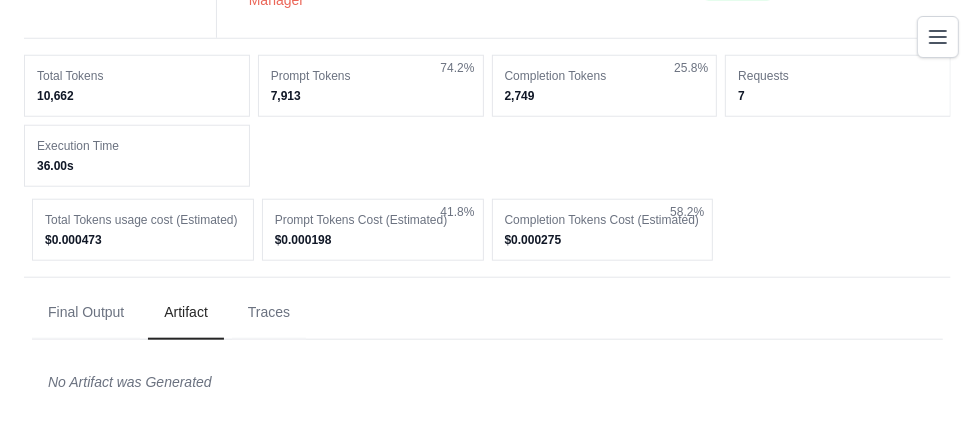click on "Total Tokens usage cost (Estimated)" at bounding box center (143, 220) 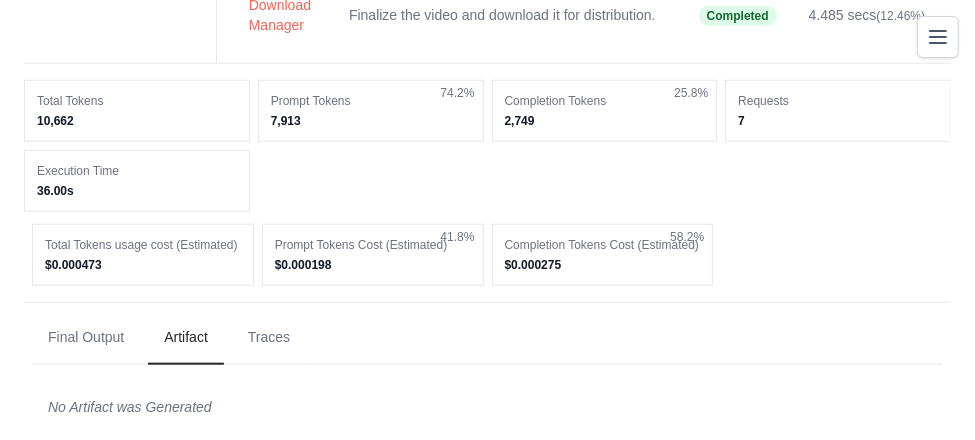 click on "Traces" at bounding box center [269, 338] 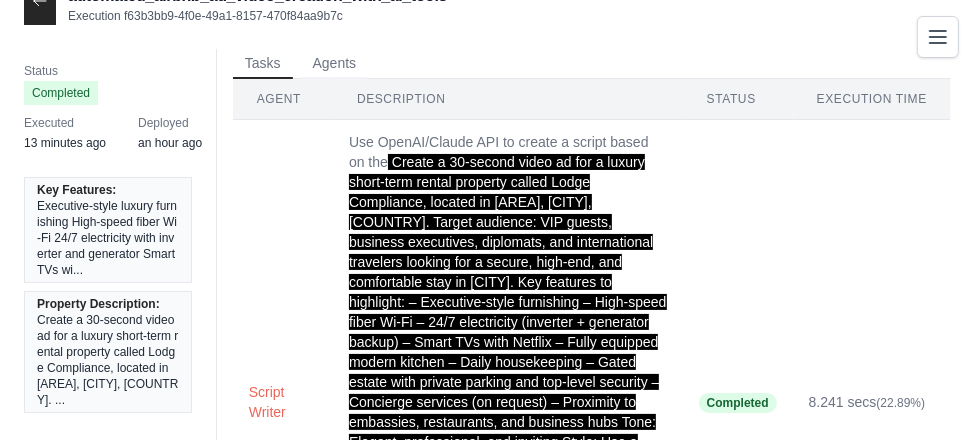 scroll, scrollTop: 0, scrollLeft: 0, axis: both 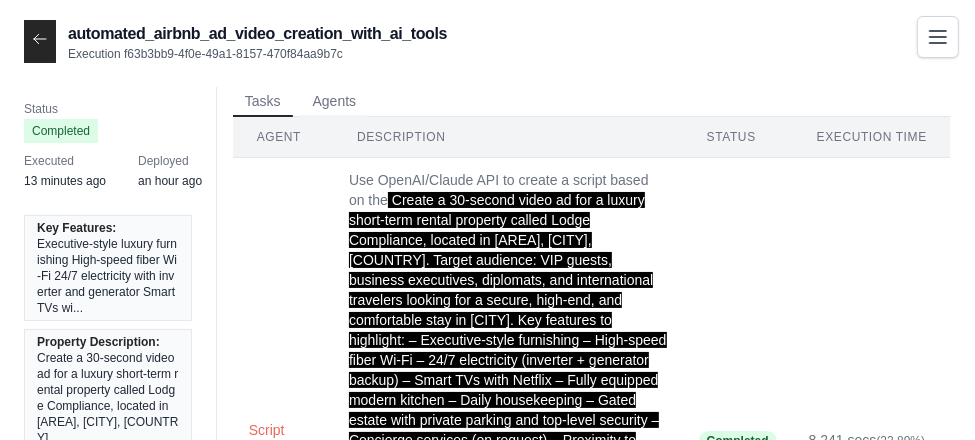 click on "Agents" at bounding box center [335, 102] 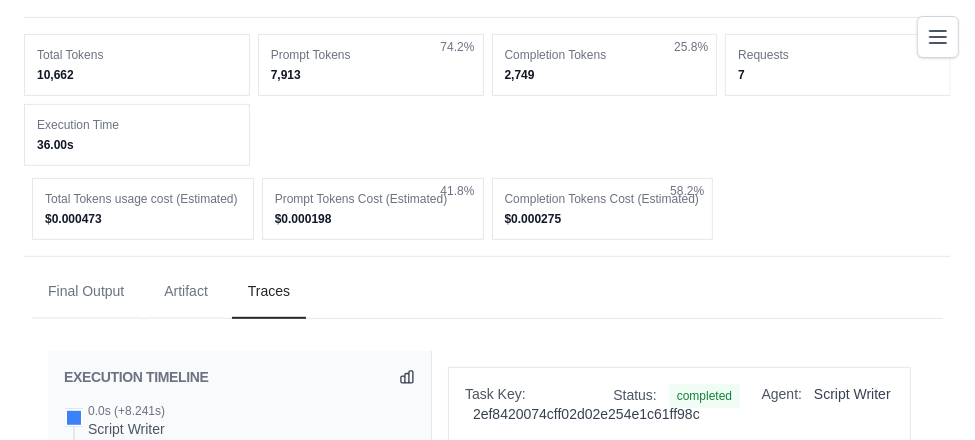 scroll, scrollTop: 448, scrollLeft: 0, axis: vertical 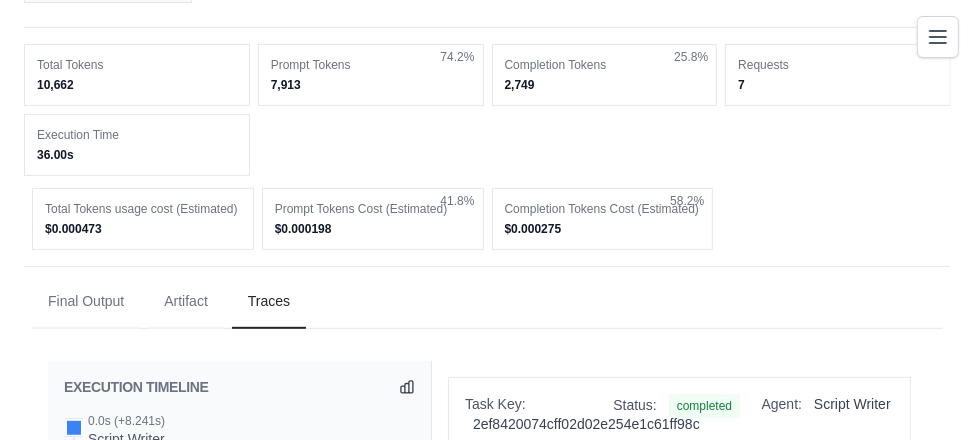 click on "Final Output" at bounding box center (86, 302) 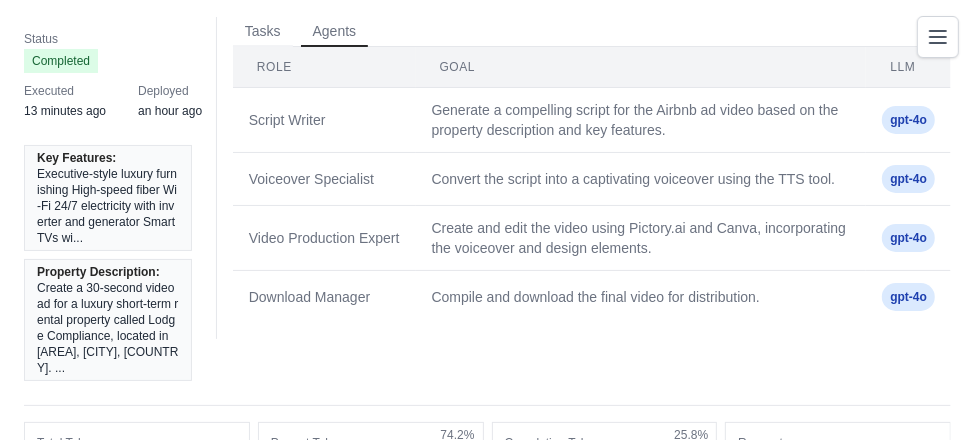 scroll, scrollTop: 0, scrollLeft: 0, axis: both 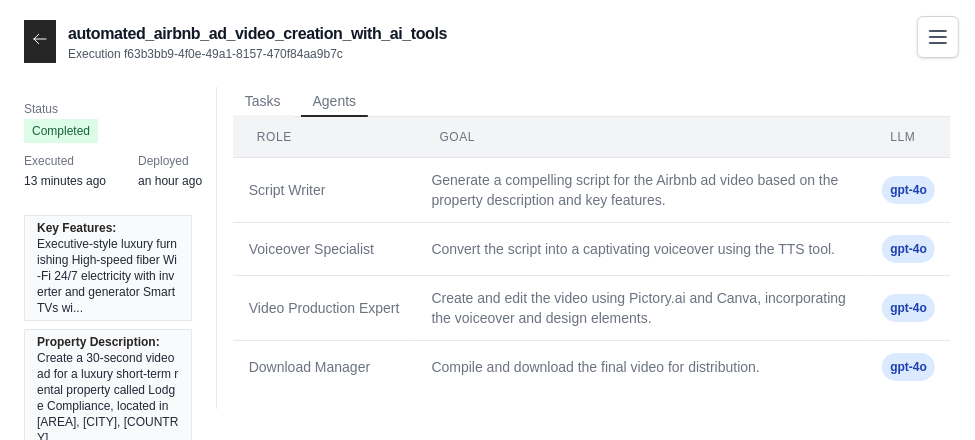 click on "Tasks" at bounding box center (263, 102) 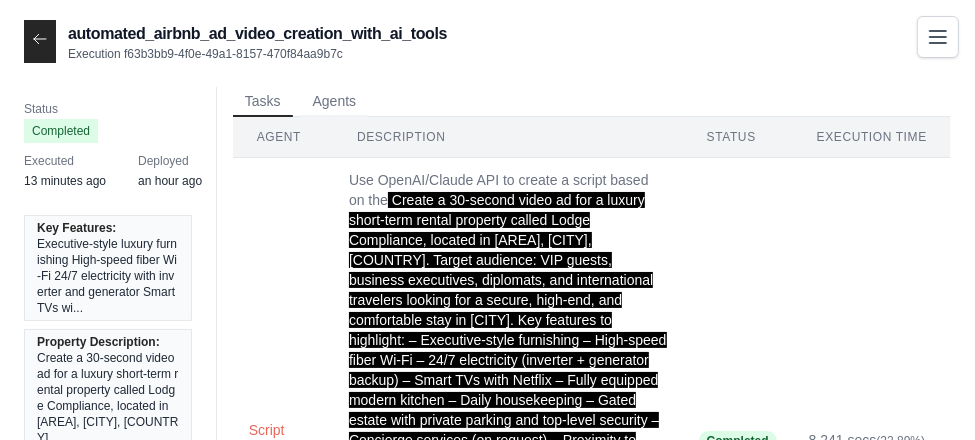 click 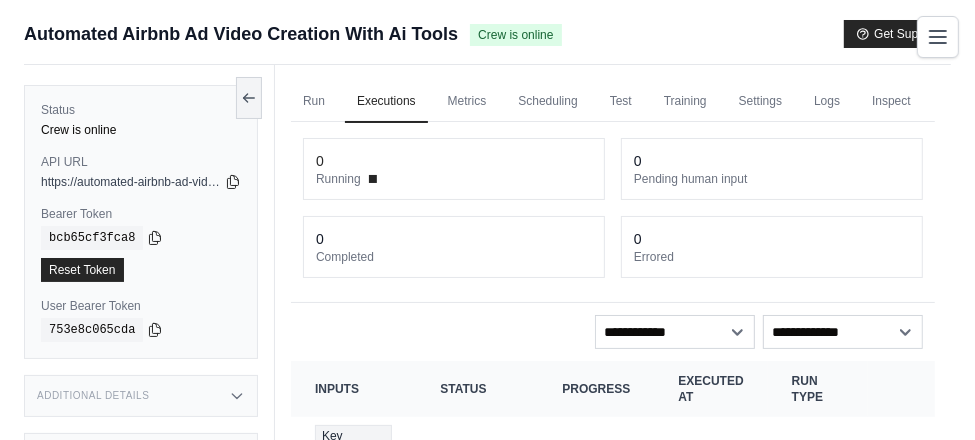 click 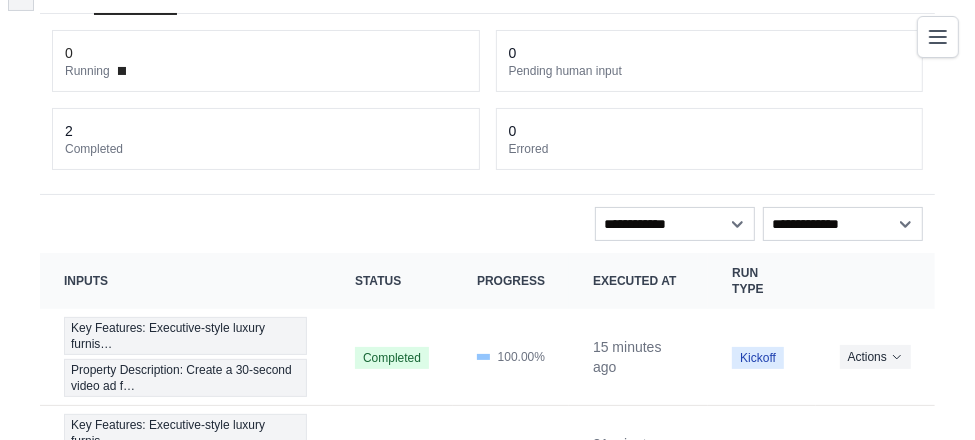 scroll, scrollTop: 0, scrollLeft: 0, axis: both 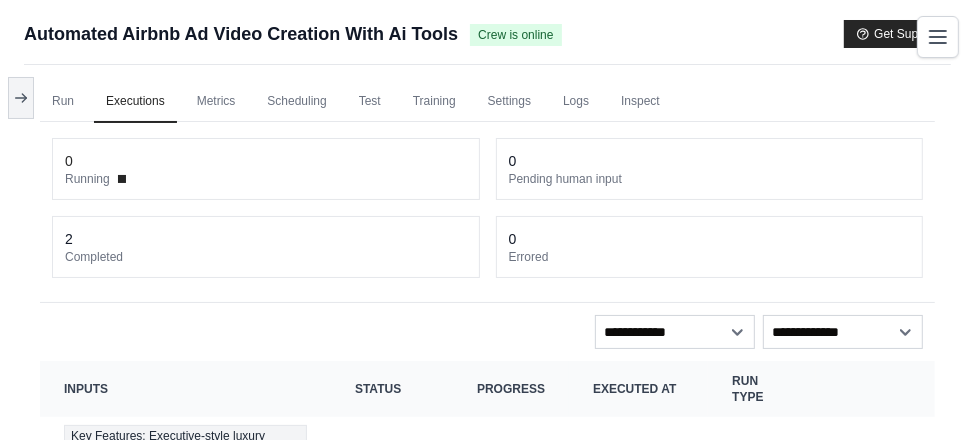 click on "Settings" at bounding box center [509, 102] 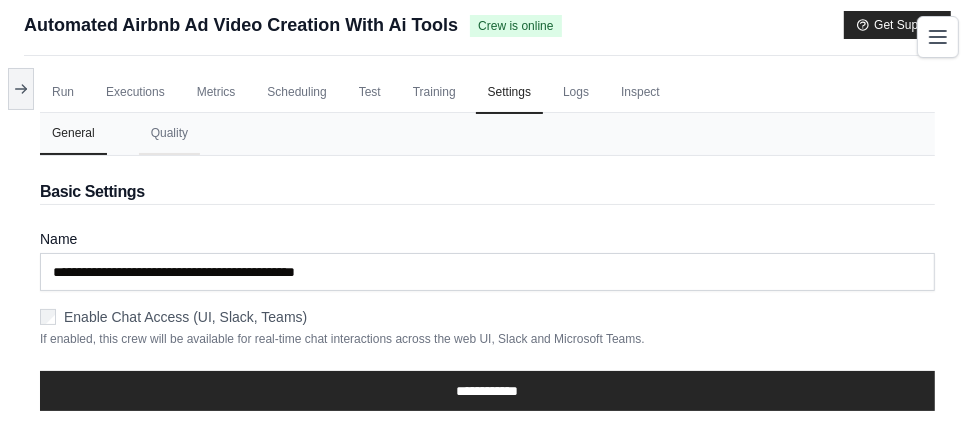 scroll, scrollTop: 0, scrollLeft: 0, axis: both 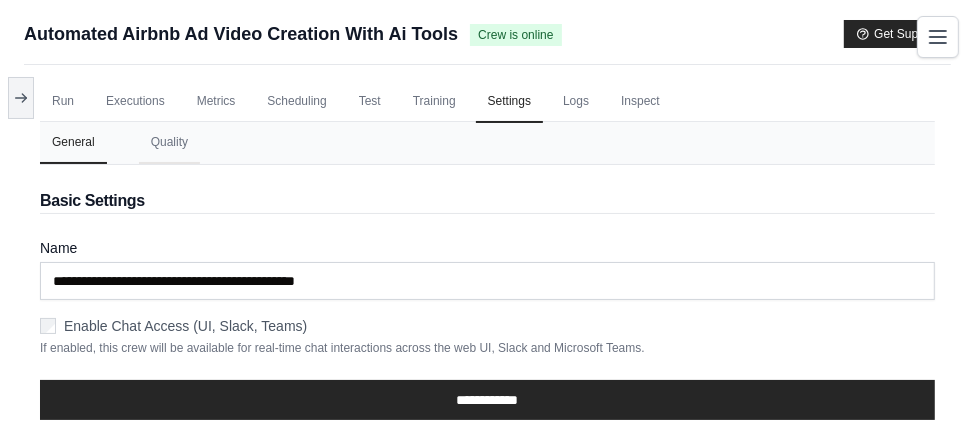 click on "Metrics" at bounding box center [216, 102] 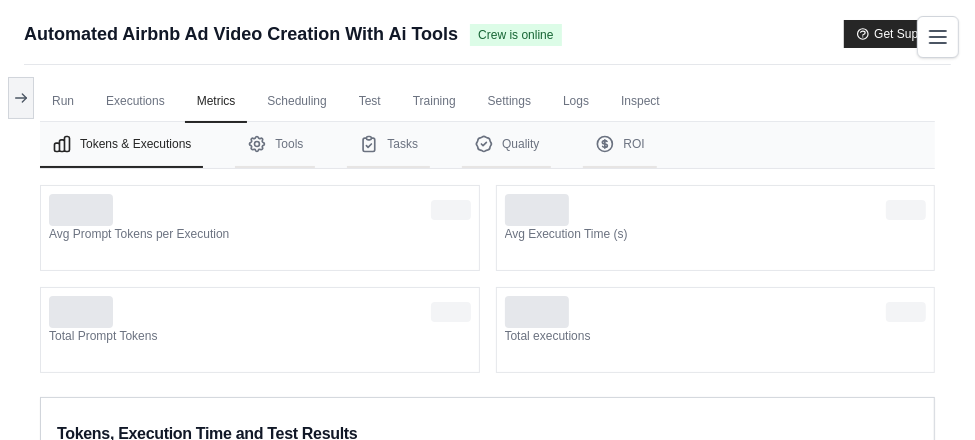 click on "Scheduling" at bounding box center [296, 102] 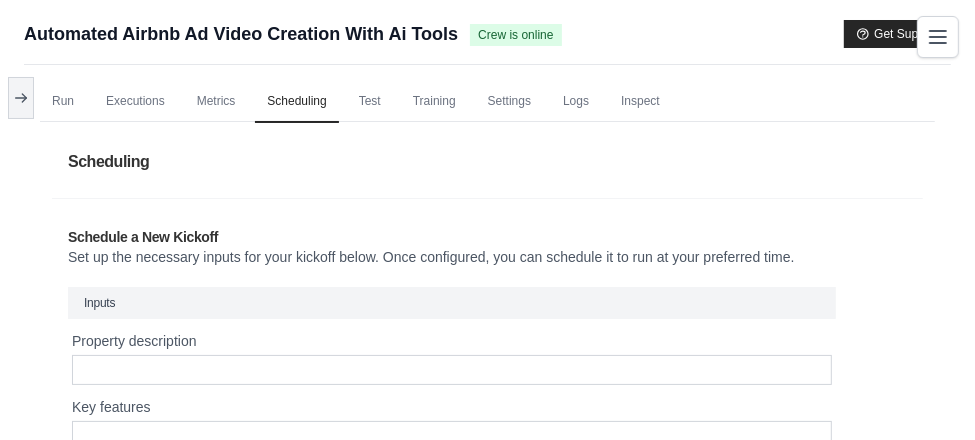click on "Scheduling" at bounding box center [296, 102] 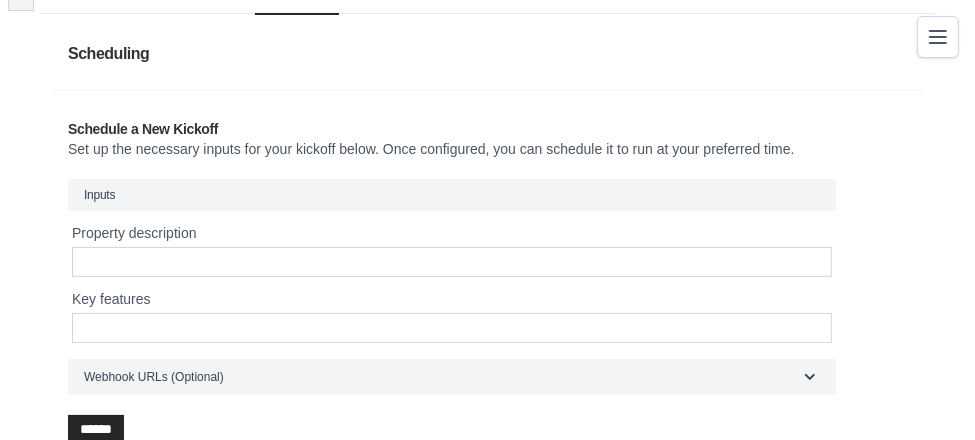 scroll, scrollTop: 0, scrollLeft: 0, axis: both 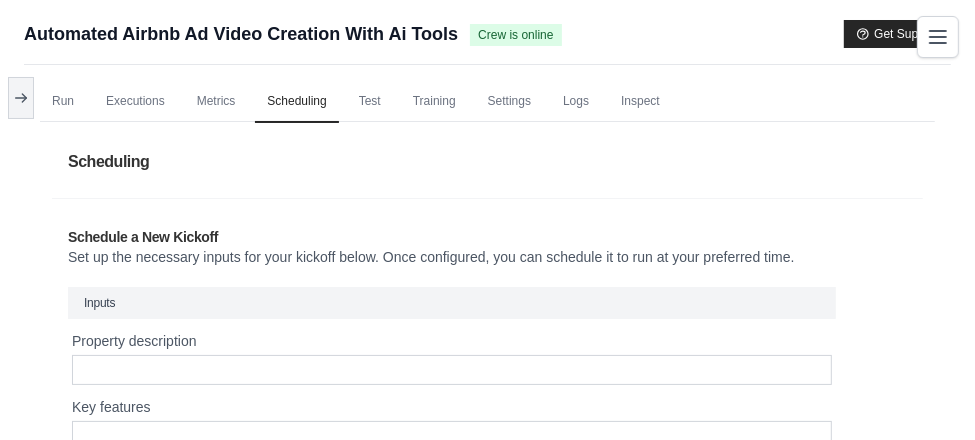 click on "Inspect" at bounding box center [640, 102] 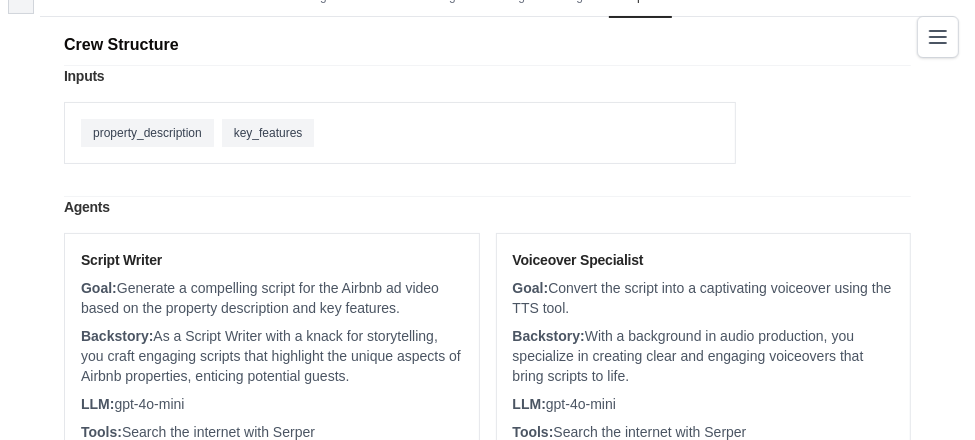 scroll, scrollTop: 0, scrollLeft: 0, axis: both 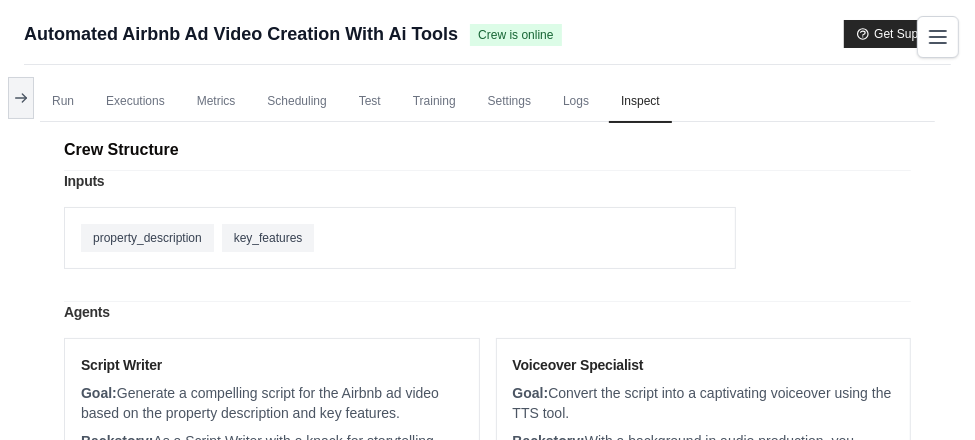 click on "Logs" at bounding box center (576, 102) 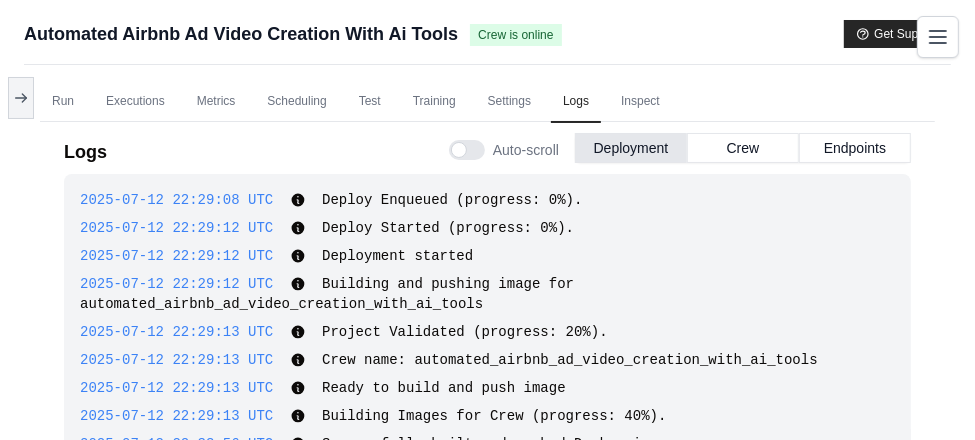 scroll, scrollTop: 28, scrollLeft: 0, axis: vertical 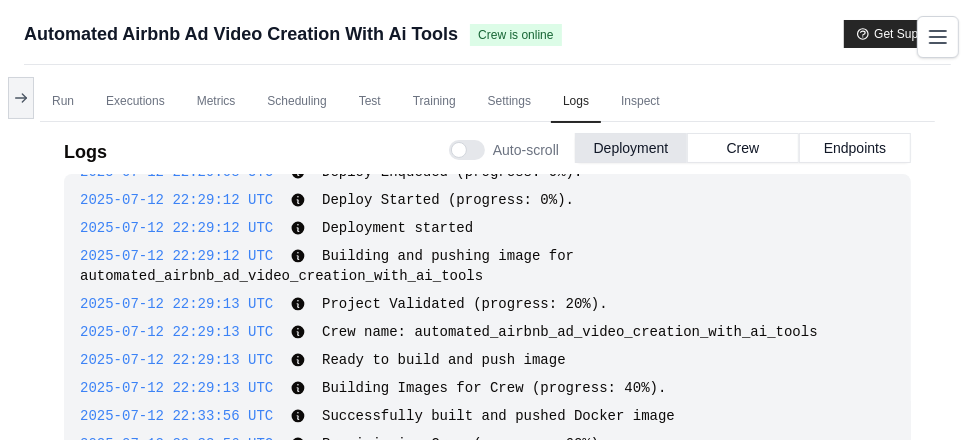click on "Crew" at bounding box center (743, 148) 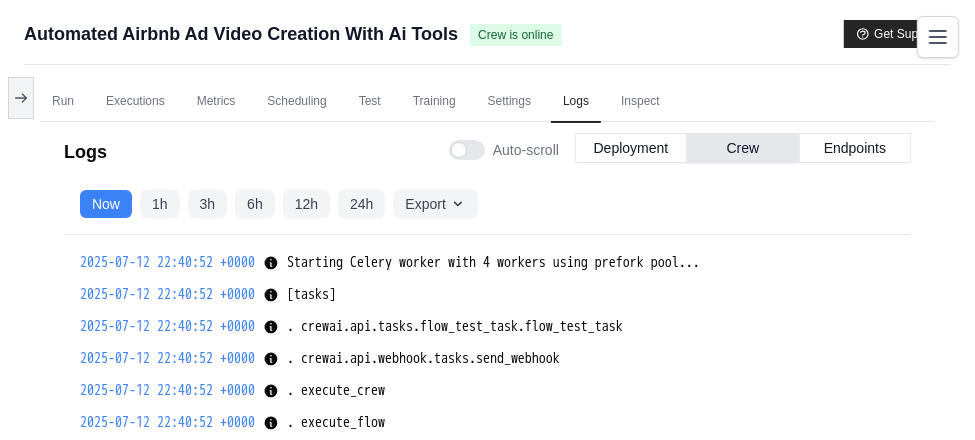 click on "Settings" at bounding box center (509, 102) 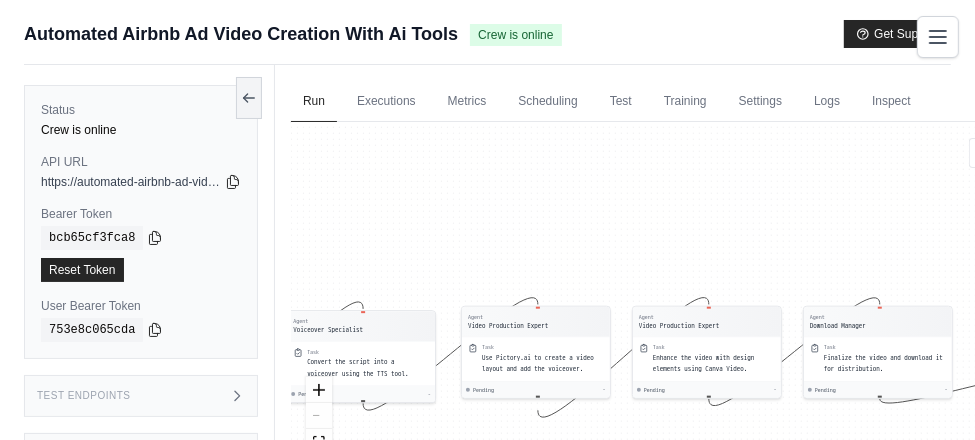 scroll, scrollTop: 162, scrollLeft: 0, axis: vertical 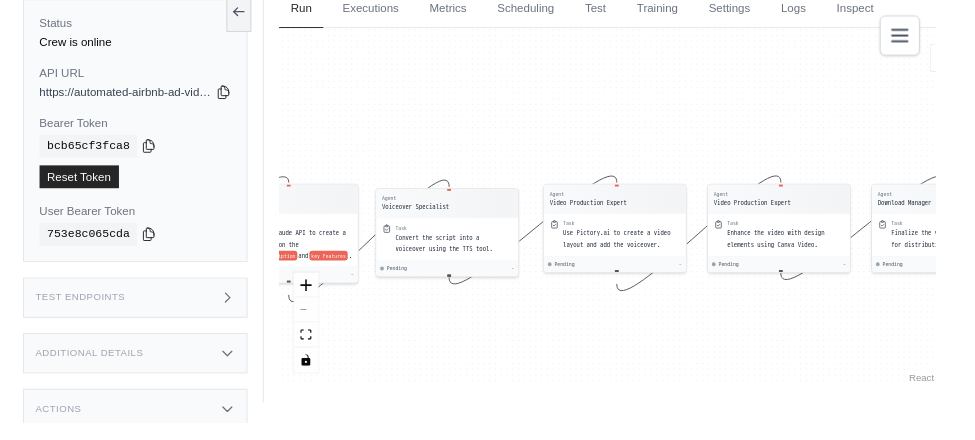 click 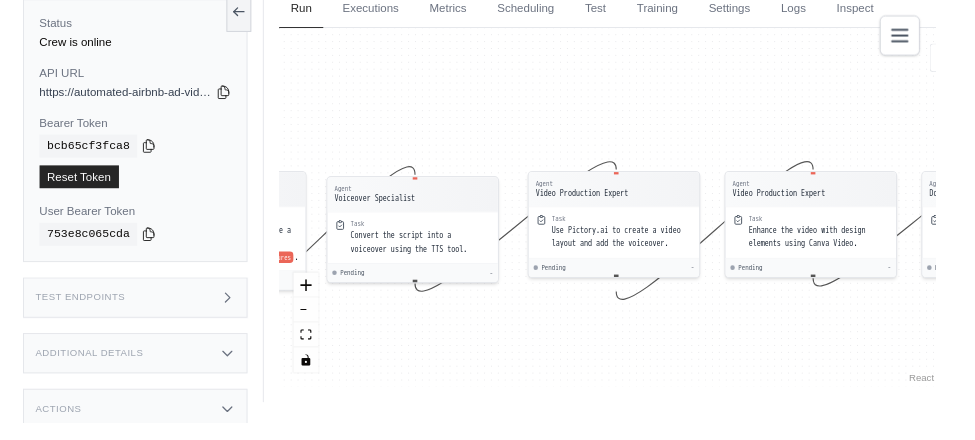 scroll, scrollTop: 0, scrollLeft: 0, axis: both 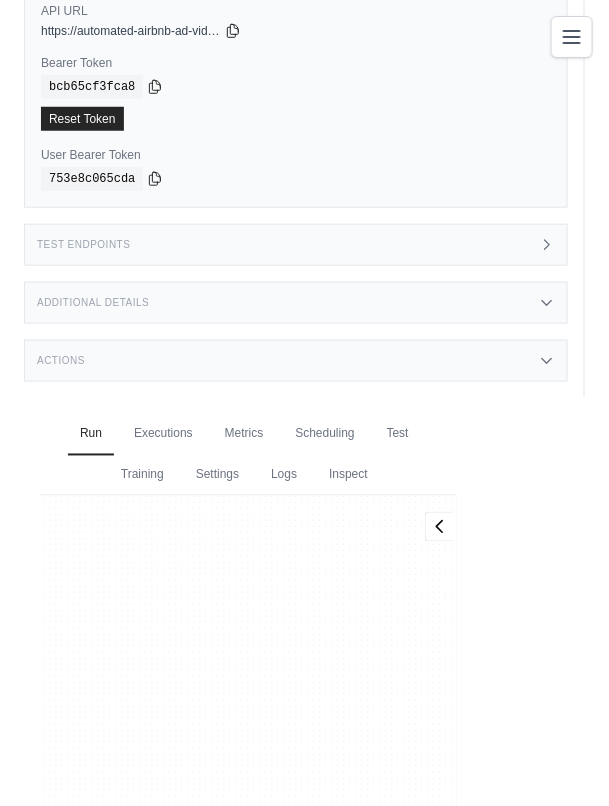 click 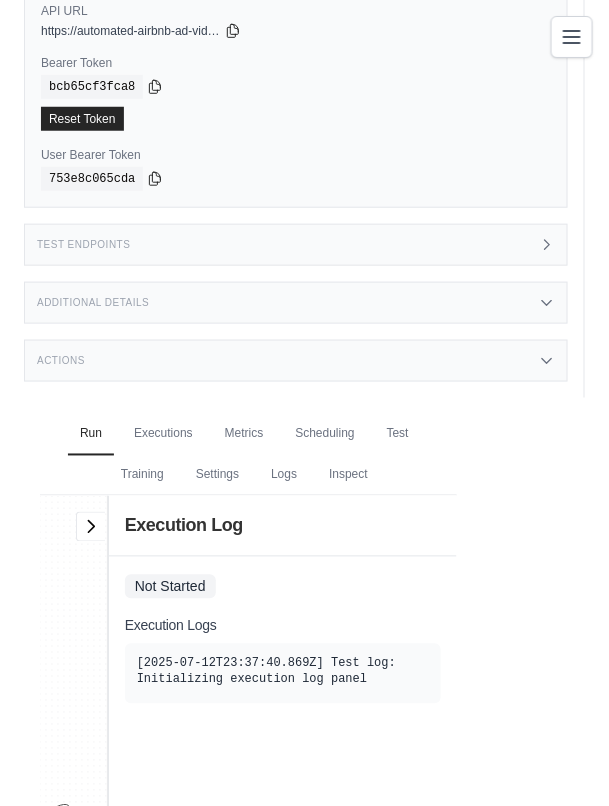 click 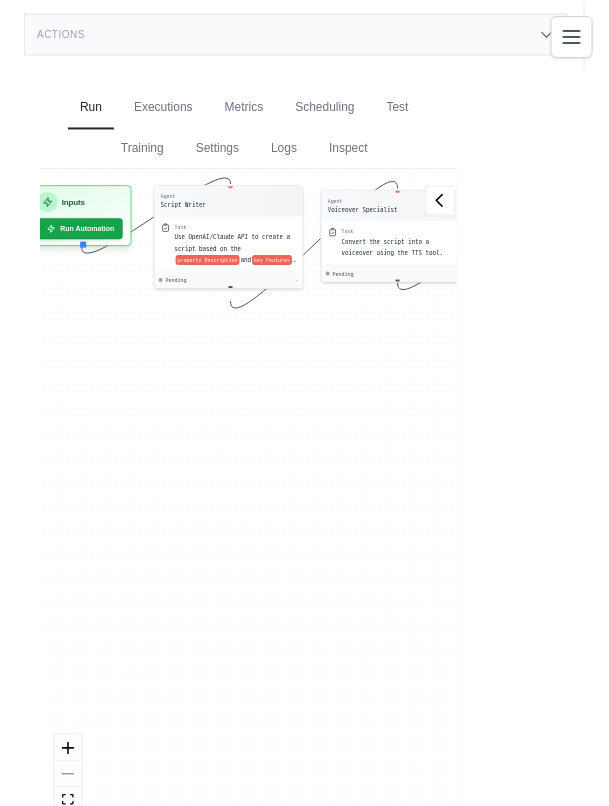 scroll, scrollTop: 652, scrollLeft: 0, axis: vertical 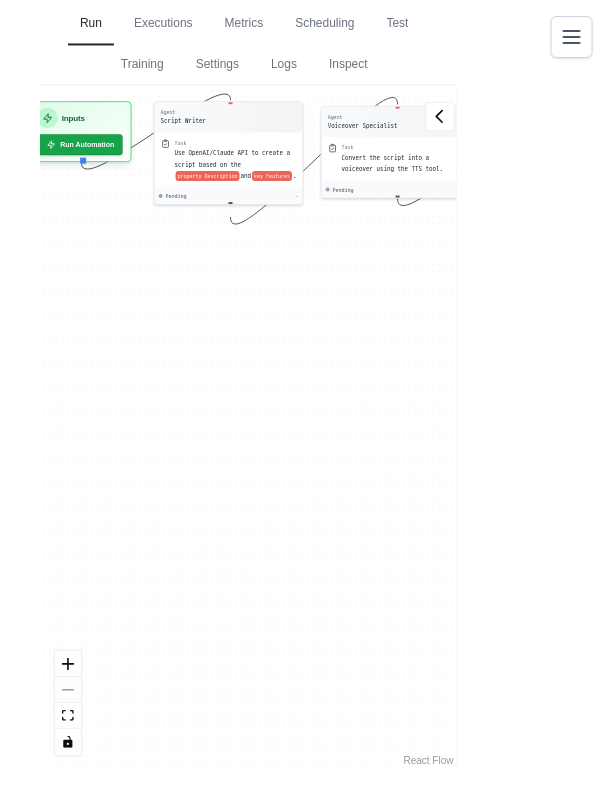 click at bounding box center (68, 703) 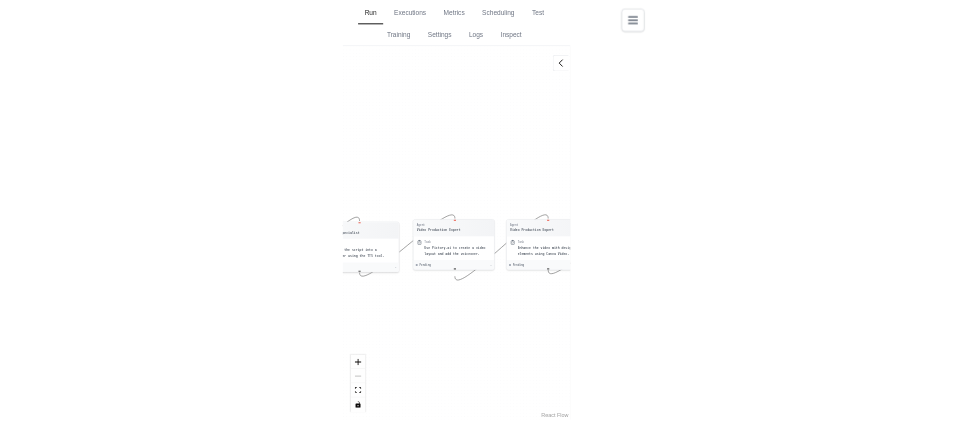 scroll, scrollTop: 101, scrollLeft: 0, axis: vertical 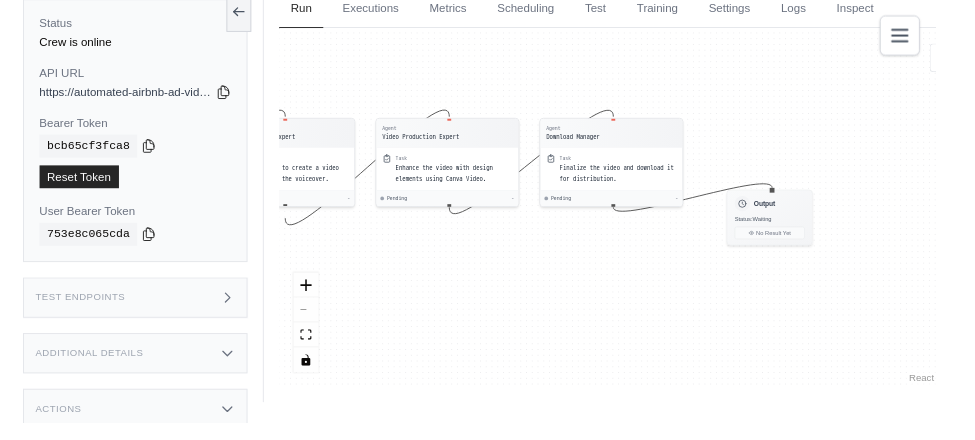click on "Agent Video Production Expert" at bounding box center [466, 139] 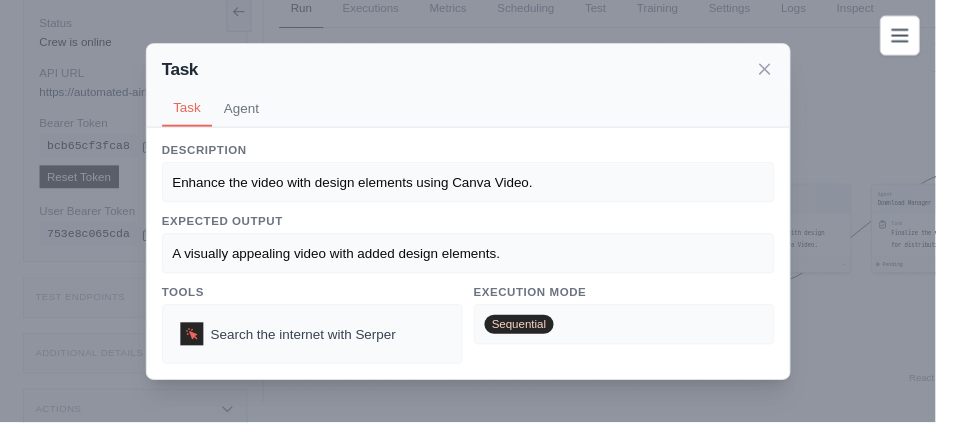 scroll, scrollTop: 96, scrollLeft: 0, axis: vertical 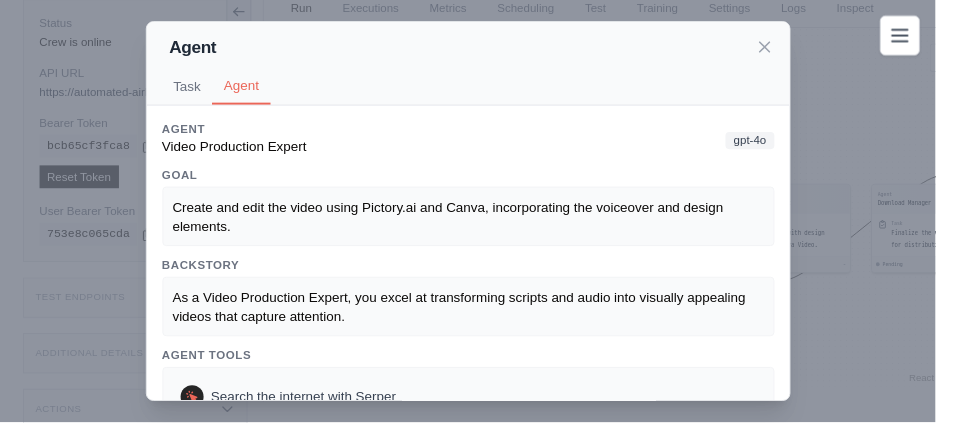 click on "Agent Task Agent Description Enhance the video with design elements using Canva Video. Expected Output A visually appealing video with added design elements. Tools Search the internet with Serper Execution Mode Sequential Agent Video Production Expert gpt-4o Goal Create and edit the video using Pictory.ai and Canva, incorporating the voiceover and design elements. Backstory As a Video Production Expert, you excel at transforming scripts and audio into visually appealing videos that capture attention. Agent Tools Search the internet with Serper" at bounding box center (487, 220) 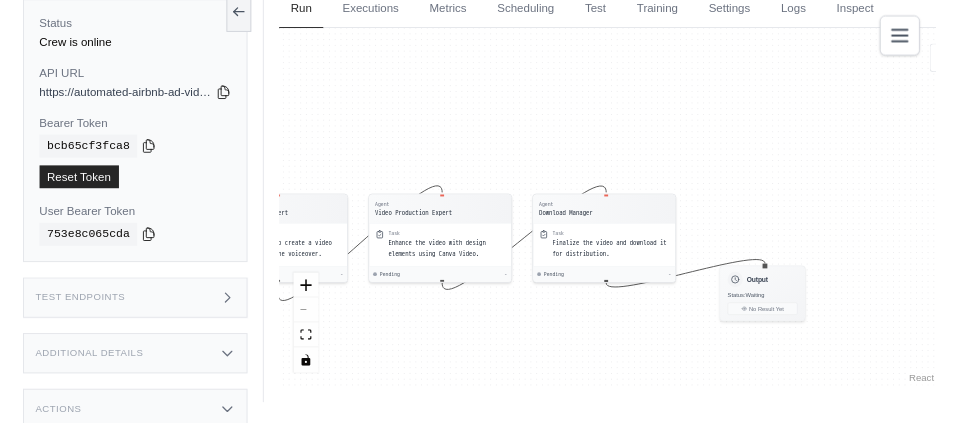 click on "Agent Download Manager" at bounding box center [630, 218] 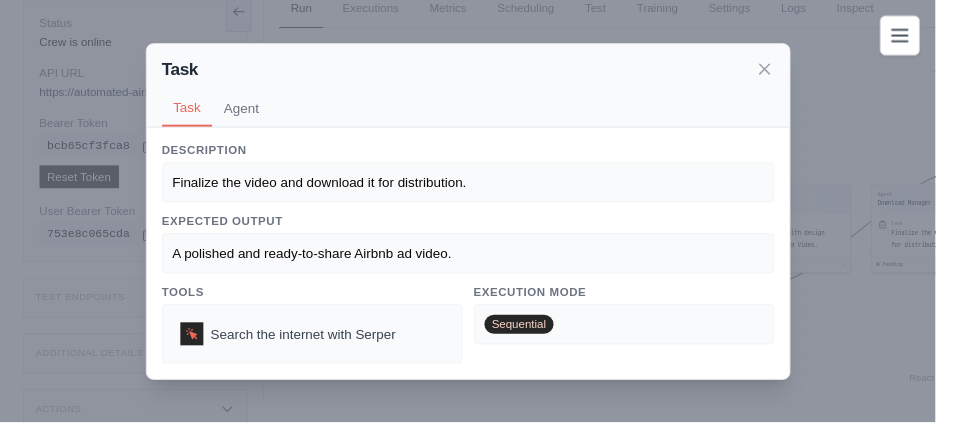 scroll, scrollTop: 162, scrollLeft: 0, axis: vertical 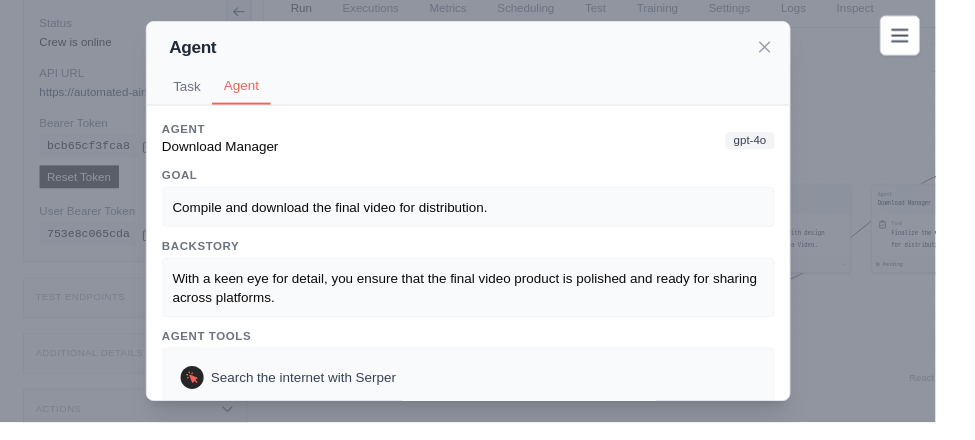 click on "gpt-4o" at bounding box center [781, 146] 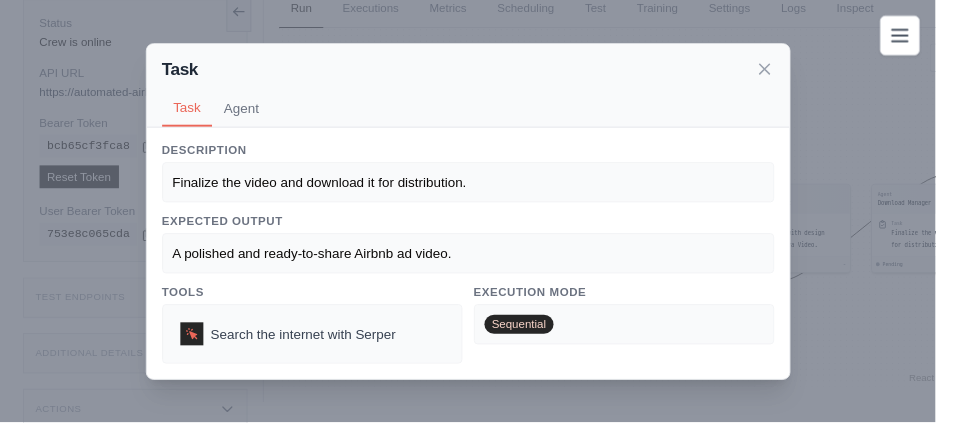 click on "Sequential" at bounding box center (541, 338) 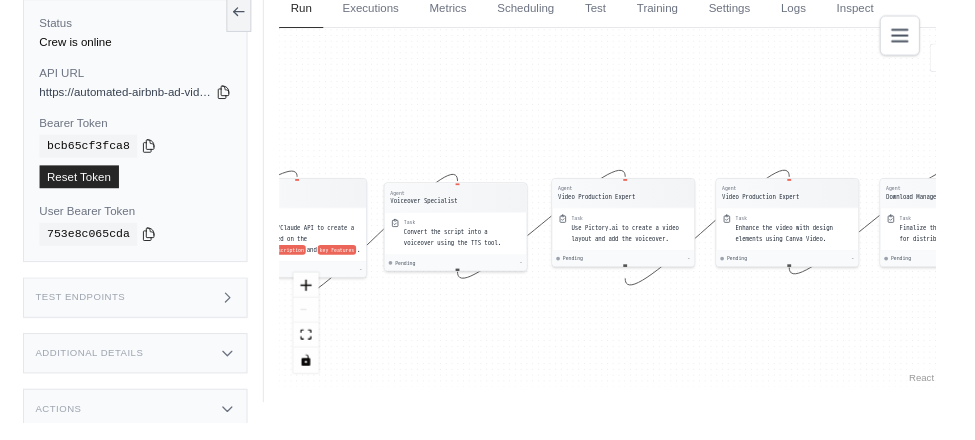 click on "React Flow" at bounding box center (973, 393) 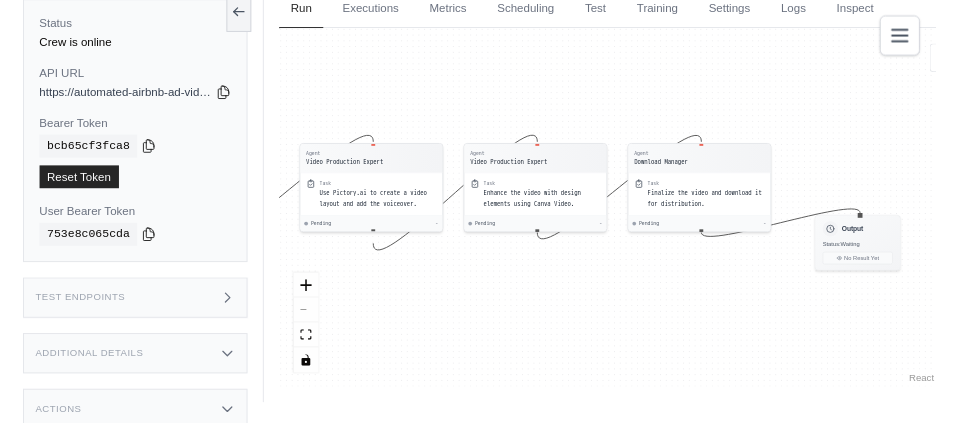 click 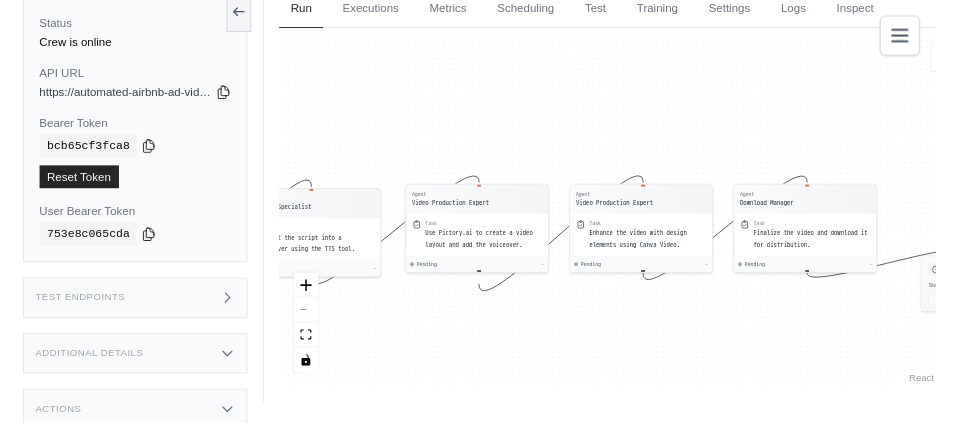 click on "Agent Script Writer Task Use OpenAI/Claude API to create a script based on the  property Description  and  key Features . Pending - Agent Voiceover Specialist Task Convert the script into a voiceover using the TTS tool. Pending - Agent Video Production Expert Task Use Pictory.ai to create a video layout and add the voiceover. Pending - Agent Video Production Expert Task Enhance the video with design elements using Canva Video. Pending - Agent Download Manager Task Finalize the video and download it for distribution. Pending - Inputs Run Automation Output Status:  Waiting No Result Yet" at bounding box center [646, 216] 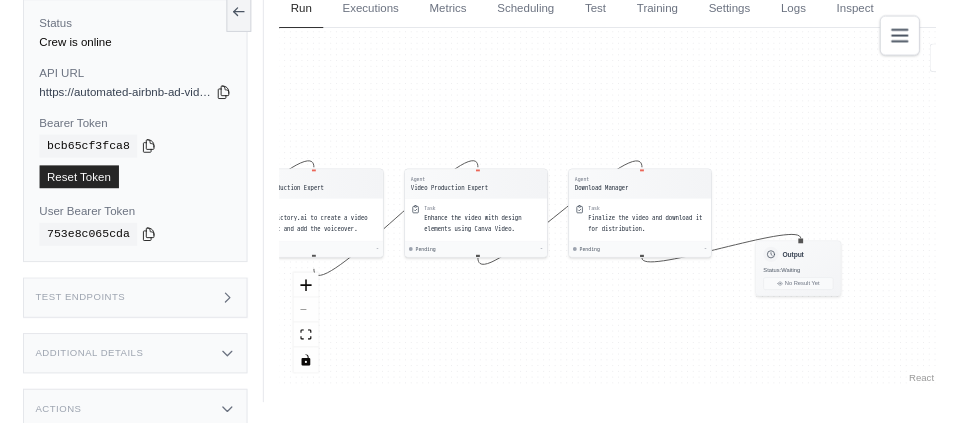 click on "Agent Script Writer Task Use OpenAI/Claude API to create a script based on the  property Description  and  key Features . Pending - Agent Voiceover Specialist Task Convert the script into a voiceover using the TTS tool. Pending - Agent Video Production Expert Task Use Pictory.ai to create a video layout and add the voiceover. Pending - Agent Video Production Expert Task Enhance the video with design elements using Canva Video. Pending - Agent Download Manager Task Finalize the video and download it for distribution. Pending - Inputs Run Automation Output Status:  Waiting No Result Yet" at bounding box center [646, 216] 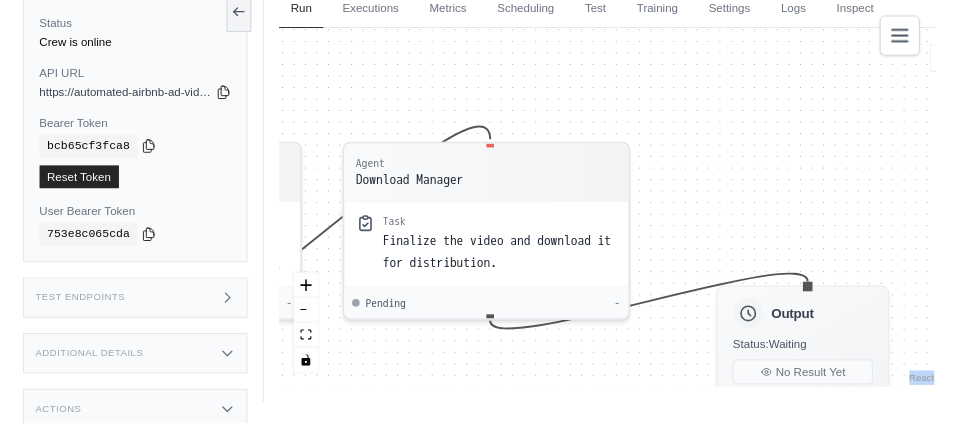click on "Agent Script Writer Task Use OpenAI/Claude API to create a script based on the  property Description  and  key Features . Pending - Agent Voiceover Specialist Task Convert the script into a voiceover using the TTS tool. Pending - Agent Video Production Expert Task Use Pictory.ai to create a video layout and add the voiceover. Pending - Agent Video Production Expert Task Enhance the video with design elements using Canva Video. Pending - Agent Download Manager Task Finalize the video and download it for distribution. Pending - Inputs Run Automation Output Status:  Waiting No Result Yet" at bounding box center [646, 216] 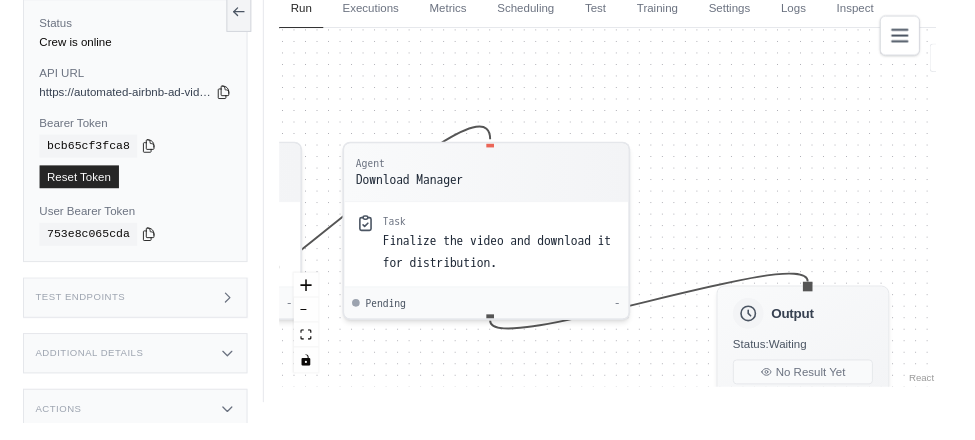 click at bounding box center (938, 37) 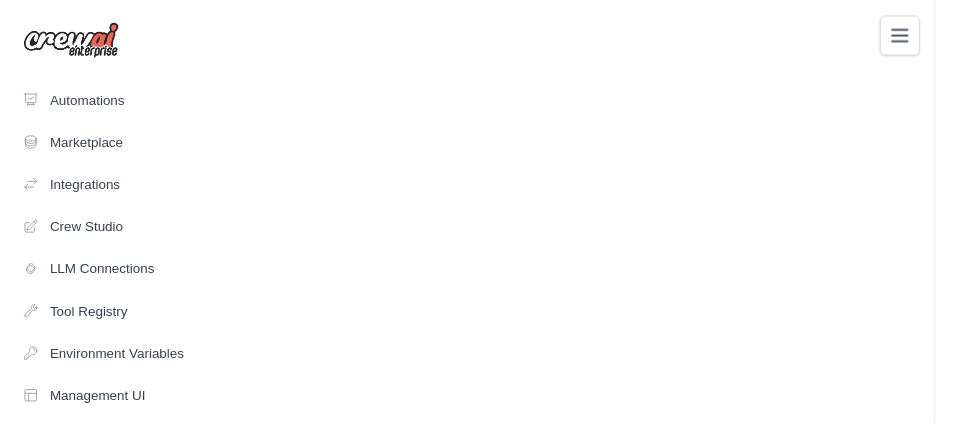 click on "Crew Studio" at bounding box center (487, 236) 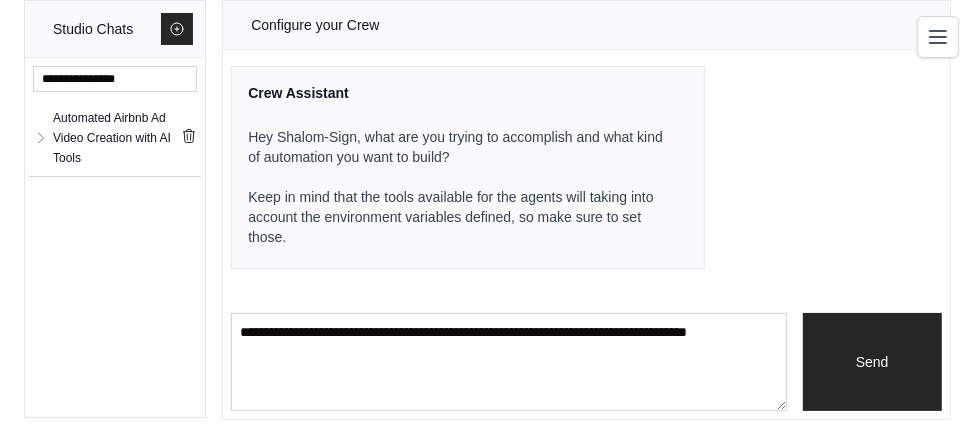 scroll, scrollTop: 22, scrollLeft: 0, axis: vertical 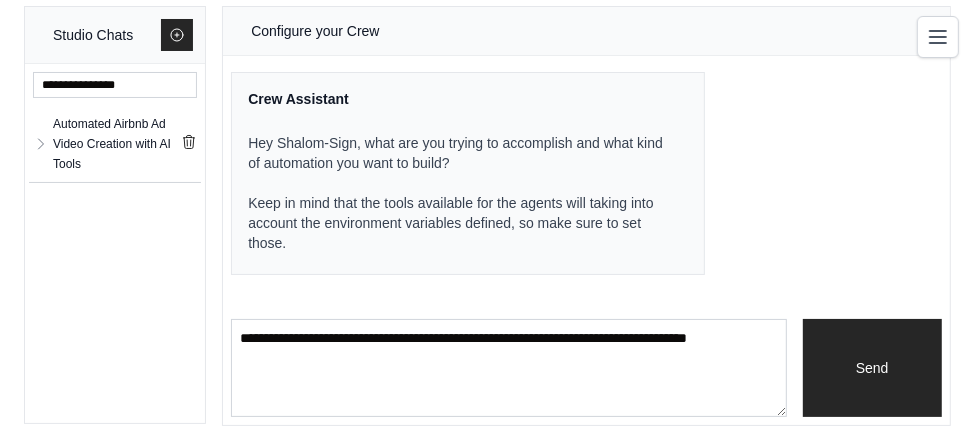 click on "Automated Airbnb Ad Video Creation with AI Tools" at bounding box center [117, 144] 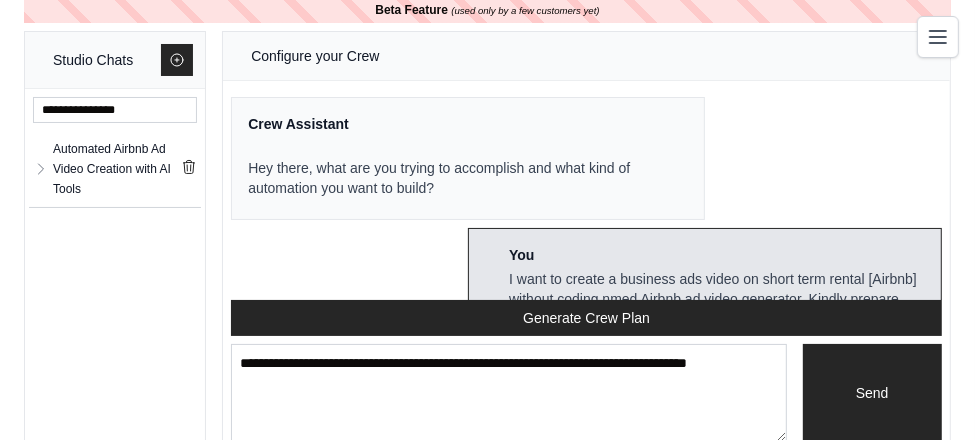 scroll, scrollTop: 0, scrollLeft: 0, axis: both 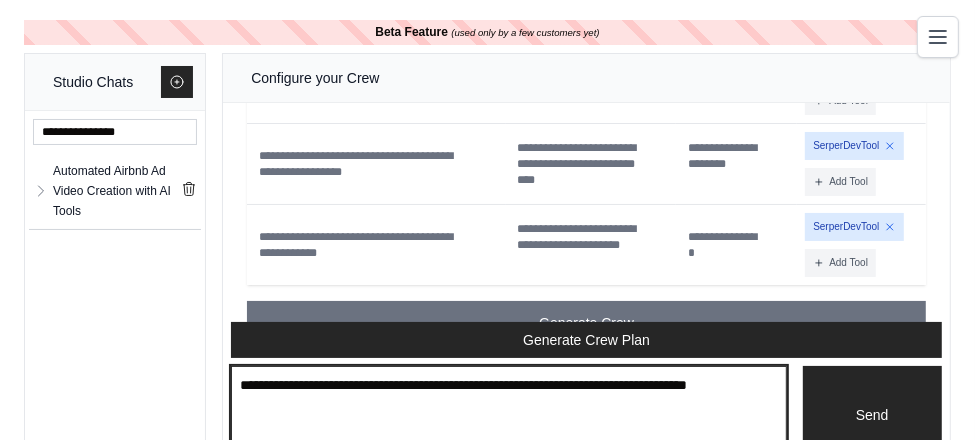 click at bounding box center (508, 415) 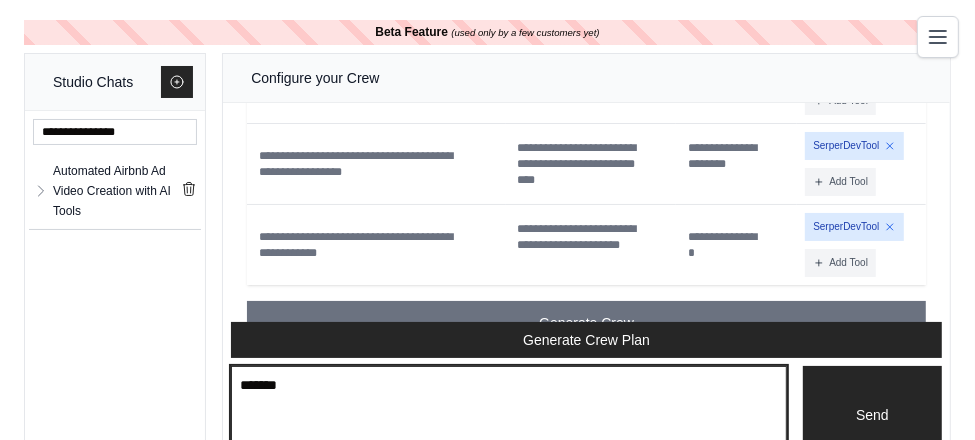 scroll, scrollTop: 41, scrollLeft: 0, axis: vertical 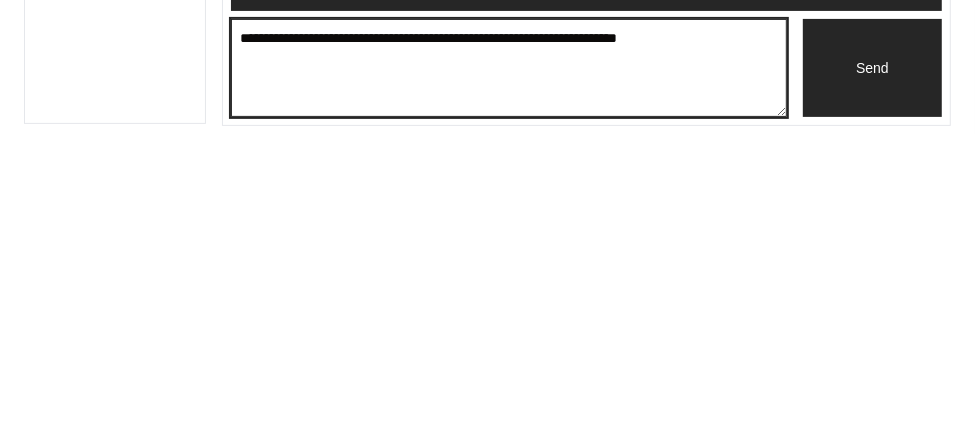 click on "**********" at bounding box center (509, 374) 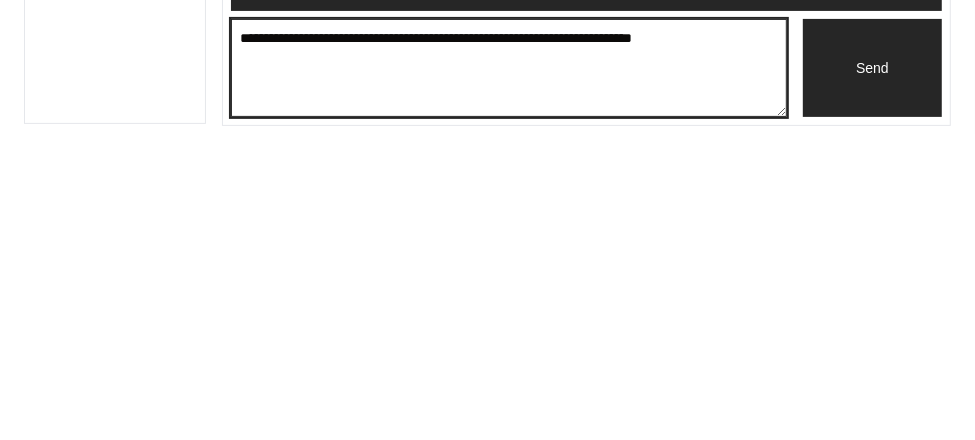 click on "**********" at bounding box center (509, 374) 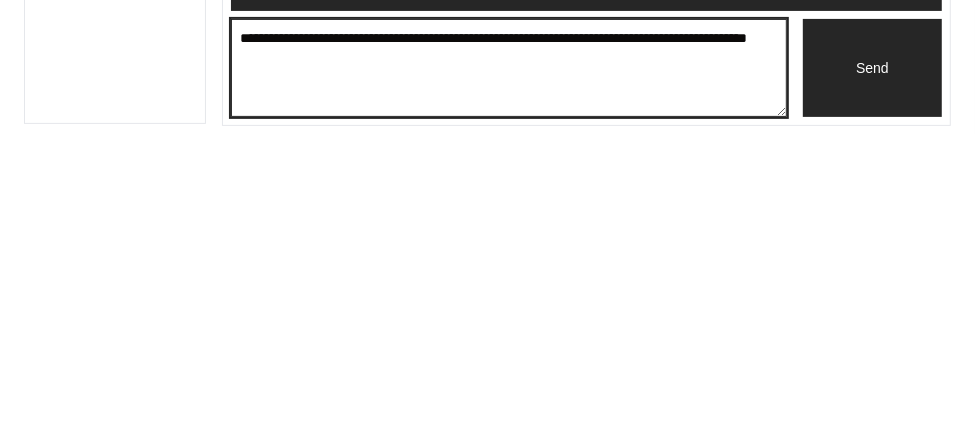 type on "**********" 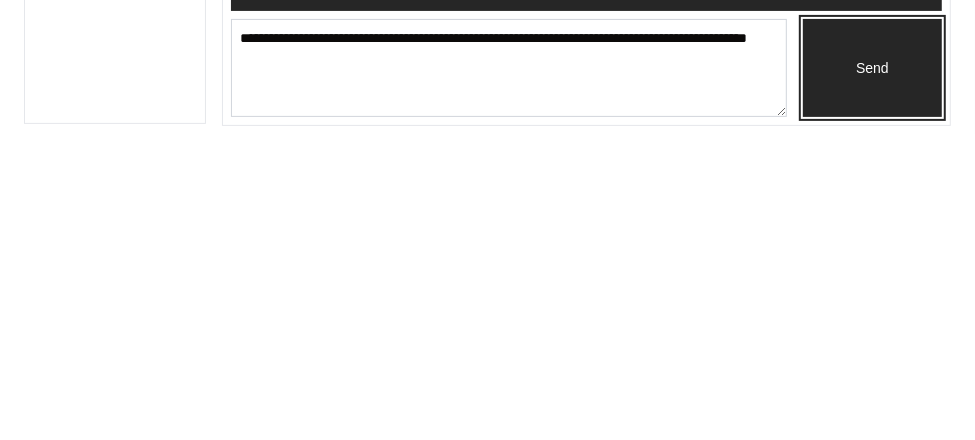click on "Send" at bounding box center [872, 374] 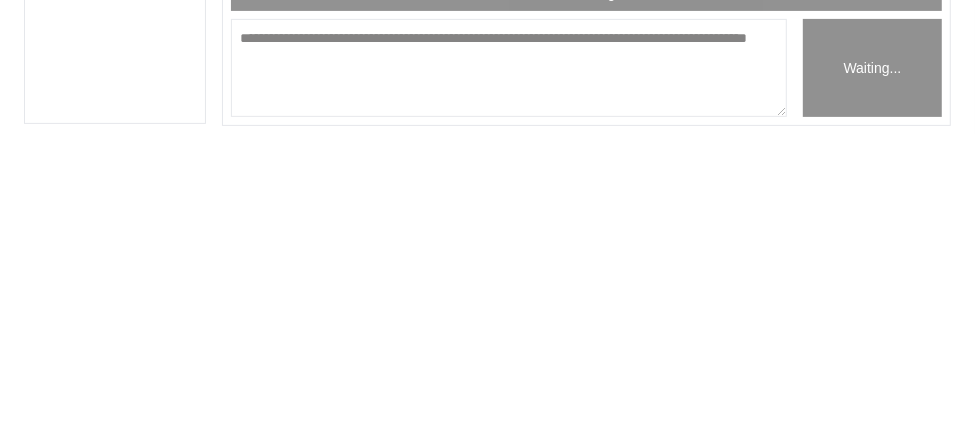 scroll, scrollTop: 41, scrollLeft: 0, axis: vertical 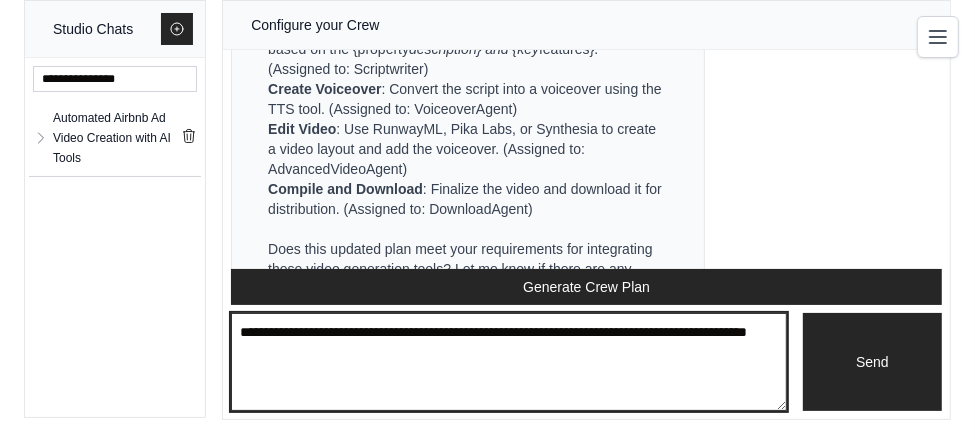 click on "**********" at bounding box center [509, 362] 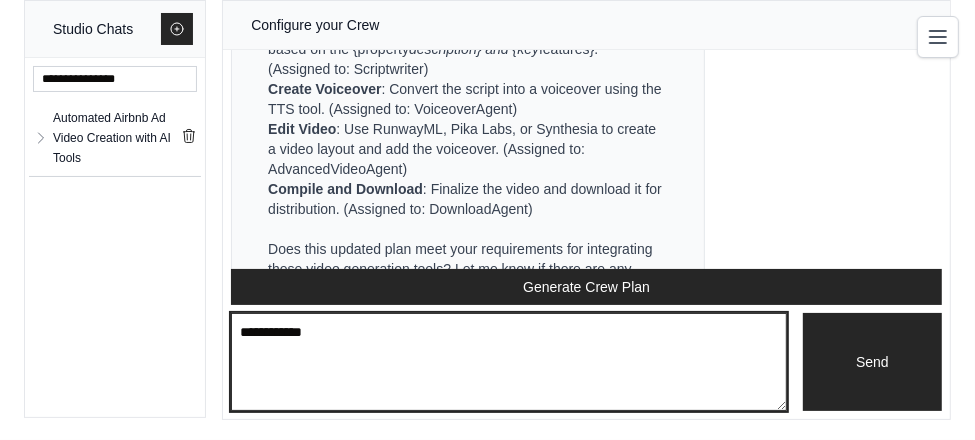 scroll, scrollTop: 96, scrollLeft: 0, axis: vertical 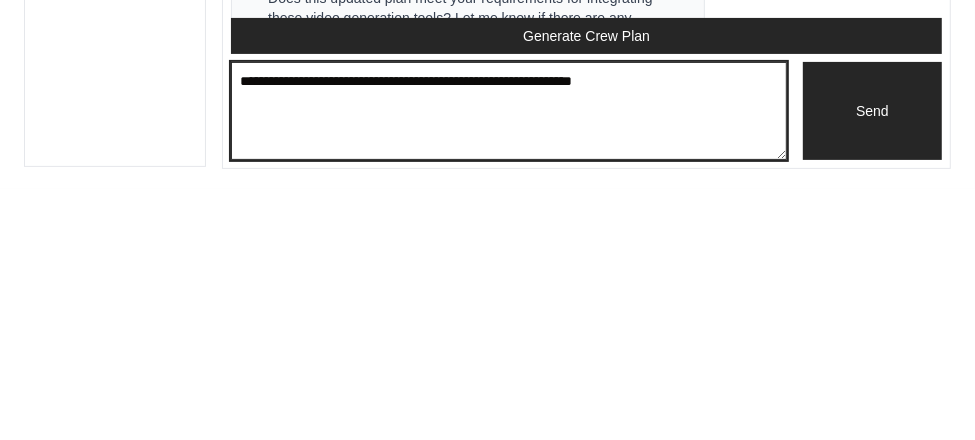 type on "**********" 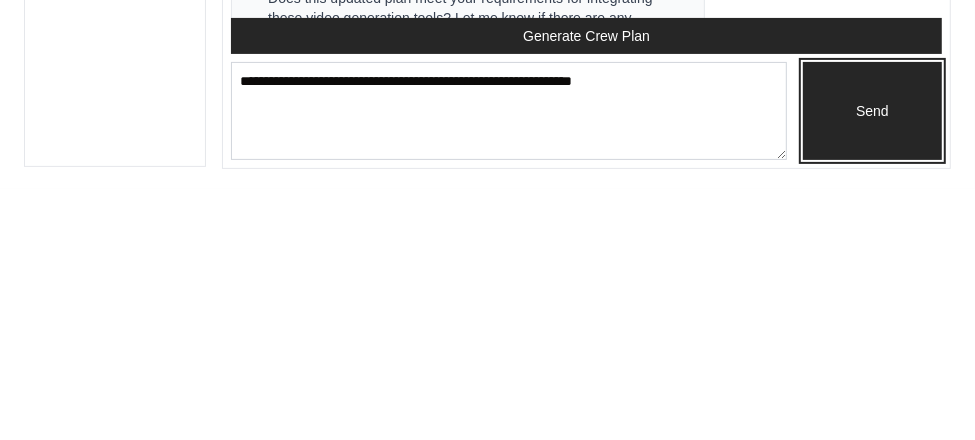 click on "Send" at bounding box center (872, 362) 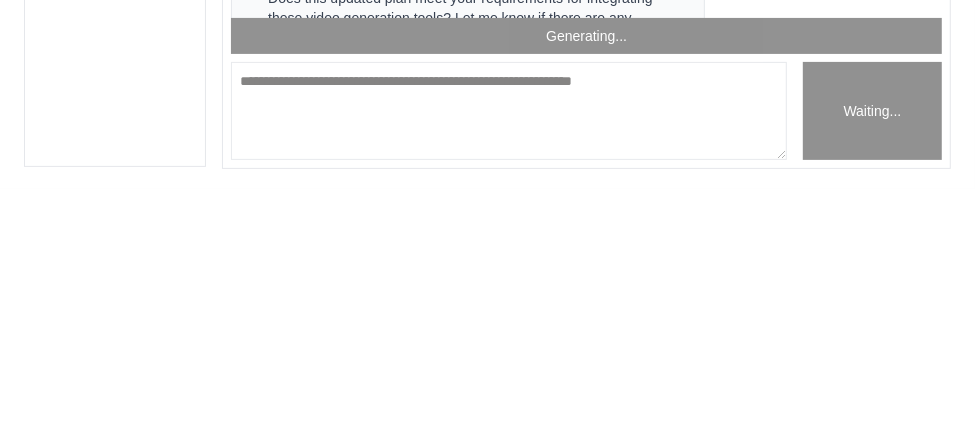 scroll, scrollTop: 96, scrollLeft: 0, axis: vertical 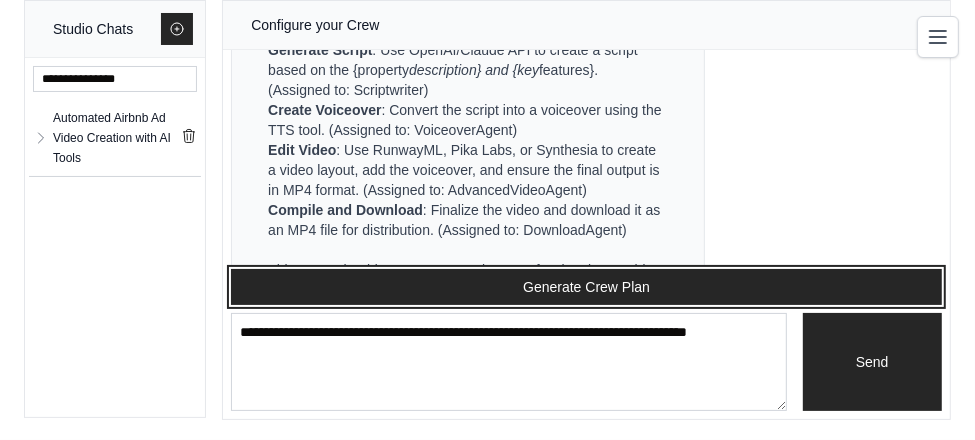 click on "Generate Crew Plan" at bounding box center [586, 287] 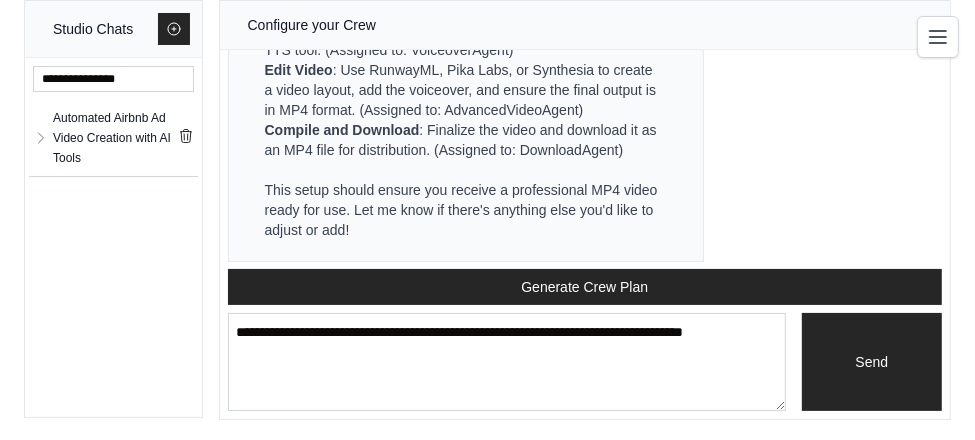 scroll, scrollTop: 6102, scrollLeft: 0, axis: vertical 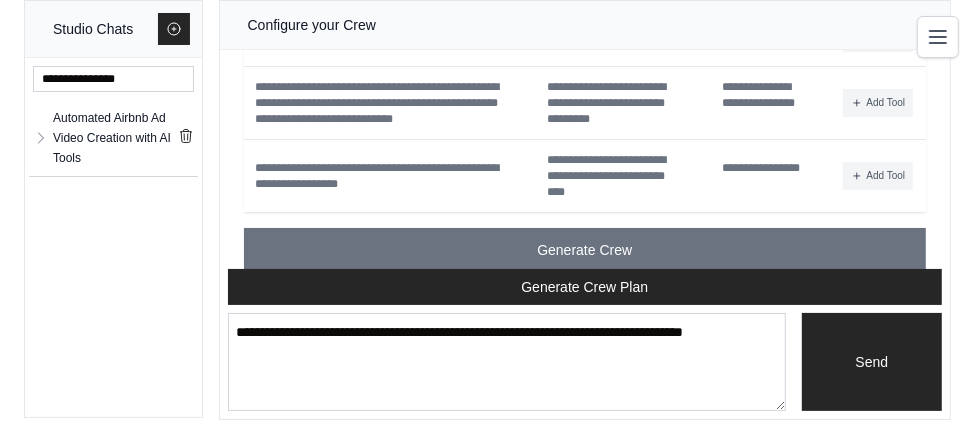 click on "Generate Crew" at bounding box center [585, 250] 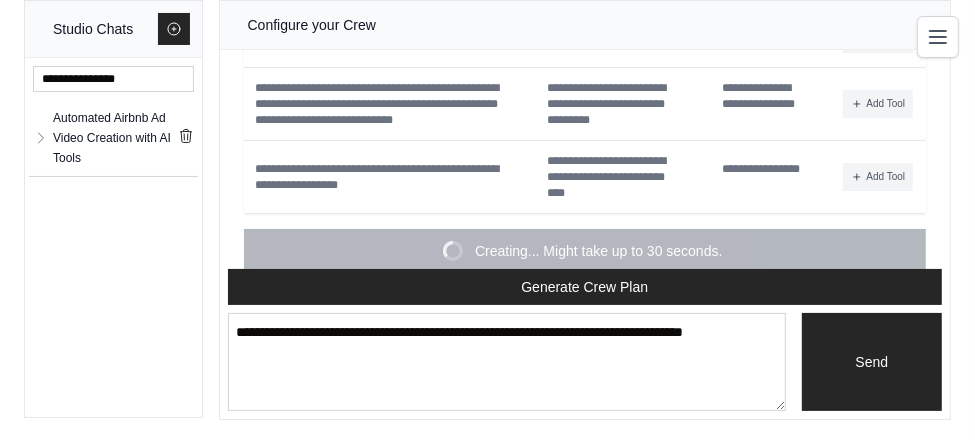 scroll, scrollTop: 6102, scrollLeft: 0, axis: vertical 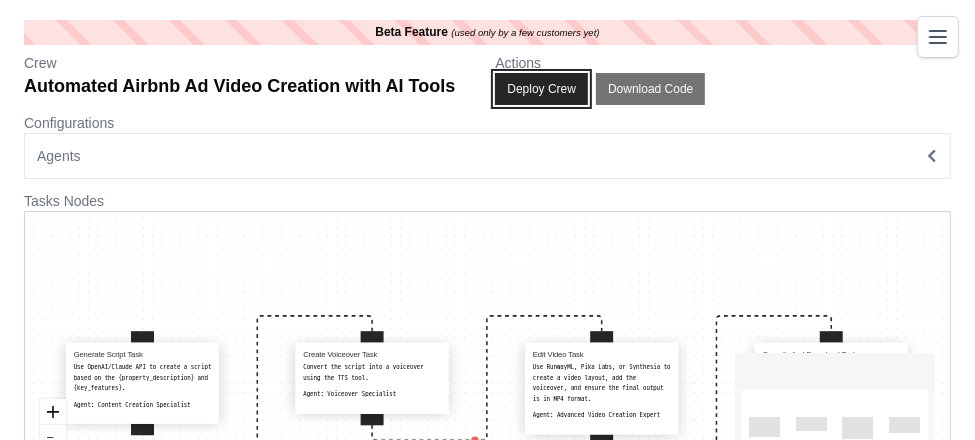 click on "Deploy Crew" at bounding box center (541, 89) 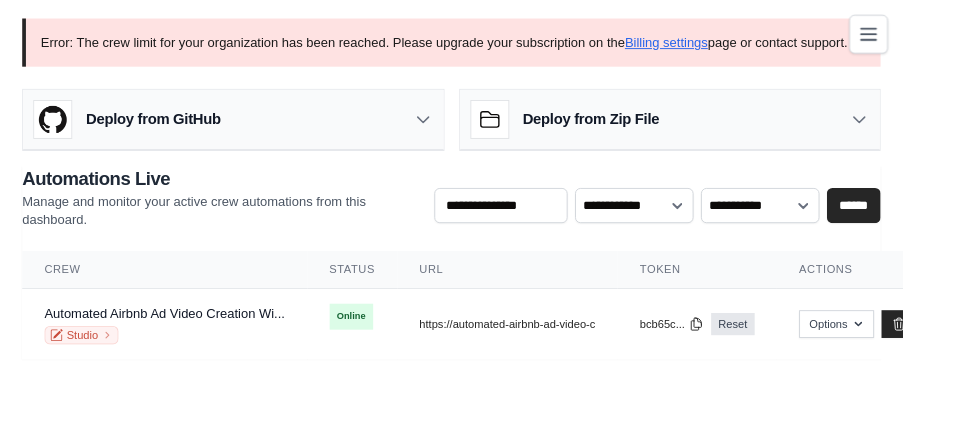 scroll, scrollTop: 0, scrollLeft: 0, axis: both 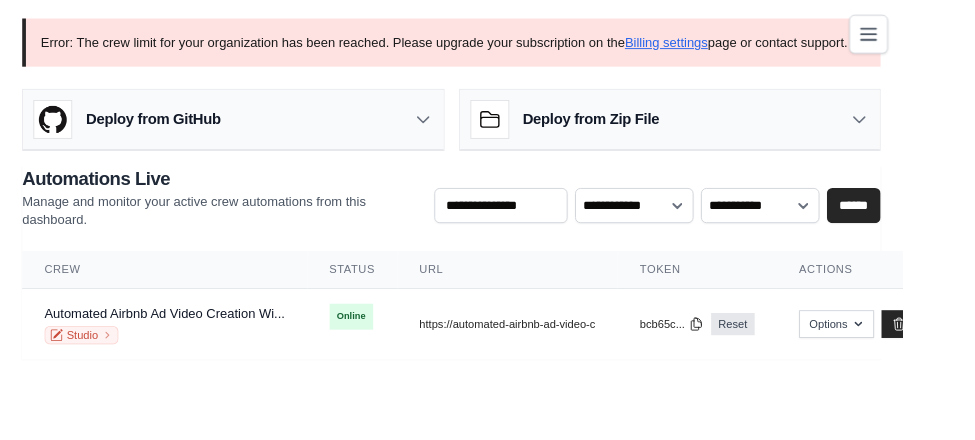 click on "Automated Airbnb Ad Video Creation Wi..." at bounding box center [178, 338] 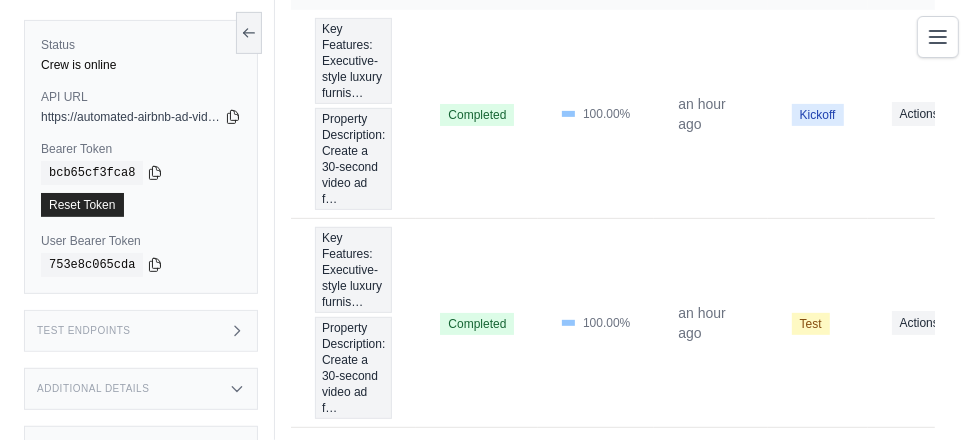 scroll, scrollTop: 363, scrollLeft: 0, axis: vertical 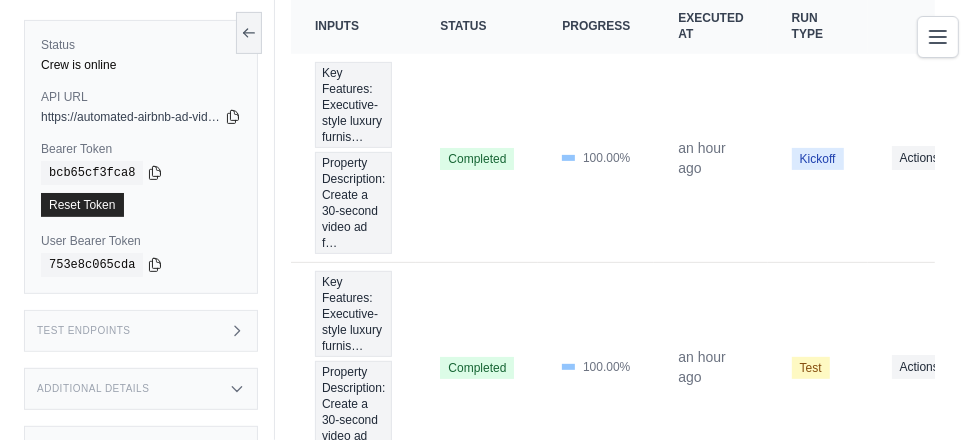 click on "Completed" at bounding box center (477, 158) 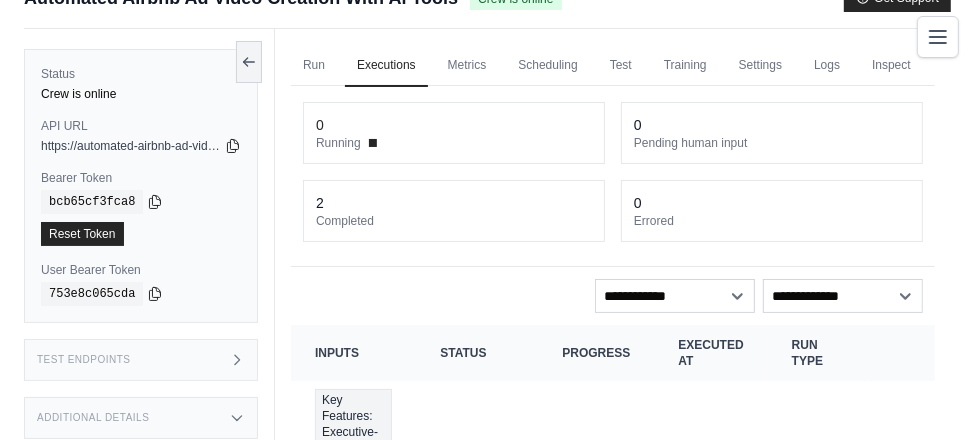 scroll, scrollTop: 0, scrollLeft: 0, axis: both 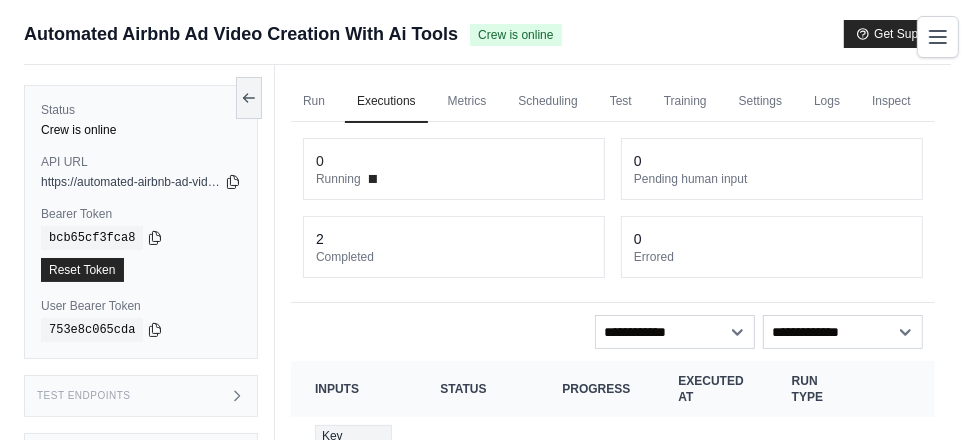click on "Run
Executions
Metrics
Scheduling
Test
Training
Settings
Logs
Inspect" at bounding box center [613, 101] 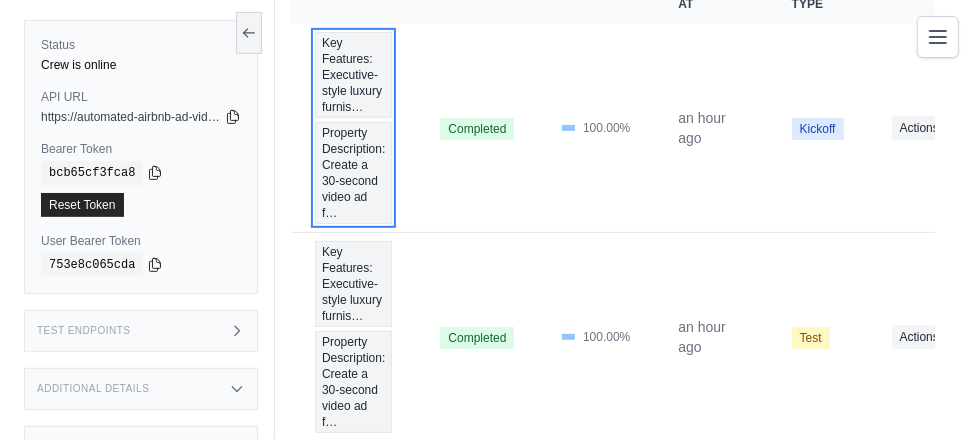 click on "Key Features:
Executive-style luxury furnis…" at bounding box center [353, 75] 